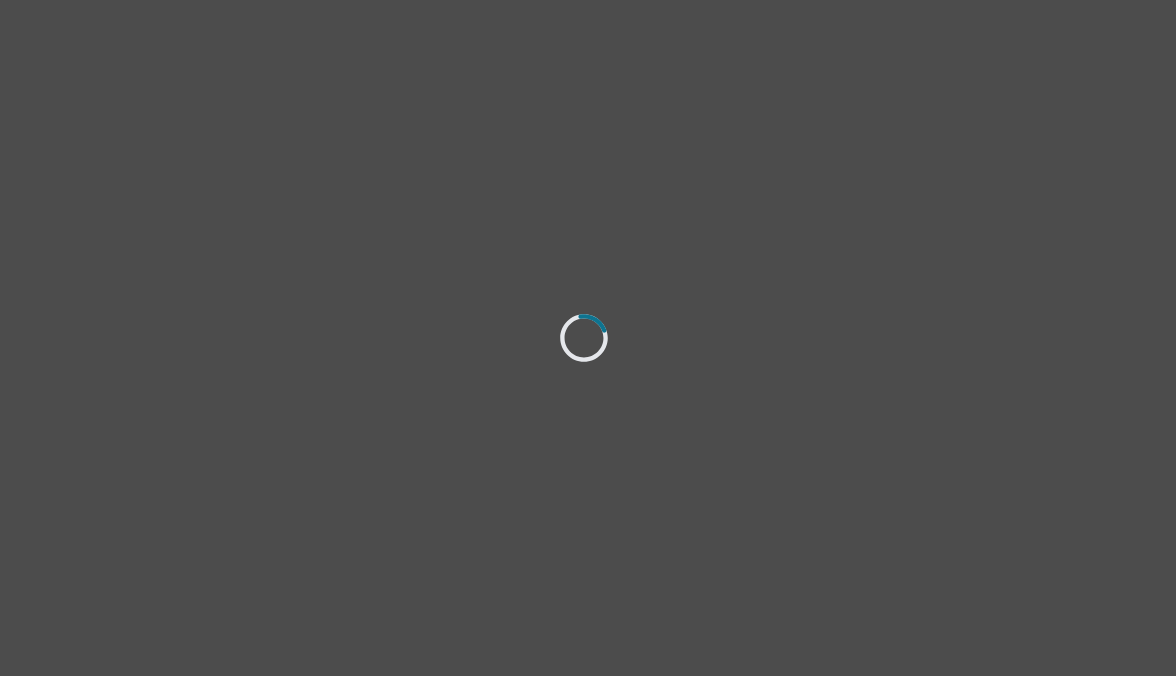 scroll, scrollTop: 0, scrollLeft: 0, axis: both 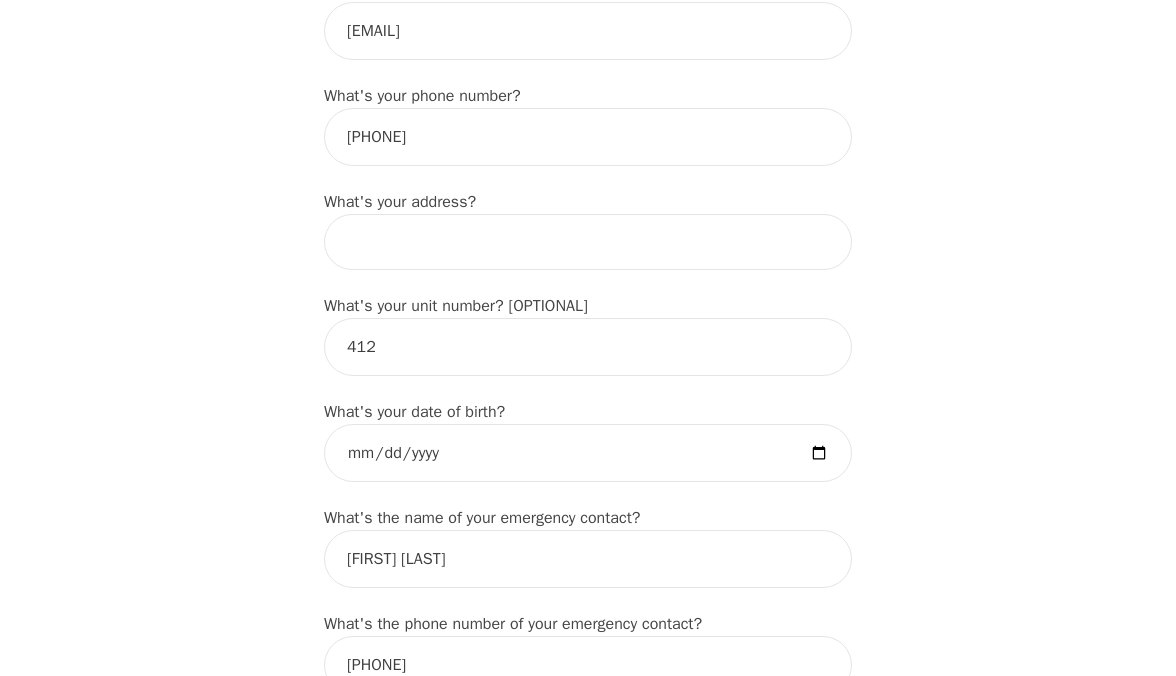 click at bounding box center (588, 242) 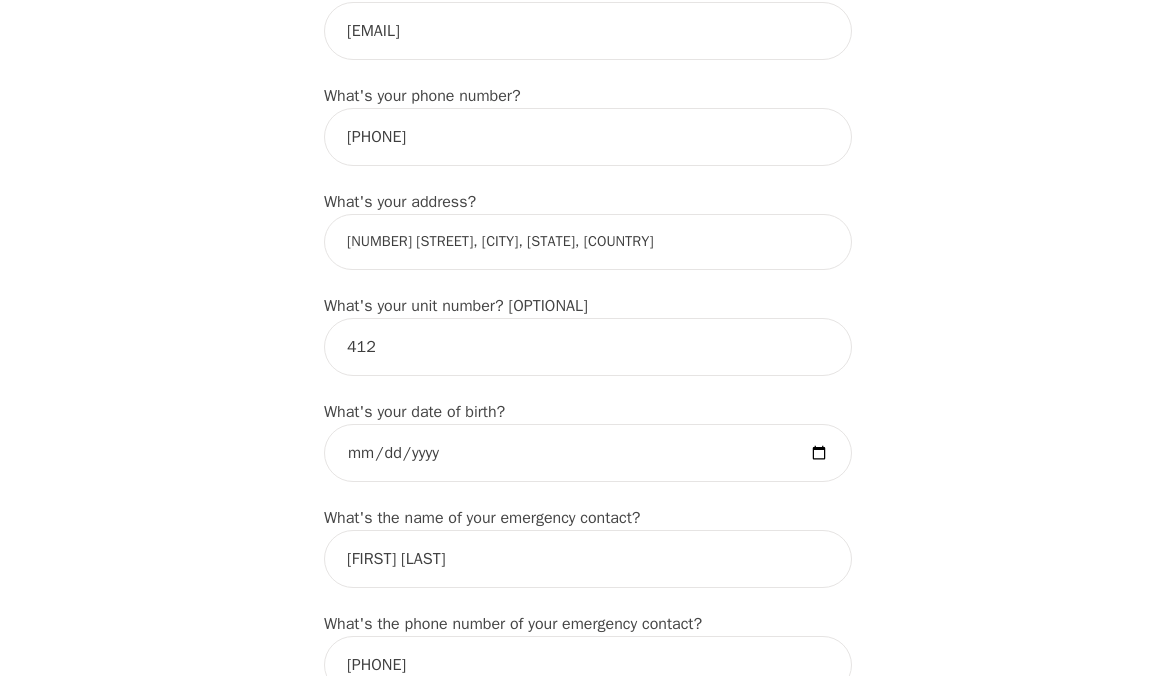 type on "[NUMBER] [STREET], [CITY], [STATE] [POSTAL_CODE], [COUNTRY]" 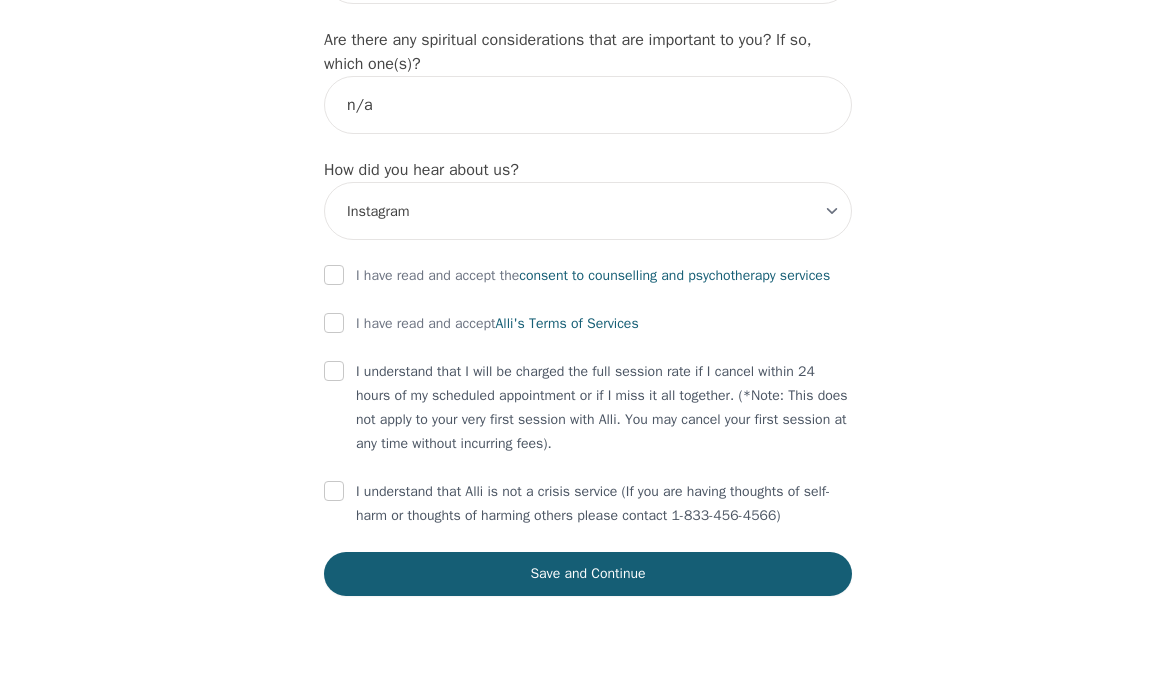 scroll, scrollTop: 2365, scrollLeft: 0, axis: vertical 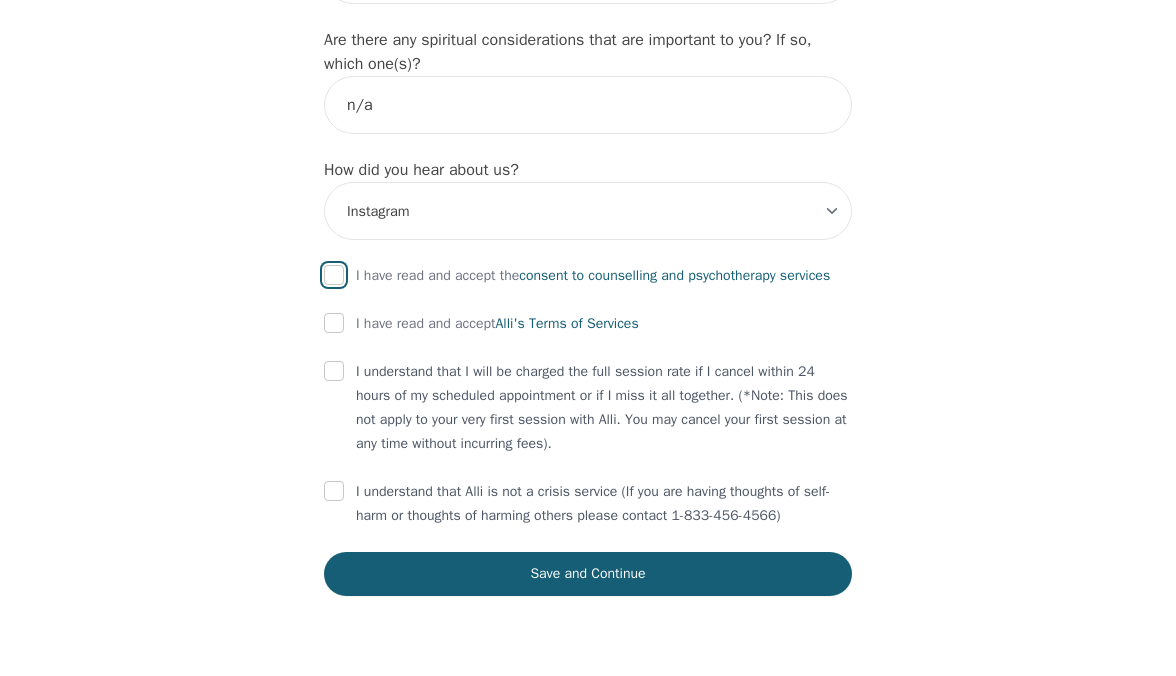 click at bounding box center [334, 275] 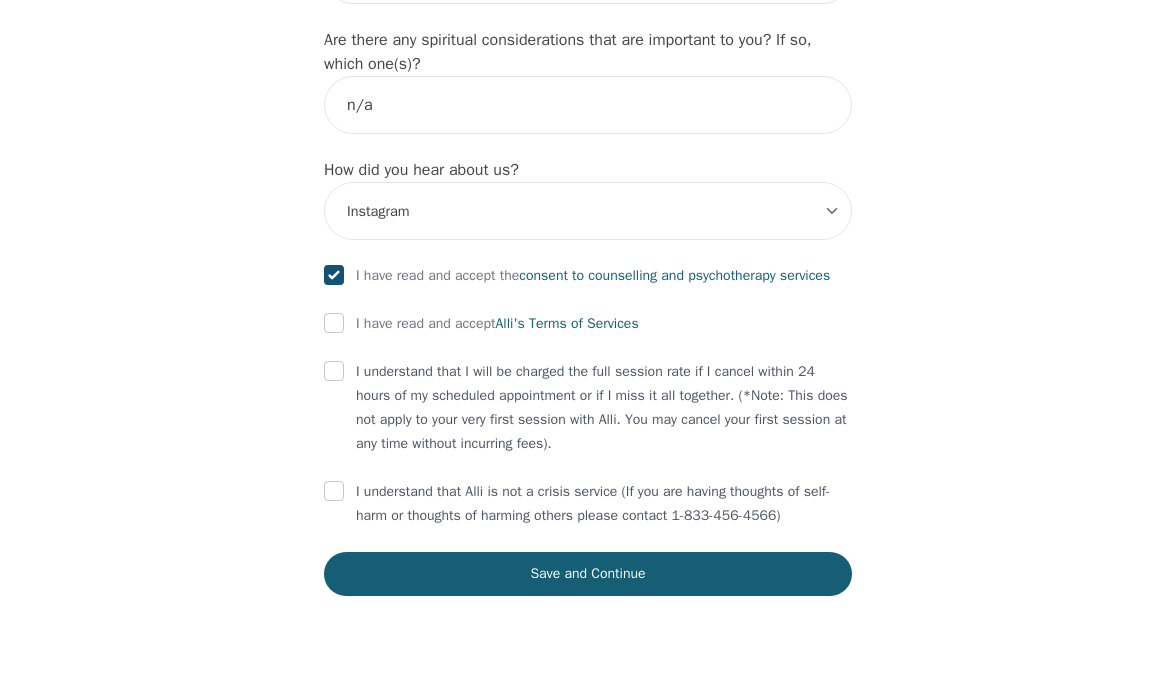checkbox on "true" 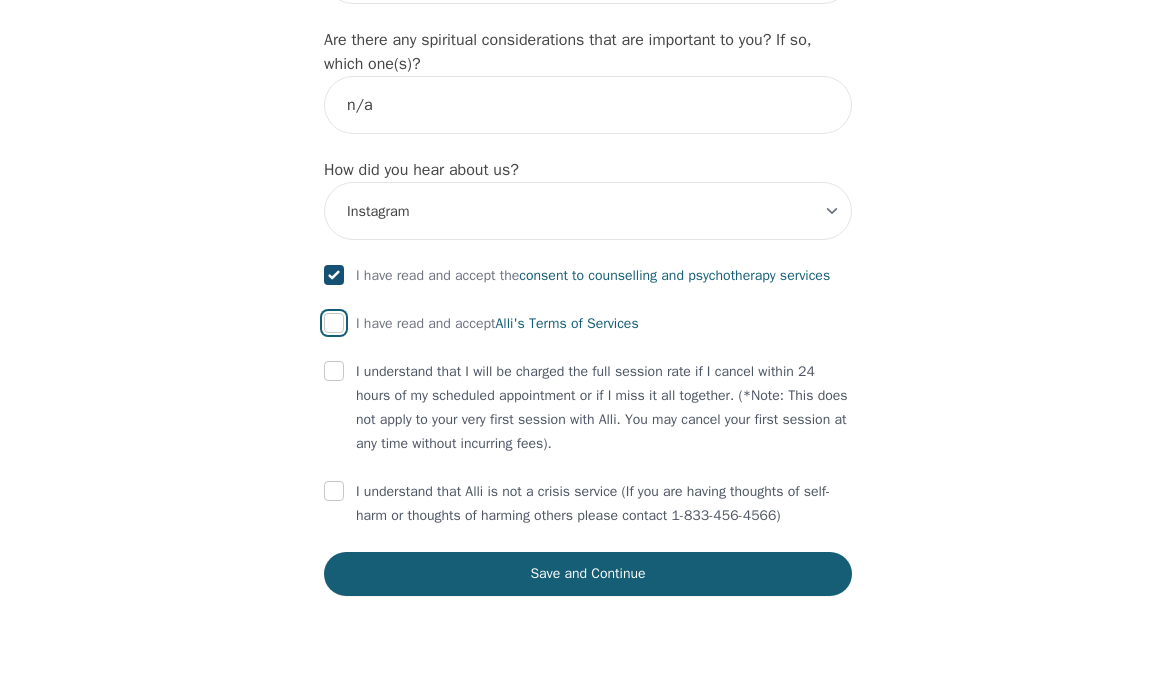 click at bounding box center (334, 323) 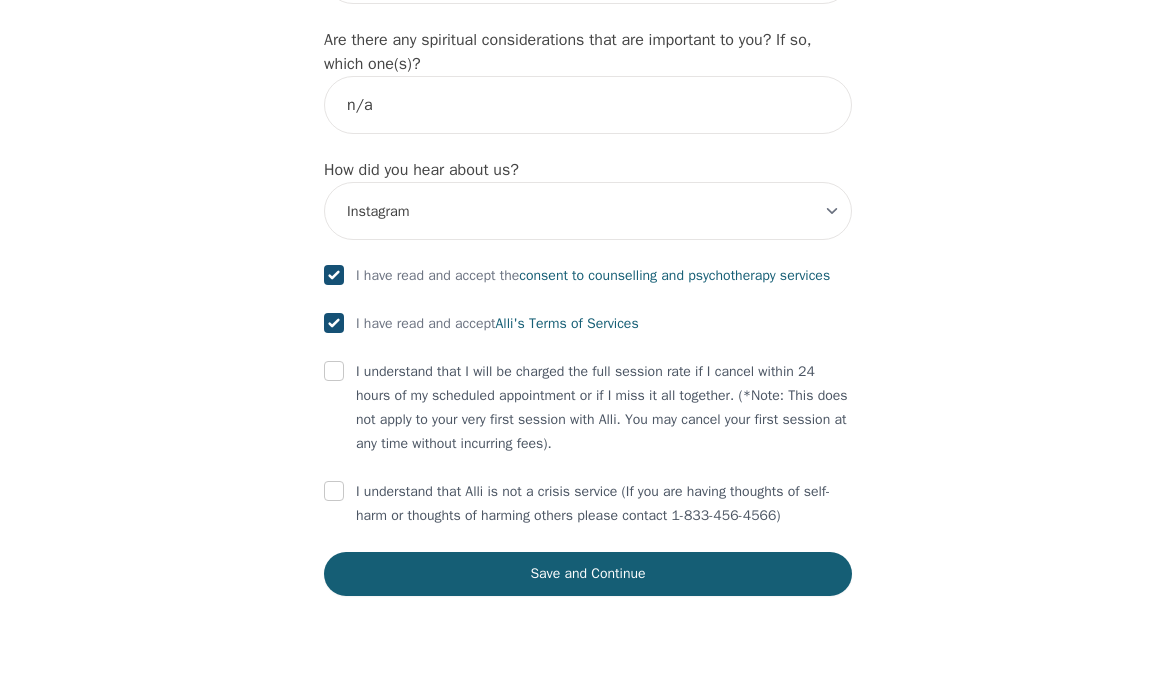 checkbox on "true" 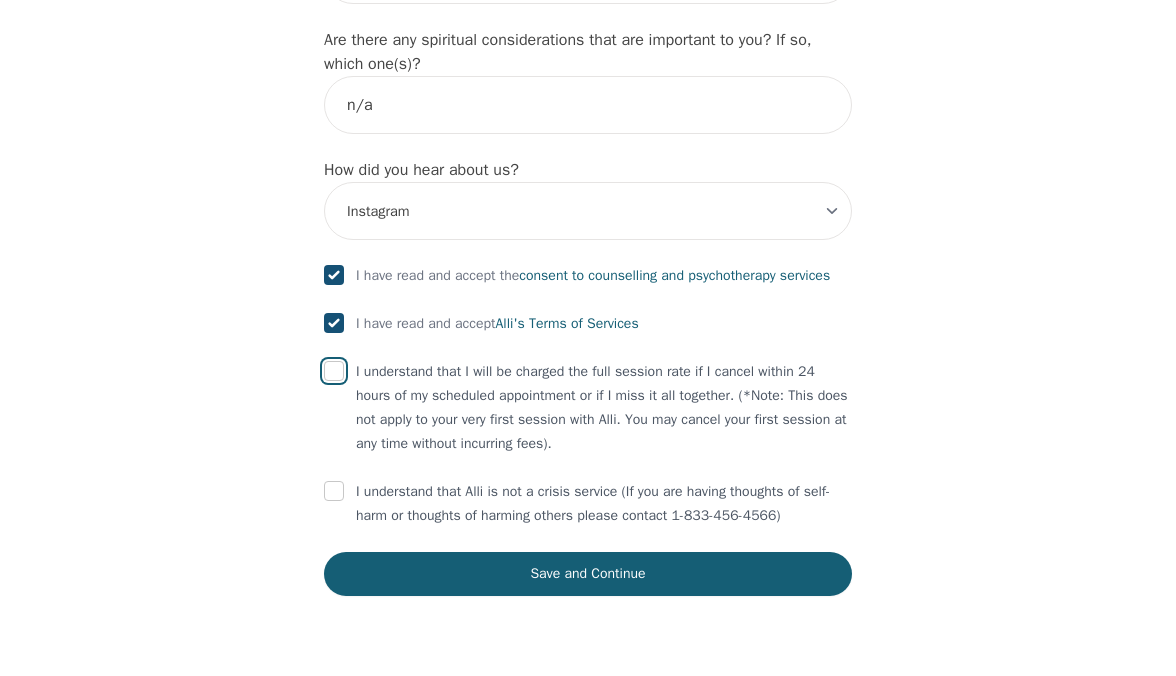 click at bounding box center [334, 371] 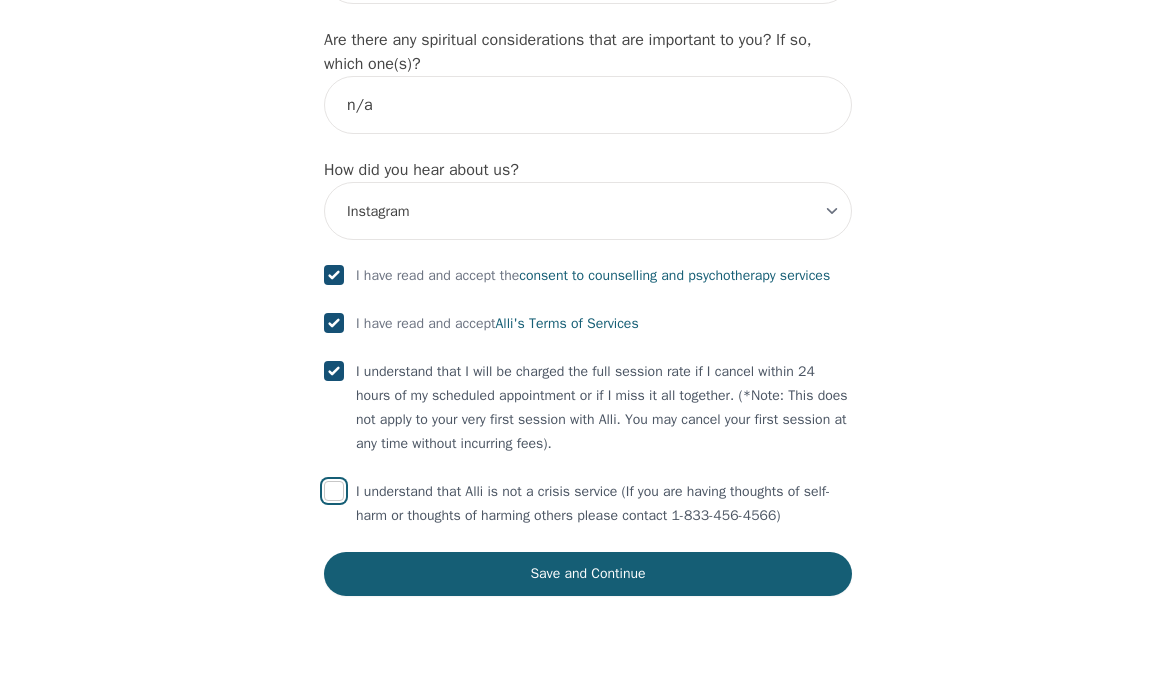 click at bounding box center [334, 491] 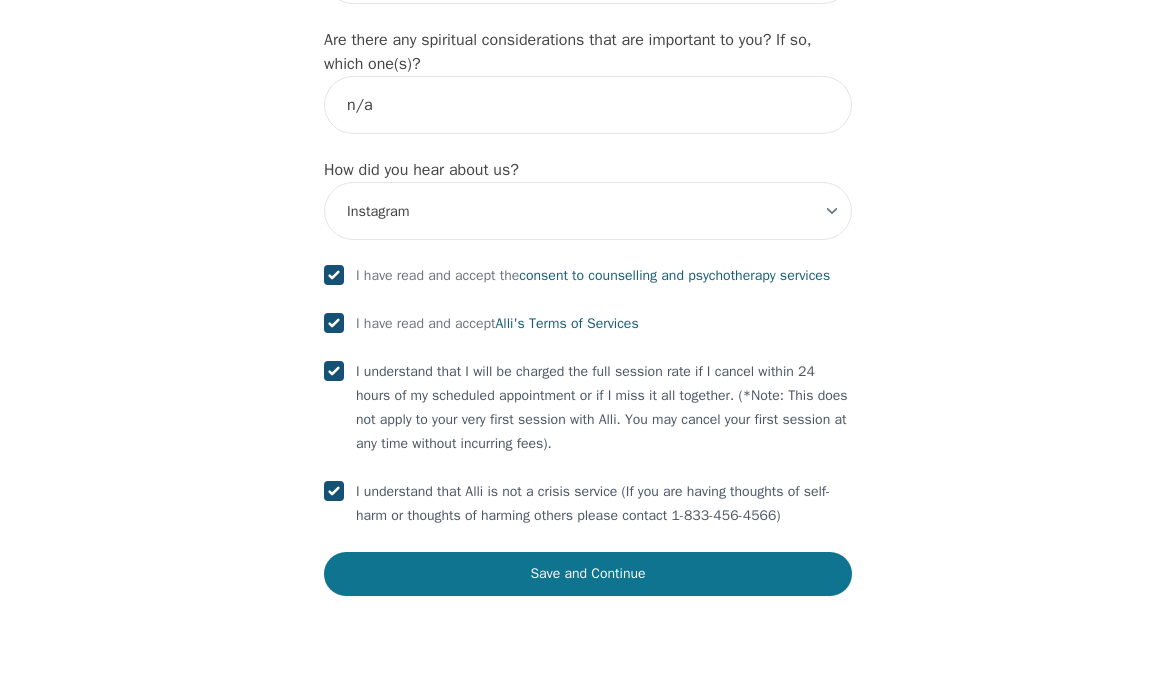 click on "Save and Continue" at bounding box center (588, 574) 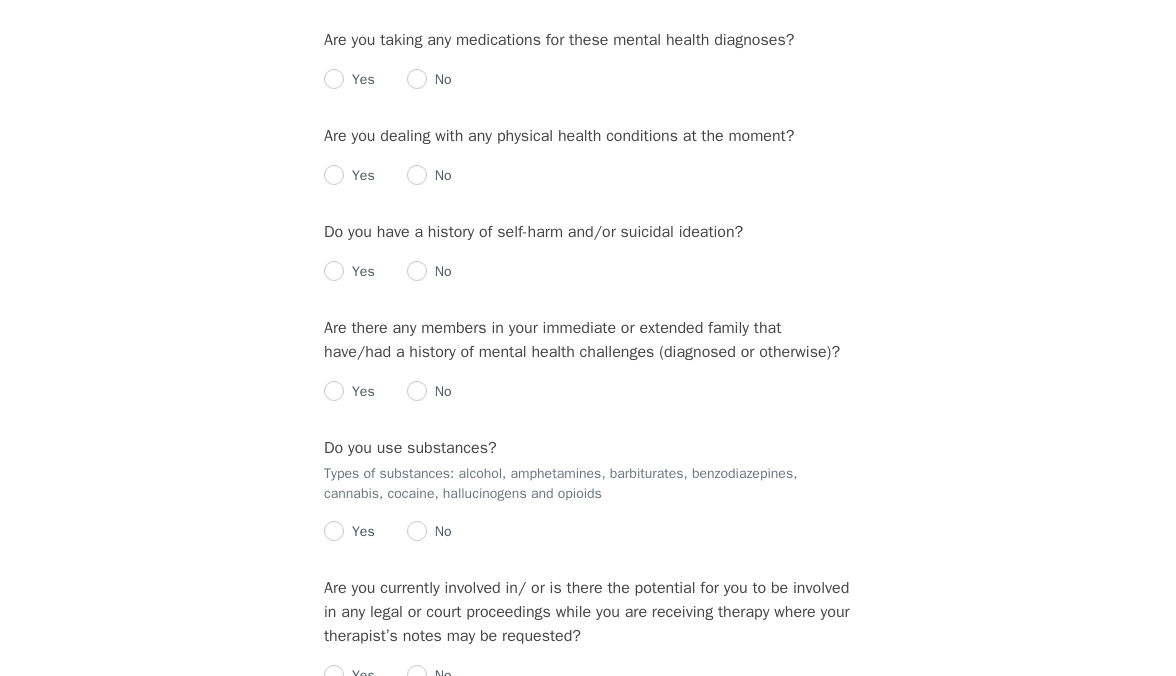 scroll, scrollTop: 0, scrollLeft: 0, axis: both 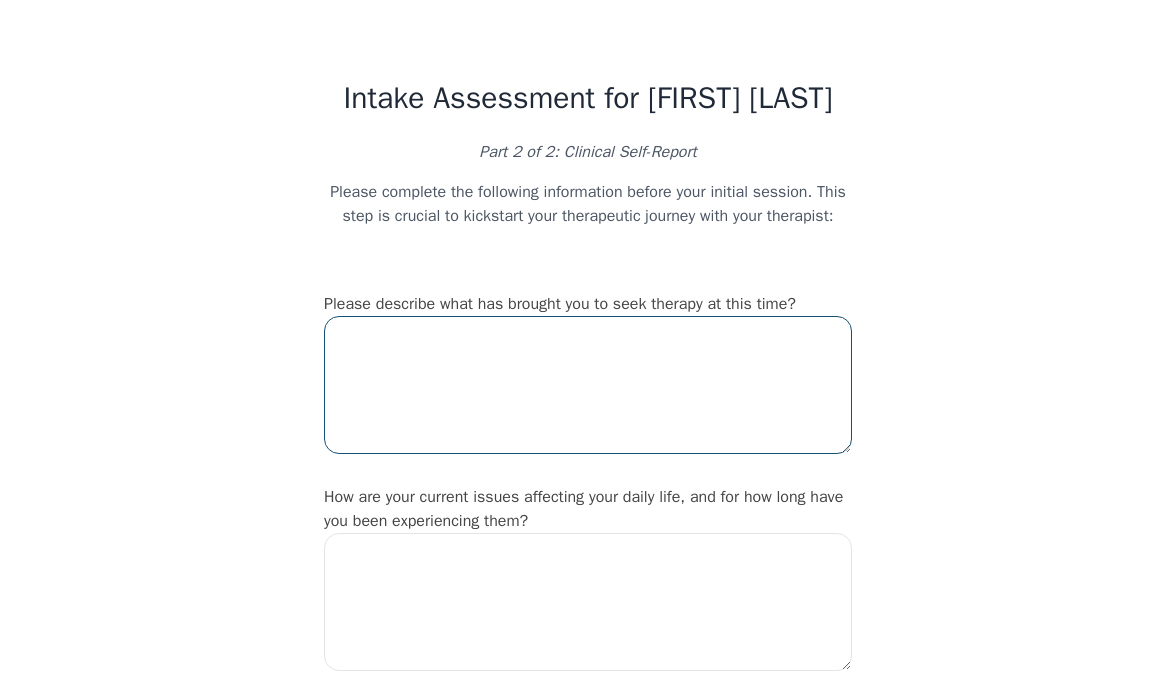 click at bounding box center [588, 385] 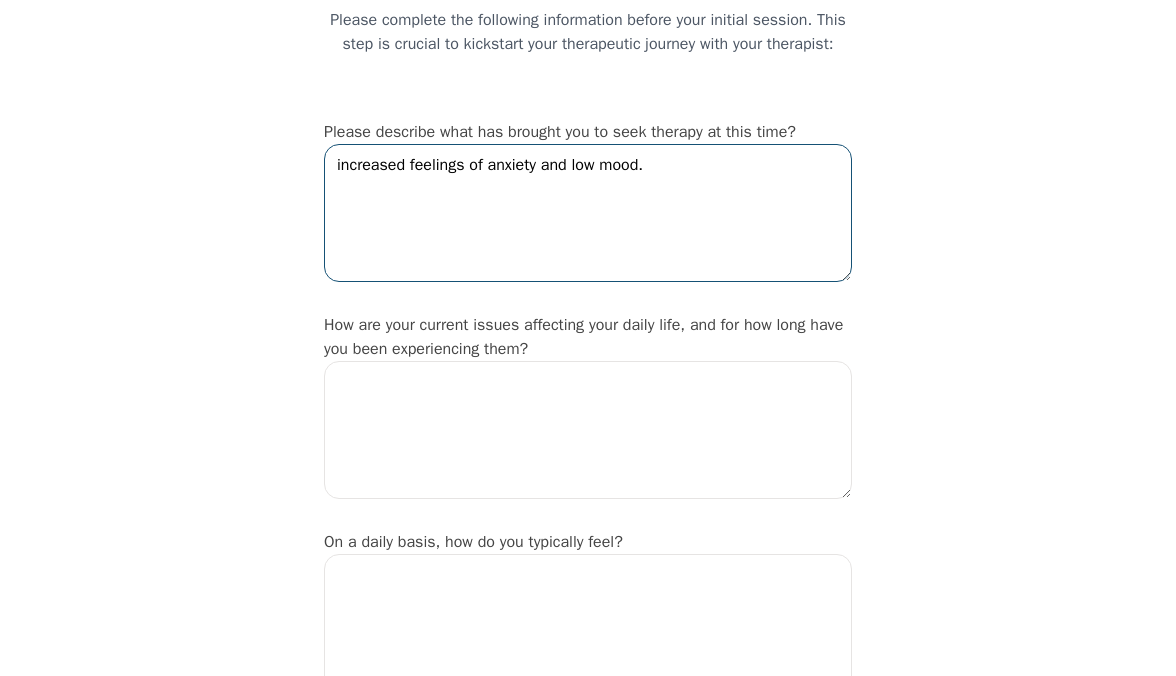 scroll, scrollTop: 184, scrollLeft: 0, axis: vertical 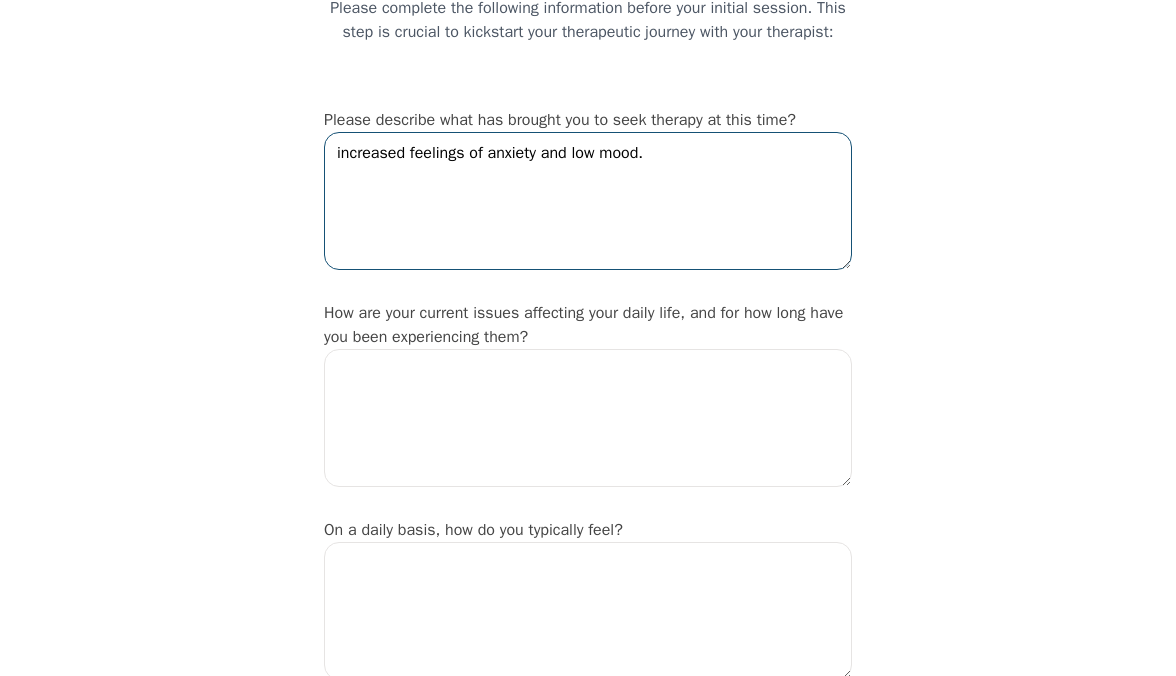 type on "increased feelings of anxiety and low mood." 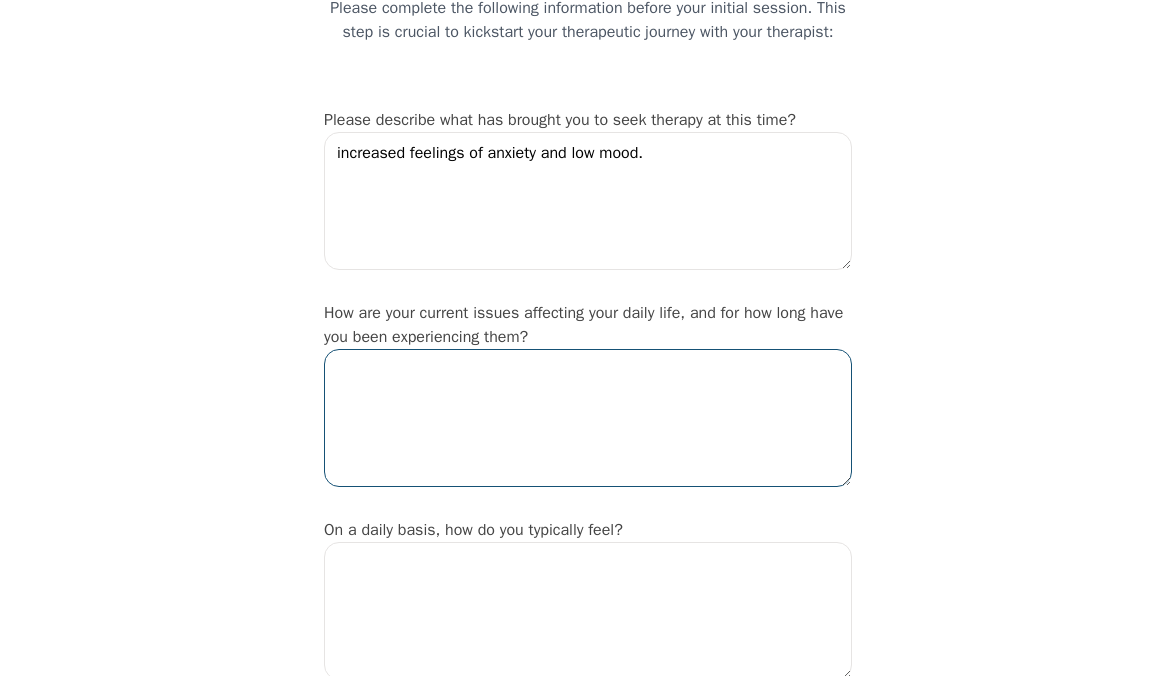click at bounding box center (588, 418) 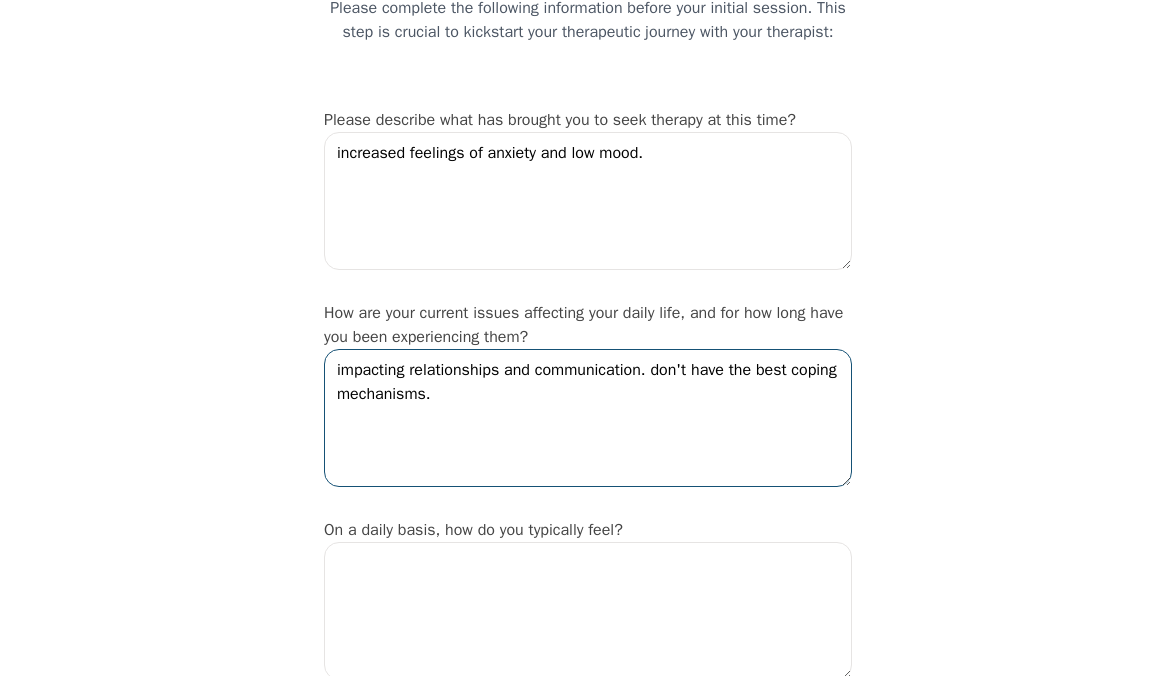type on "impacting relationships and communication. don't have the best coping mechanisms." 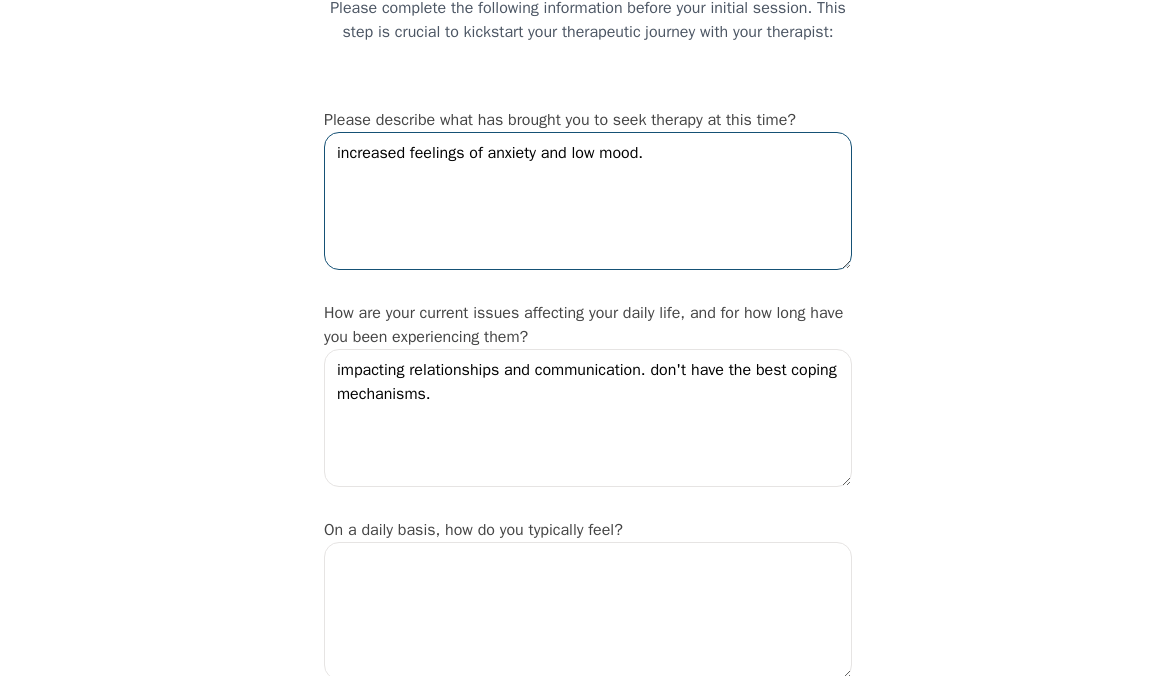 click on "increased feelings of anxiety and low mood." at bounding box center (588, 201) 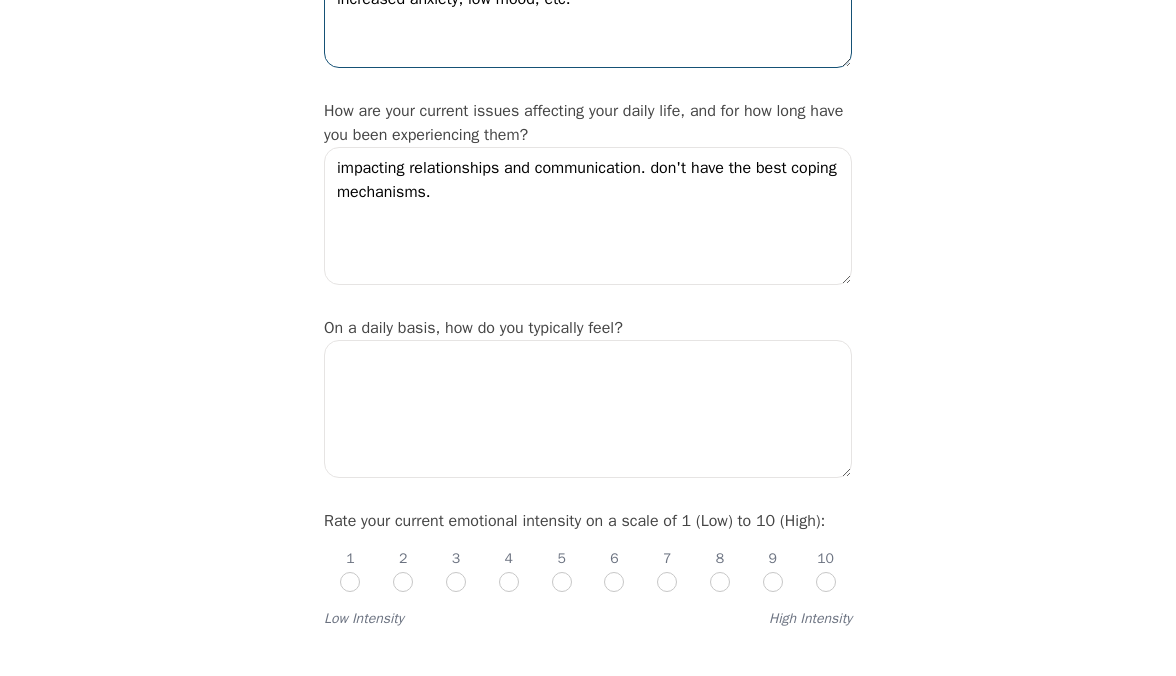 scroll, scrollTop: 394, scrollLeft: 0, axis: vertical 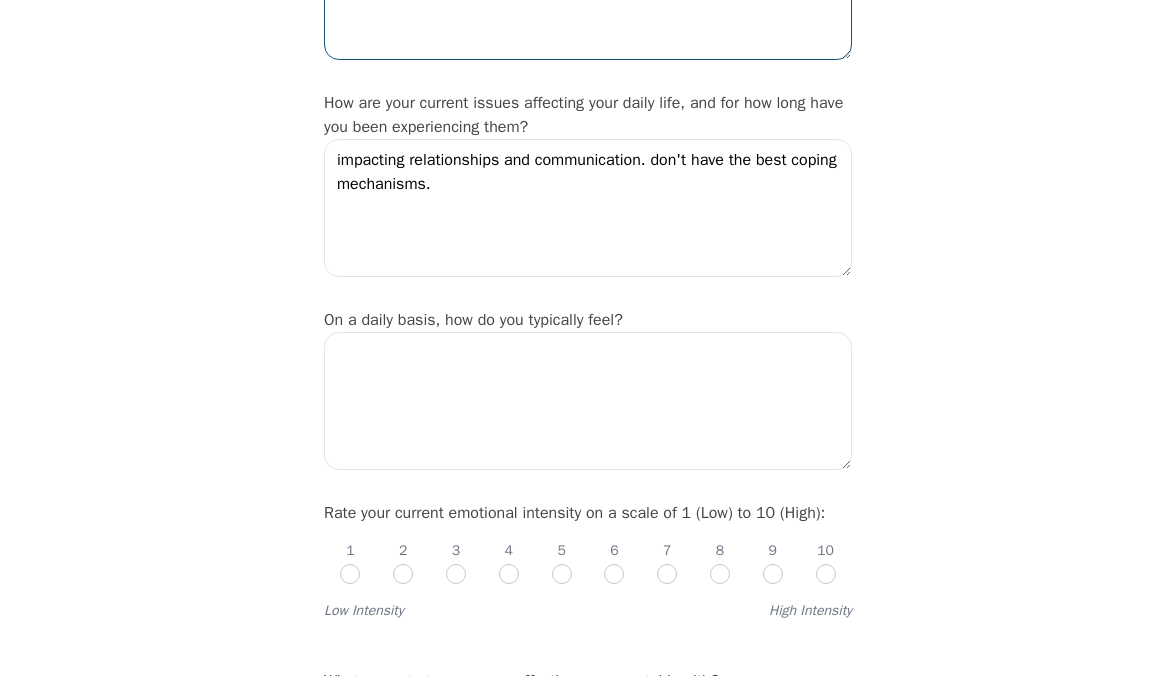 type on "my brother has been going through intense medical issues which has required me to be a caregiver more than usual, and is bringing up increased anxiety, low mood, etc." 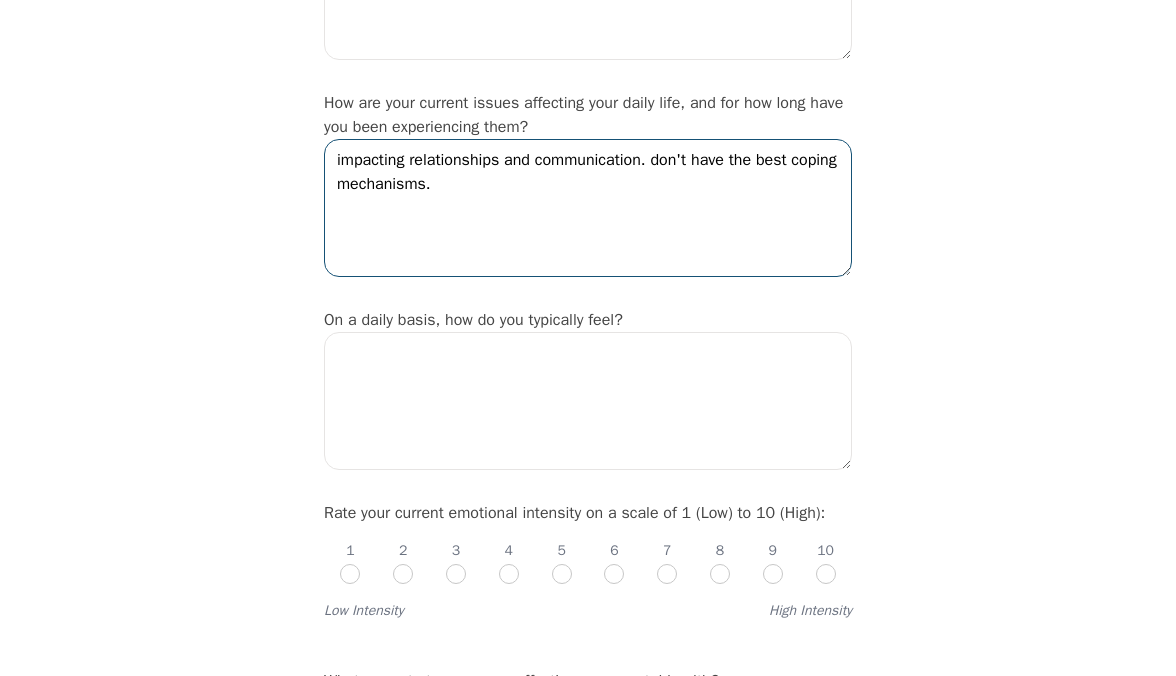 click on "impacting relationships and communication. don't have the best coping mechanisms." at bounding box center (588, 208) 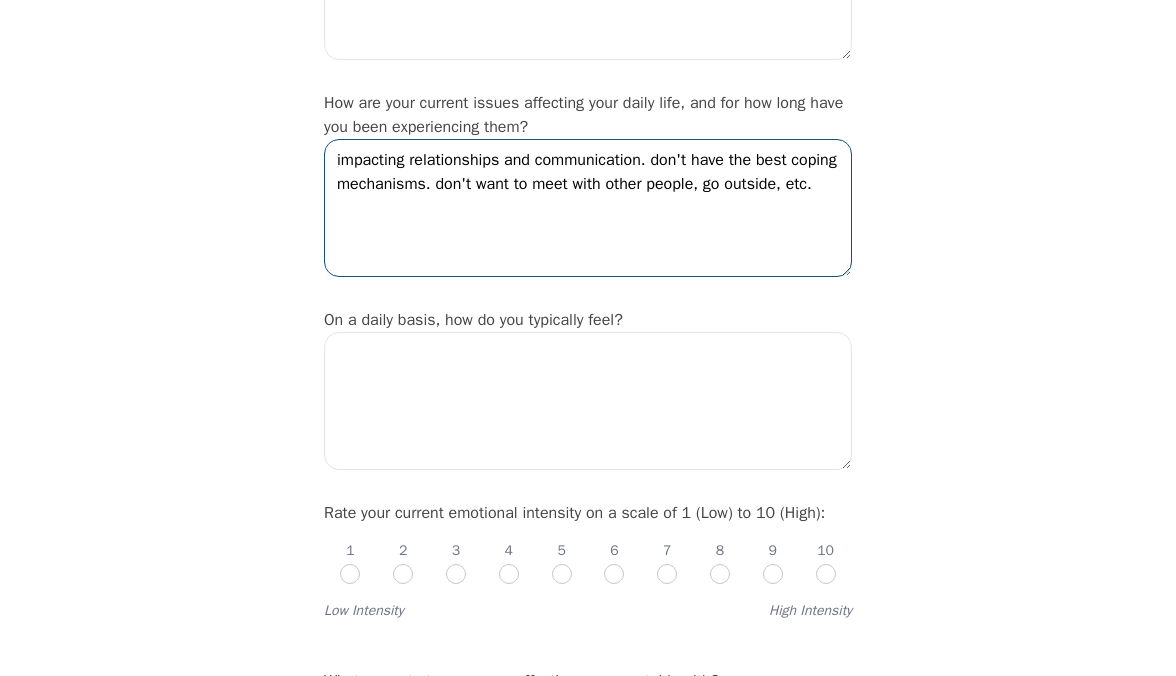 type on "impacting relationships and communication. don't have the best coping mechanisms. don't want to meet with other people, go outside, etc." 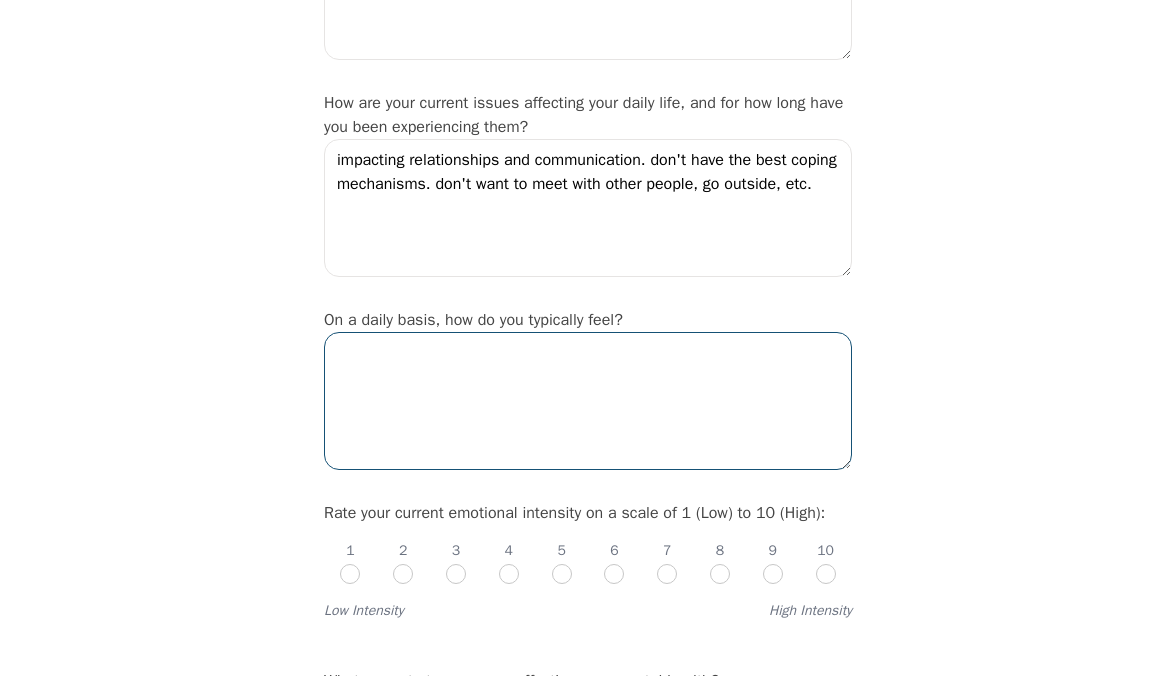 click at bounding box center [588, 401] 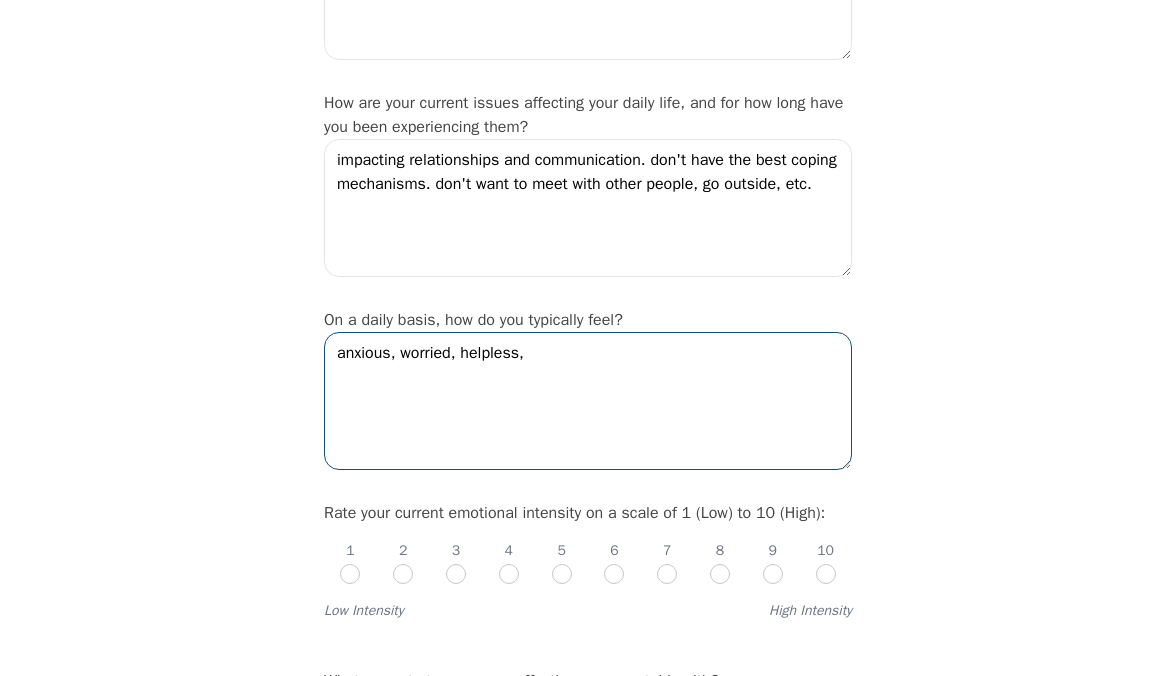 type on "anxious, worried, helpless," 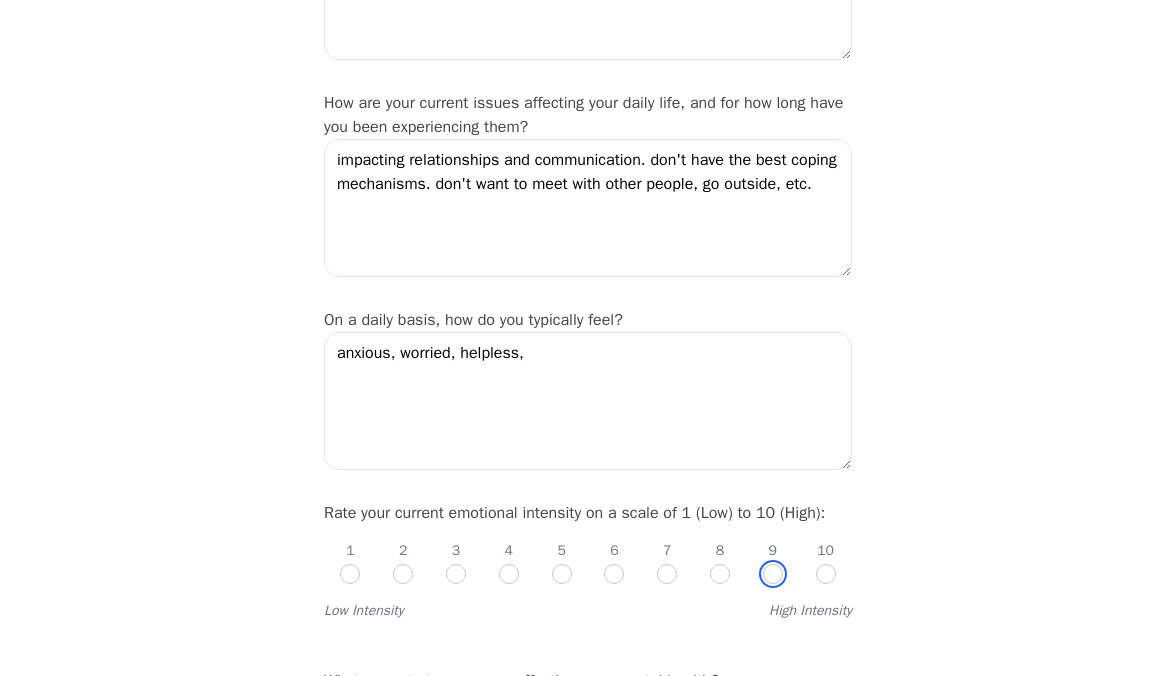 click at bounding box center (773, 574) 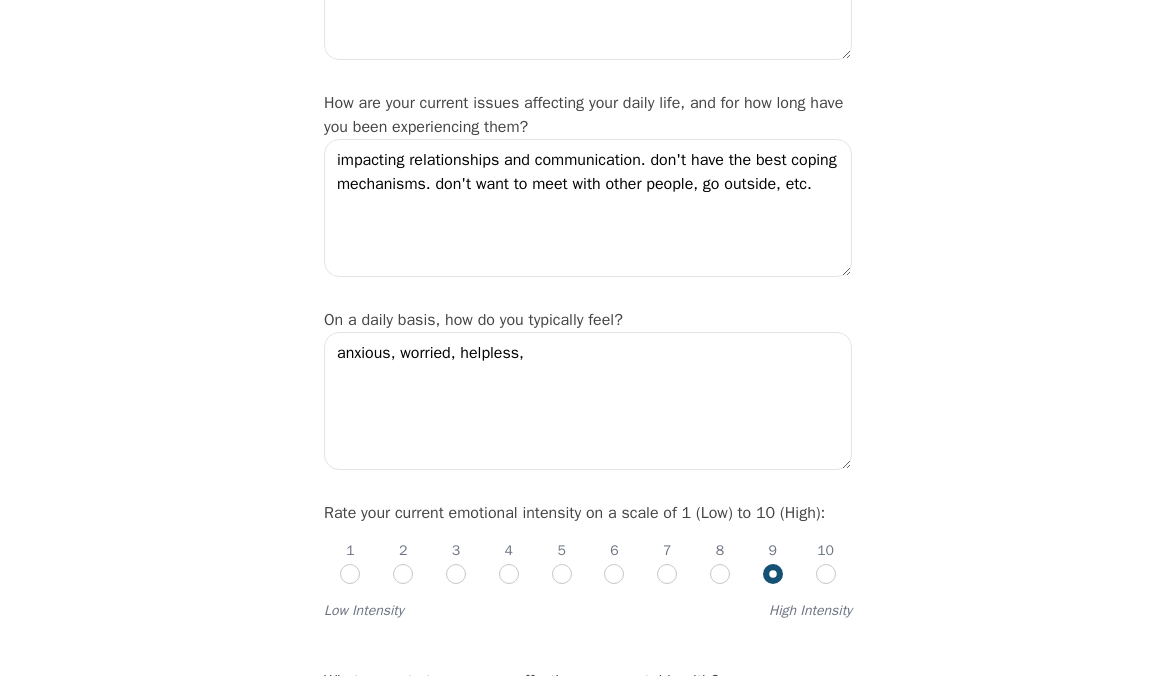 radio on "true" 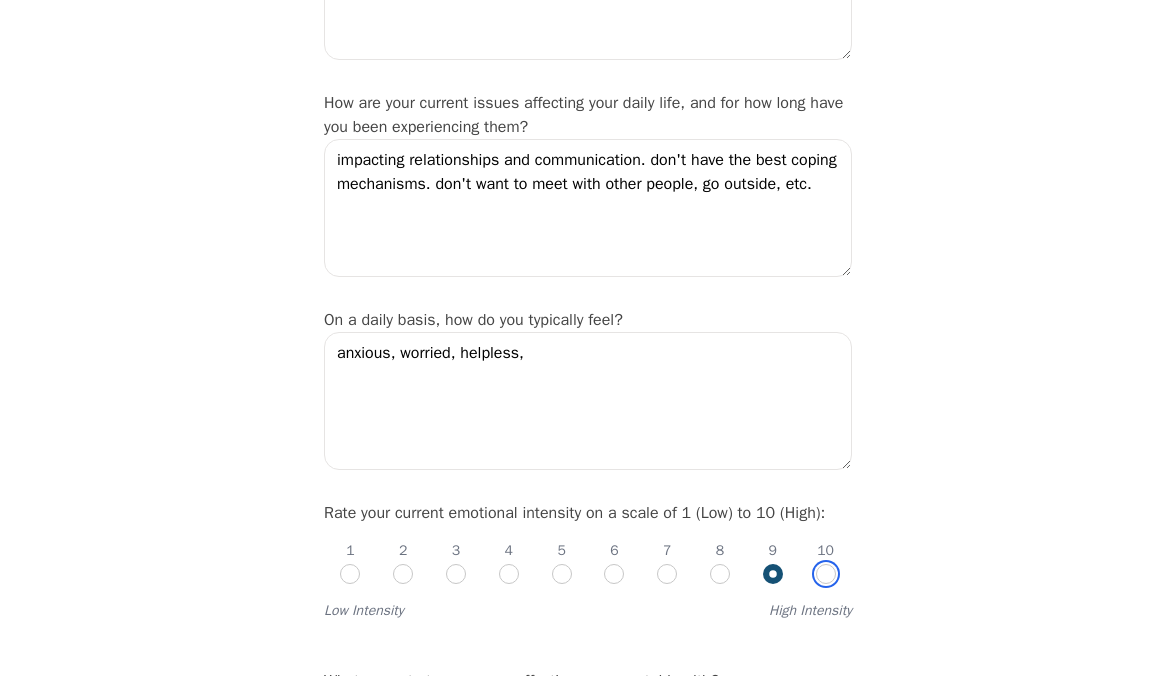 click at bounding box center (826, 574) 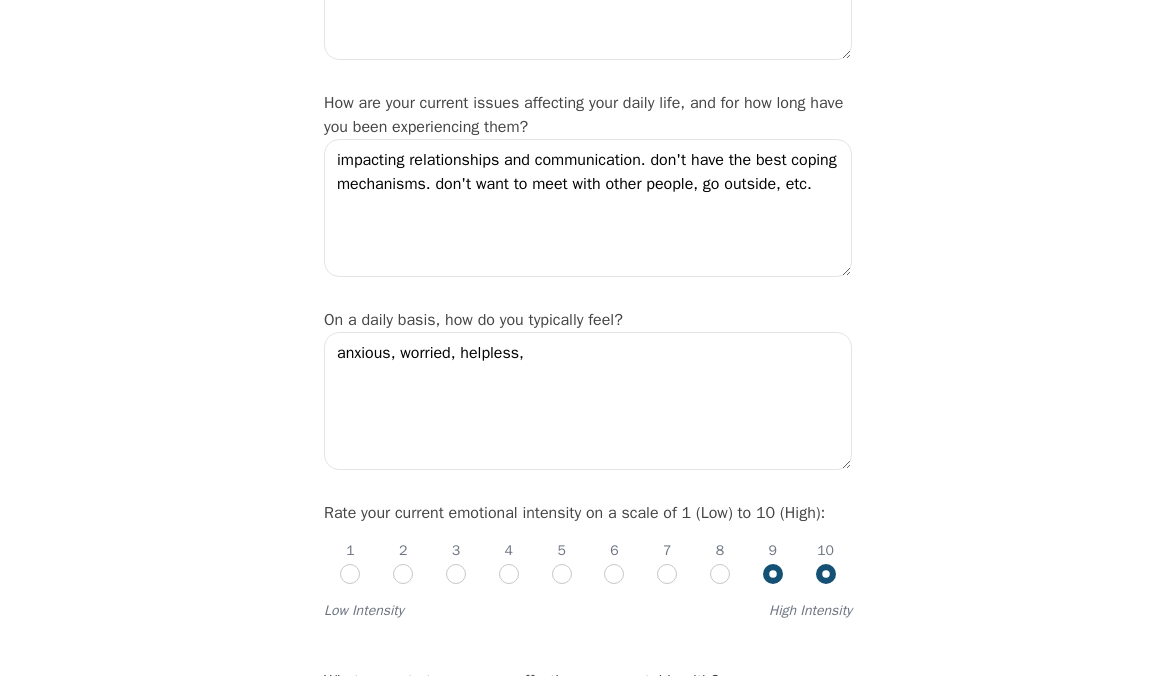 radio on "true" 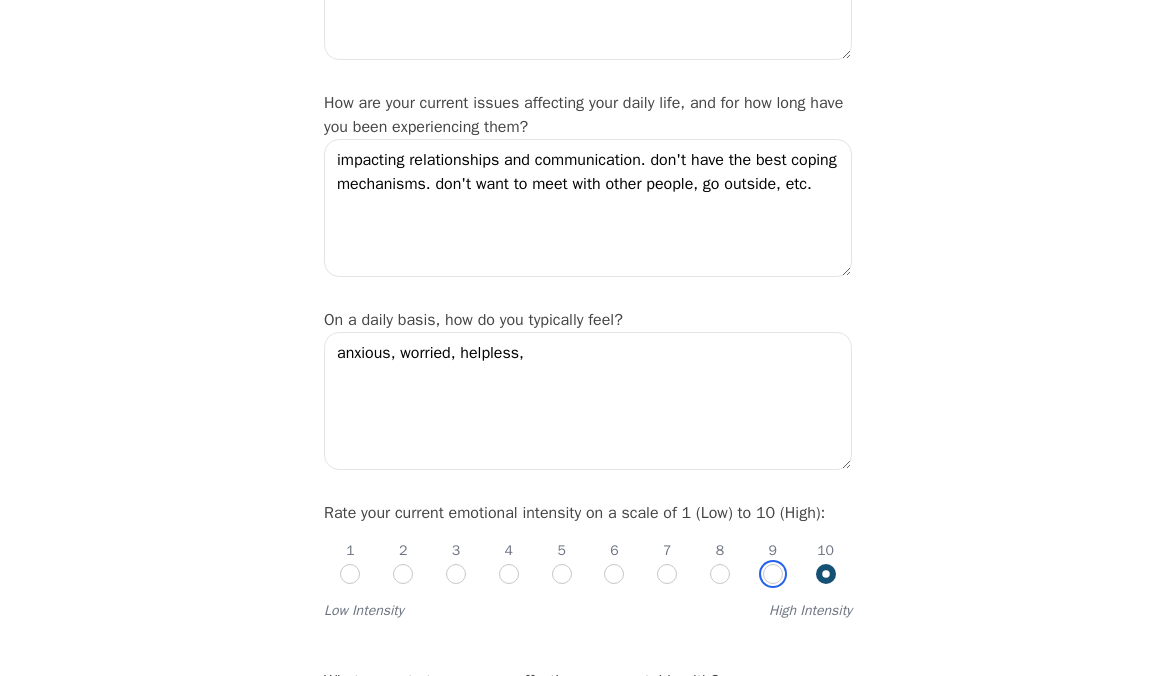 click at bounding box center [773, 574] 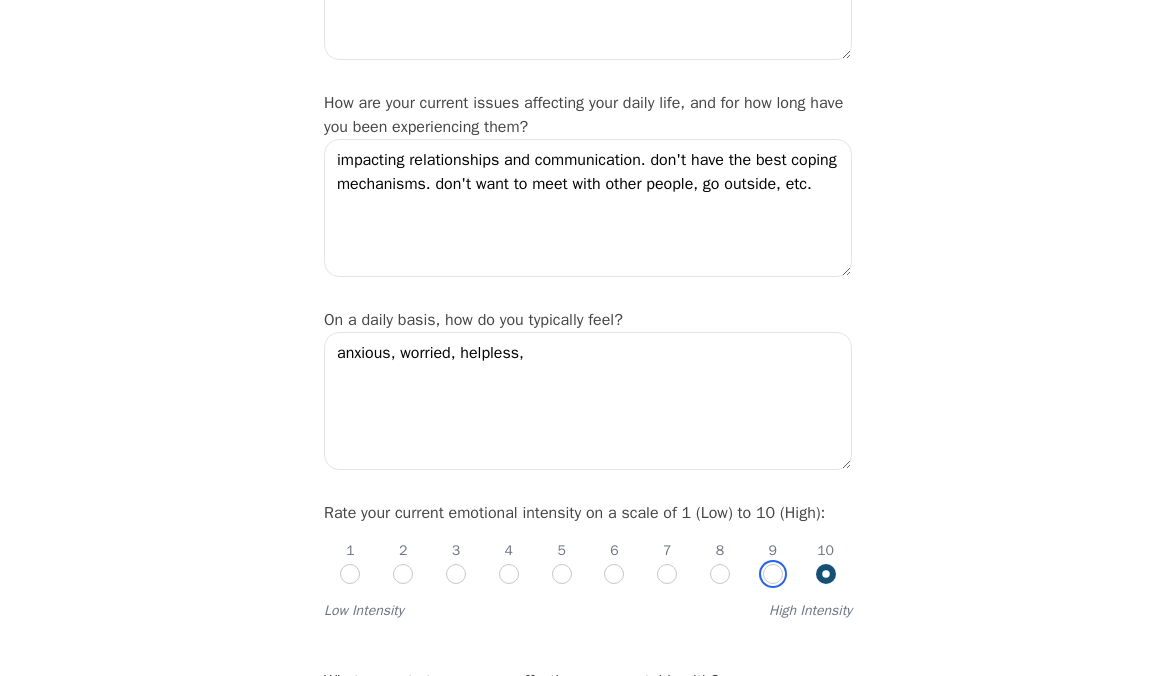 radio on "true" 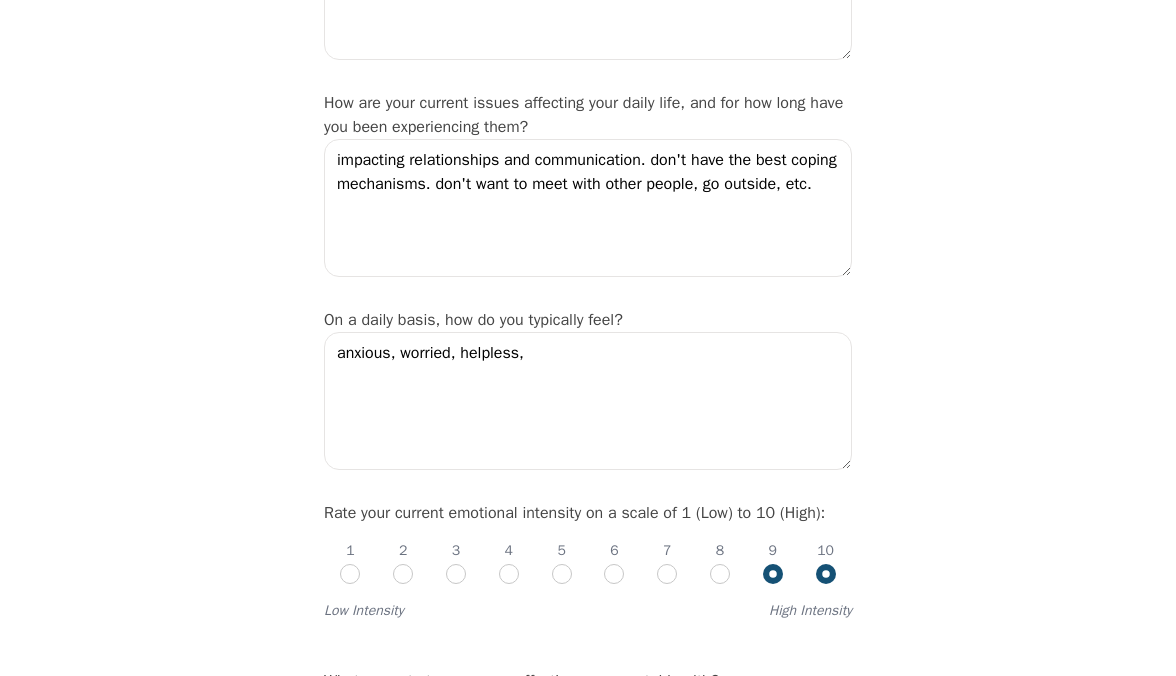 radio on "false" 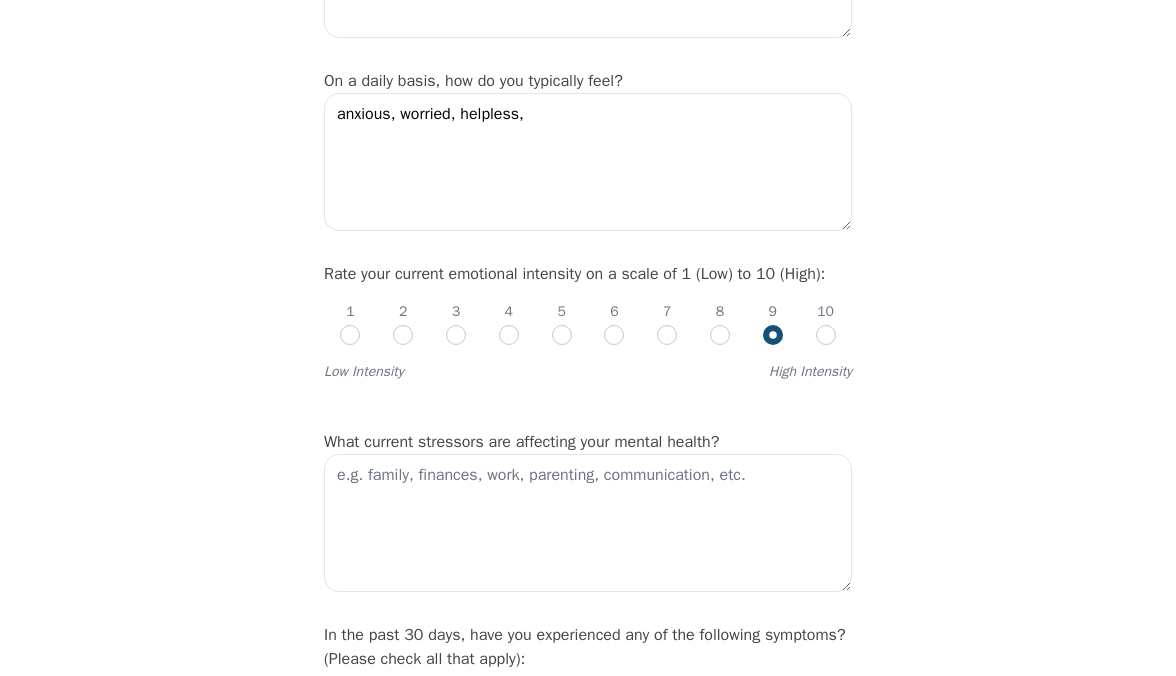 scroll, scrollTop: 640, scrollLeft: 0, axis: vertical 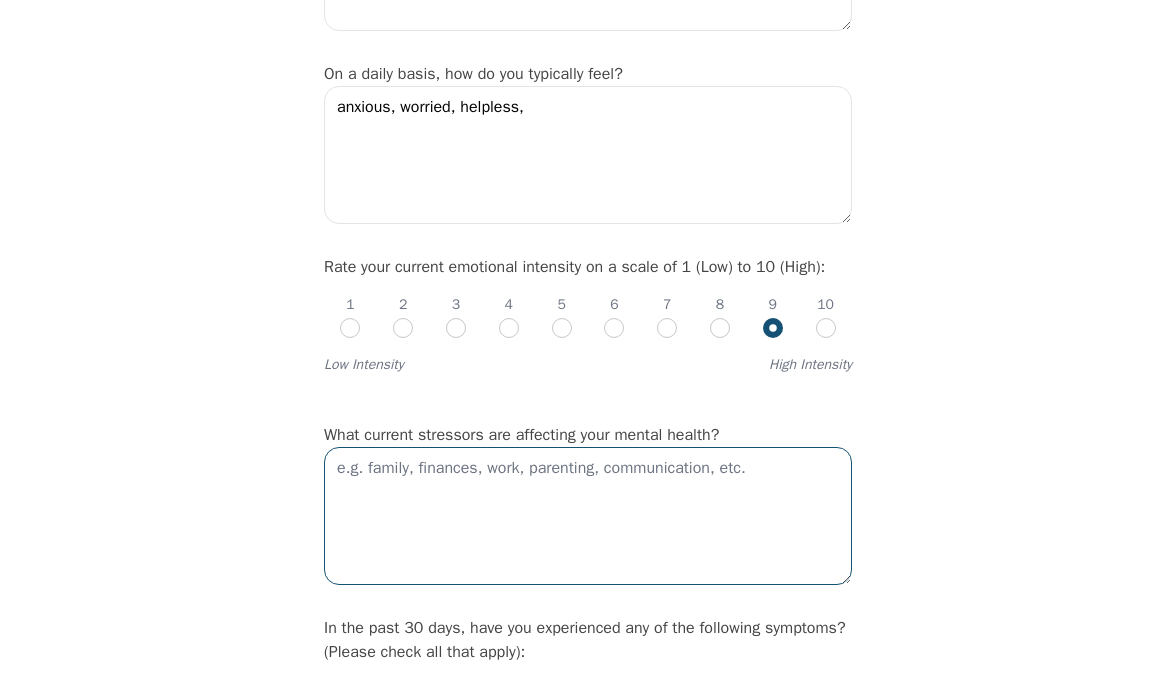 click at bounding box center (588, 516) 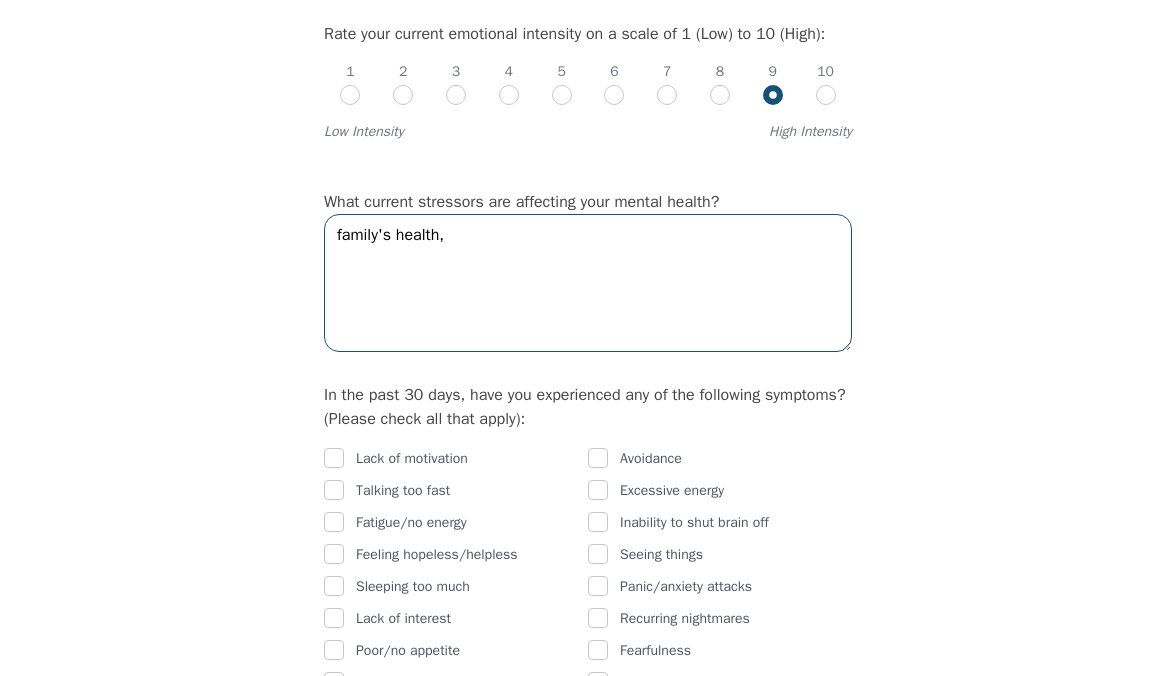 scroll, scrollTop: 876, scrollLeft: 0, axis: vertical 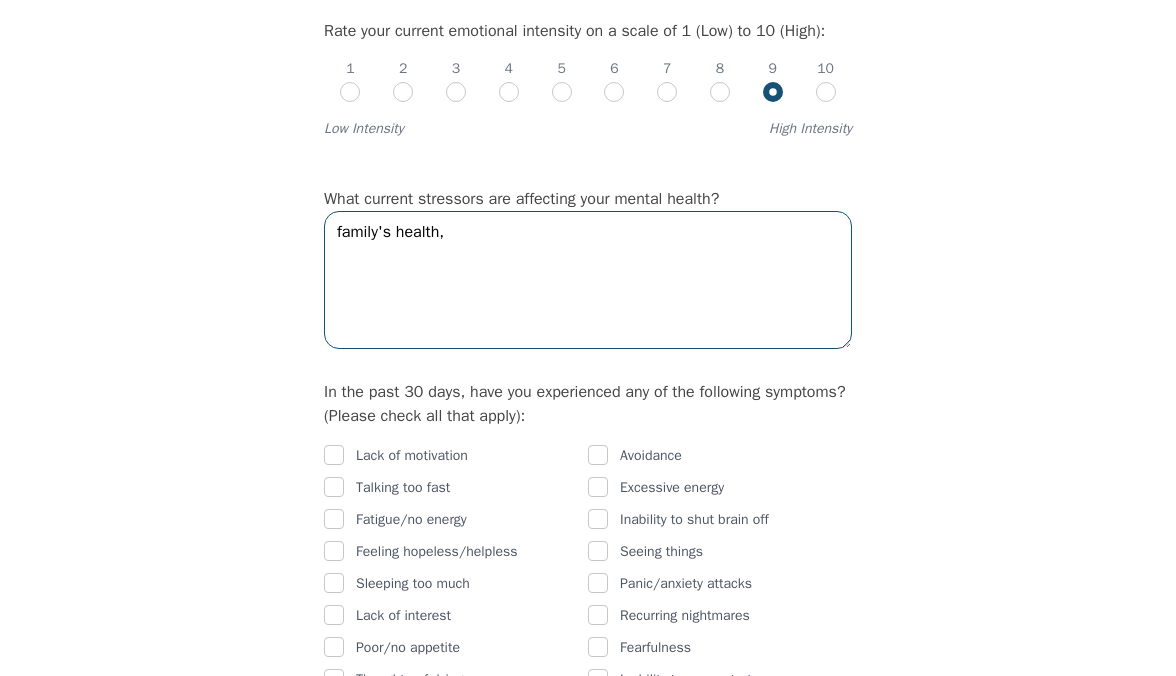 type on "family's health," 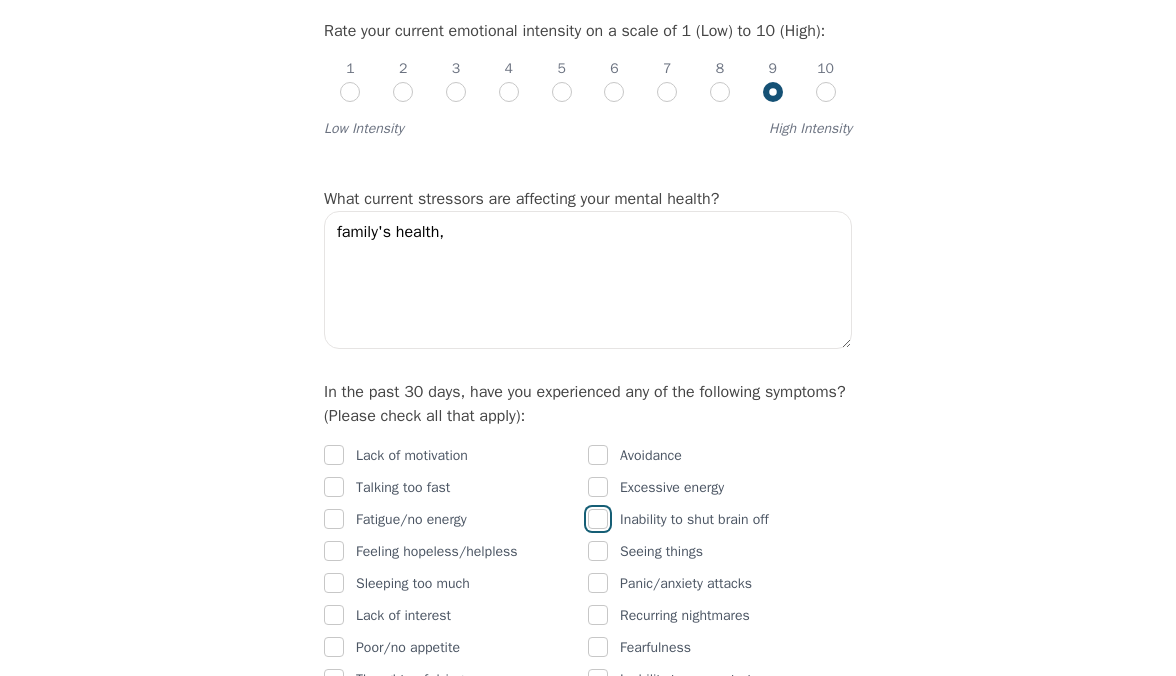 click at bounding box center (598, 519) 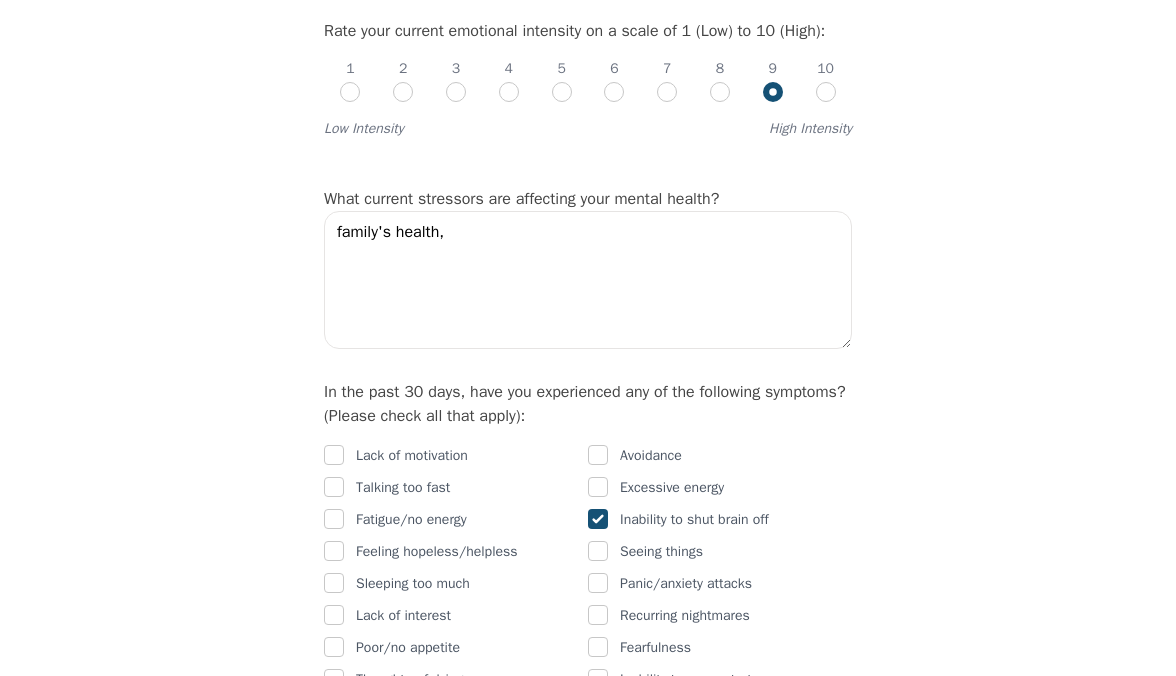 checkbox on "true" 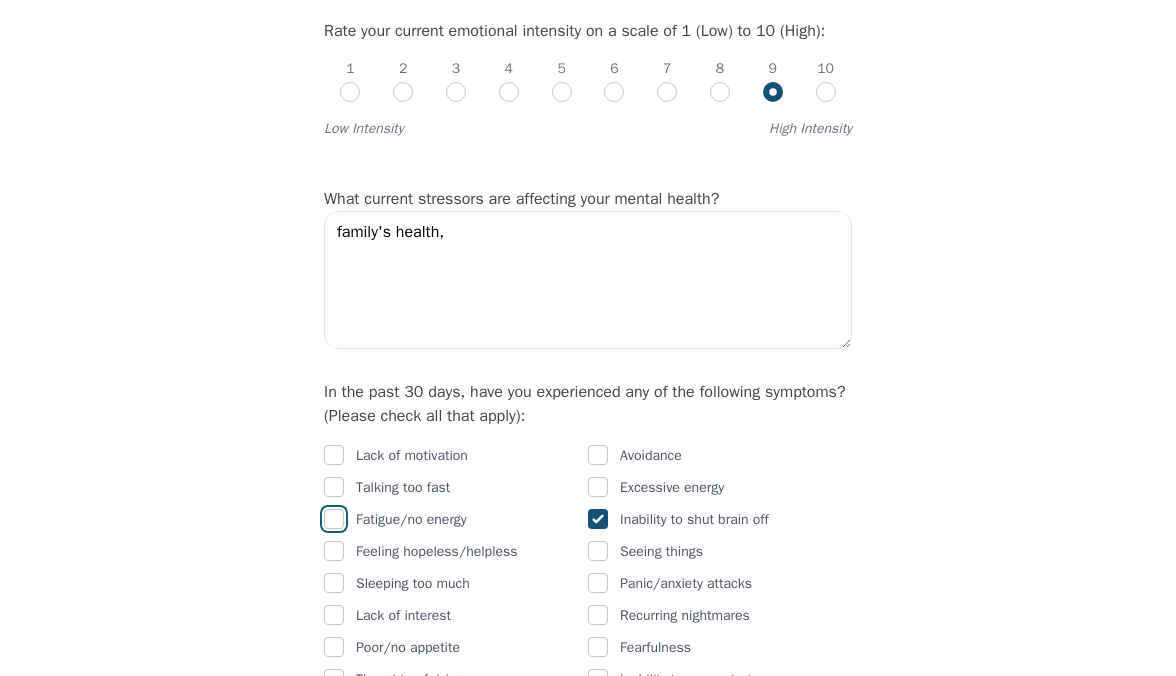 click at bounding box center [334, 519] 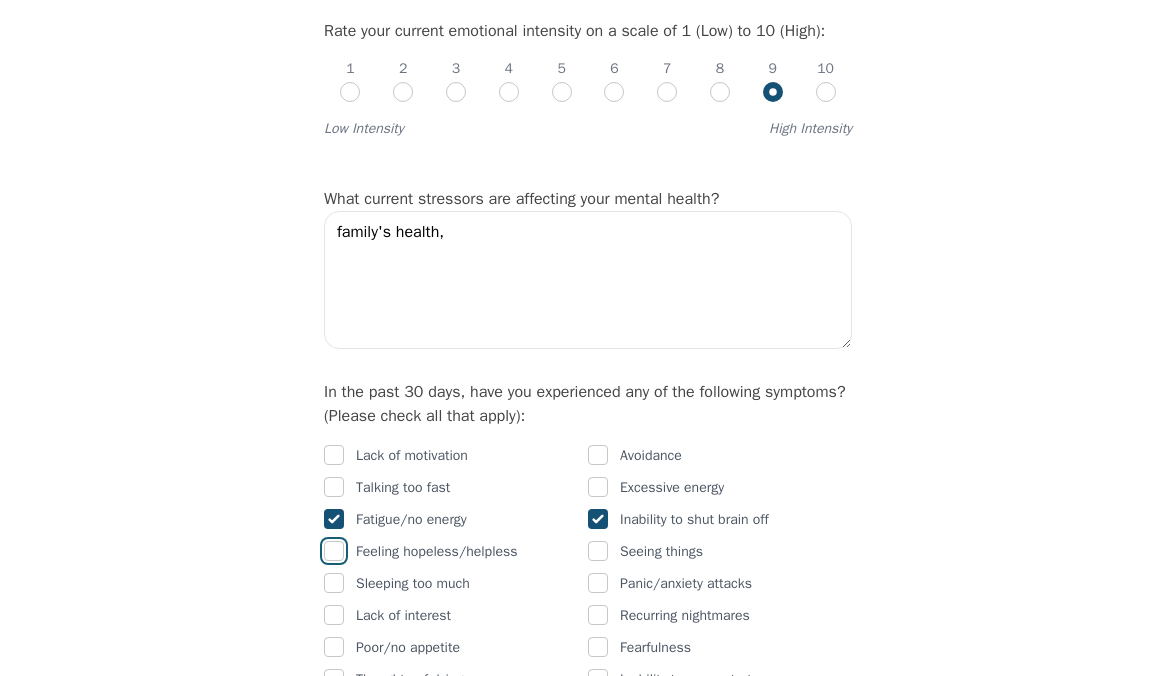 click at bounding box center [334, 551] 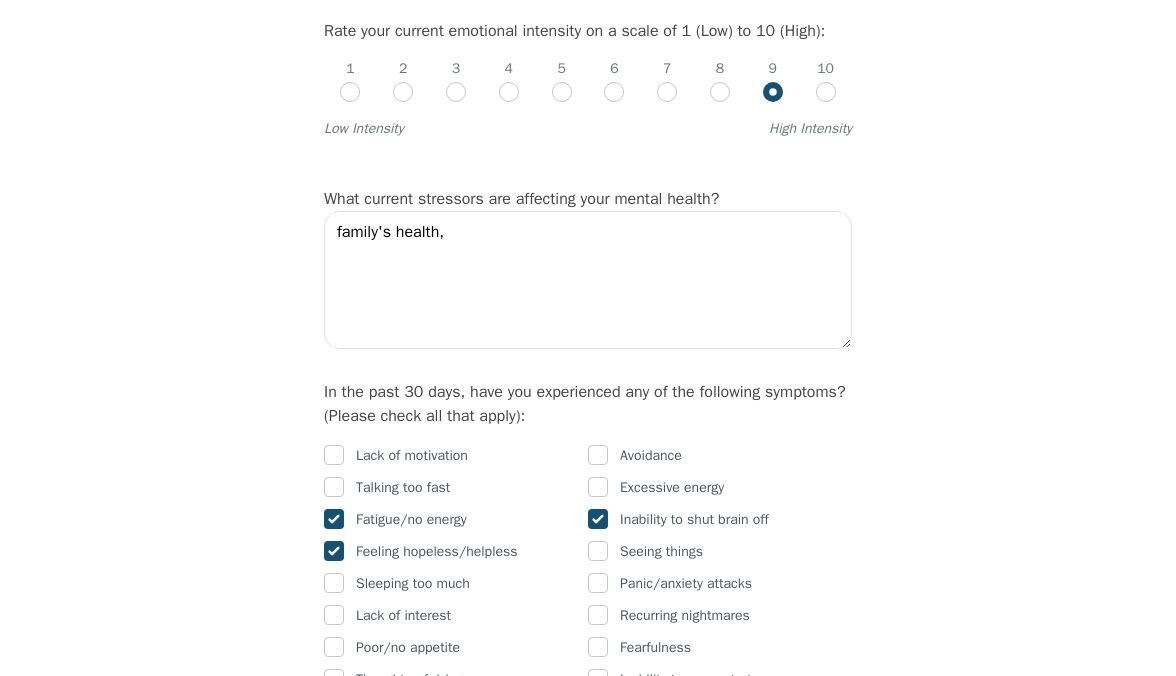 click at bounding box center (334, 551) 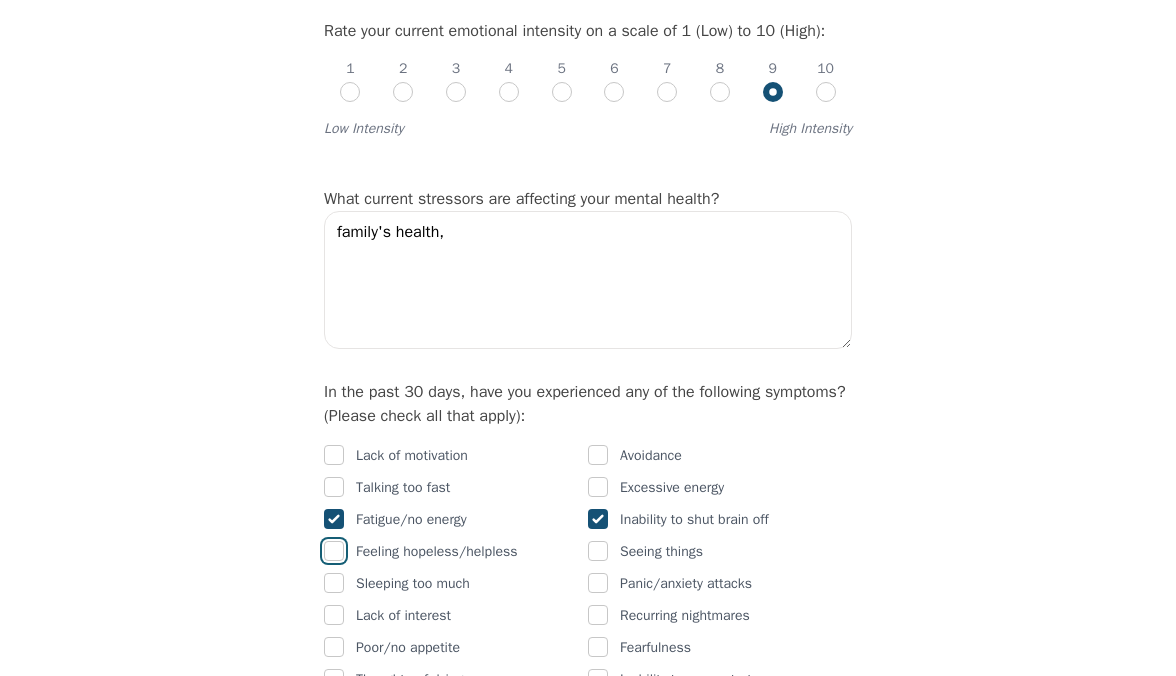 click at bounding box center [334, 551] 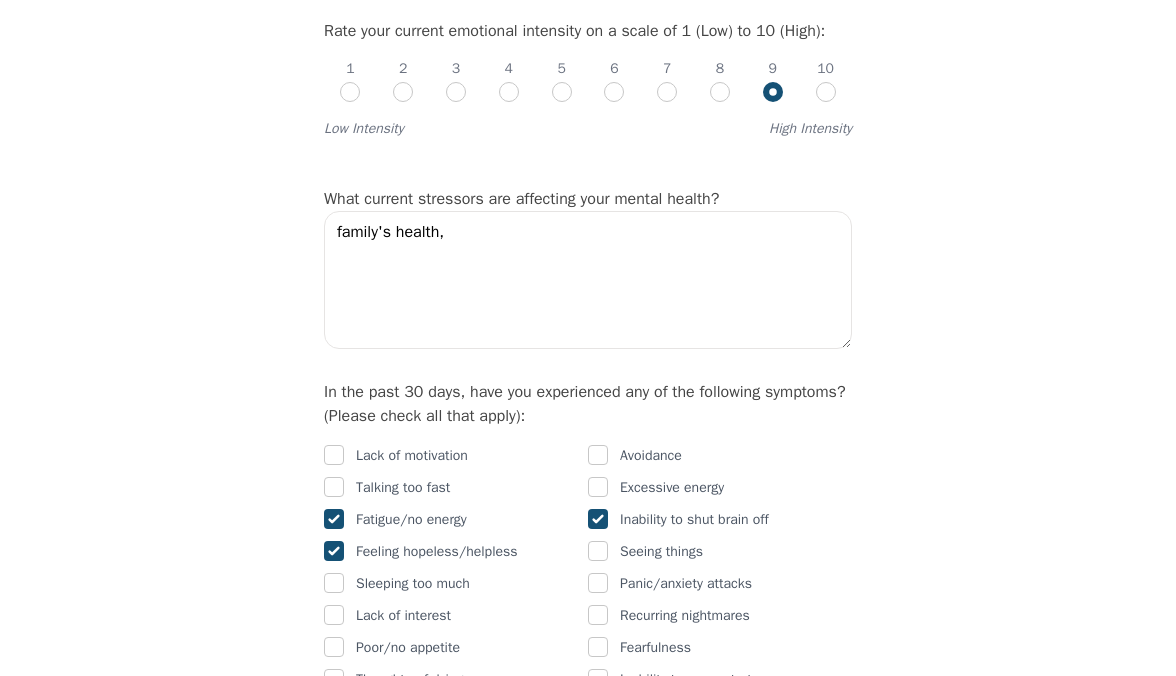 checkbox on "true" 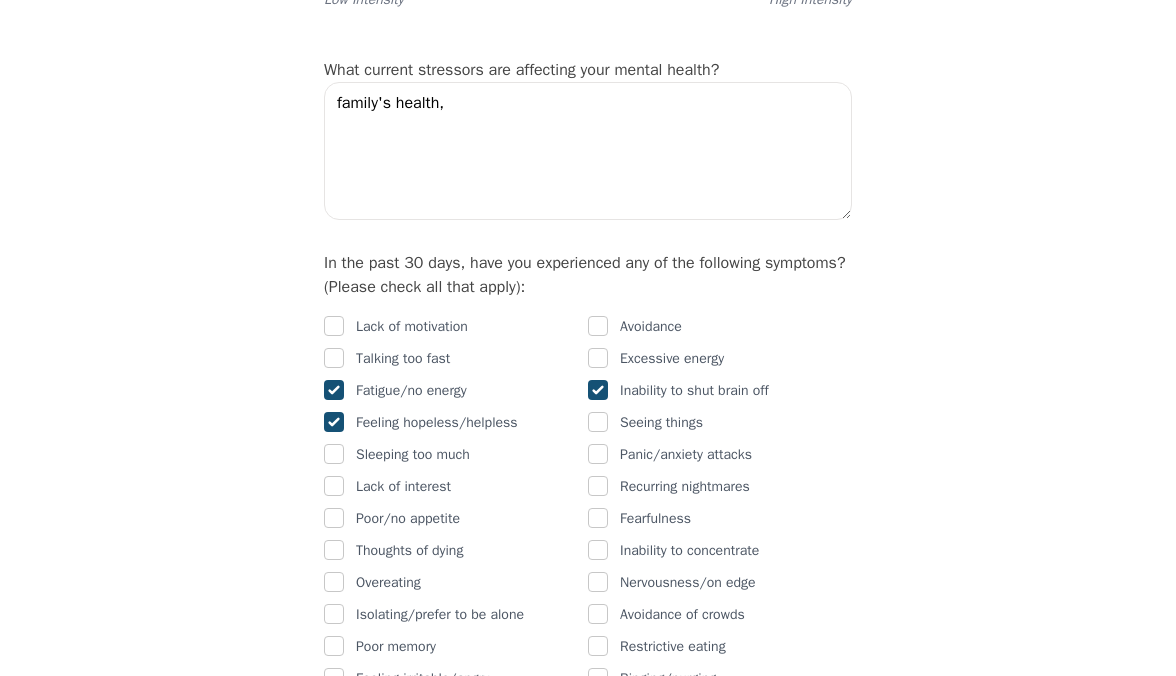 scroll, scrollTop: 1008, scrollLeft: 0, axis: vertical 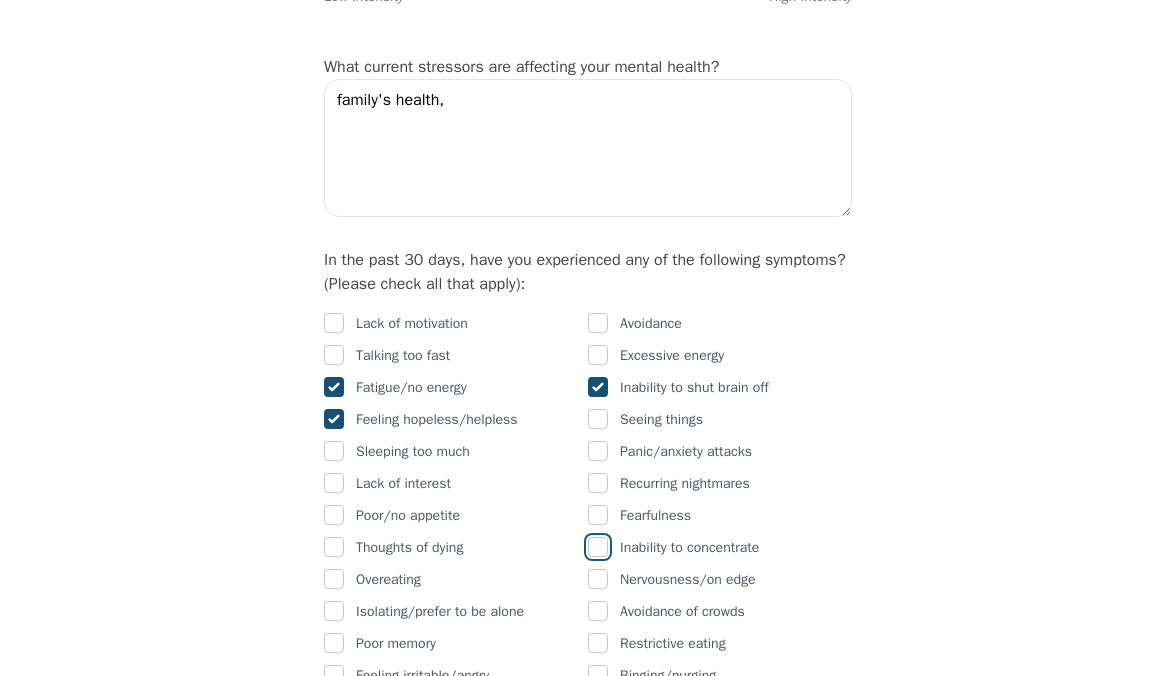 click at bounding box center [598, 547] 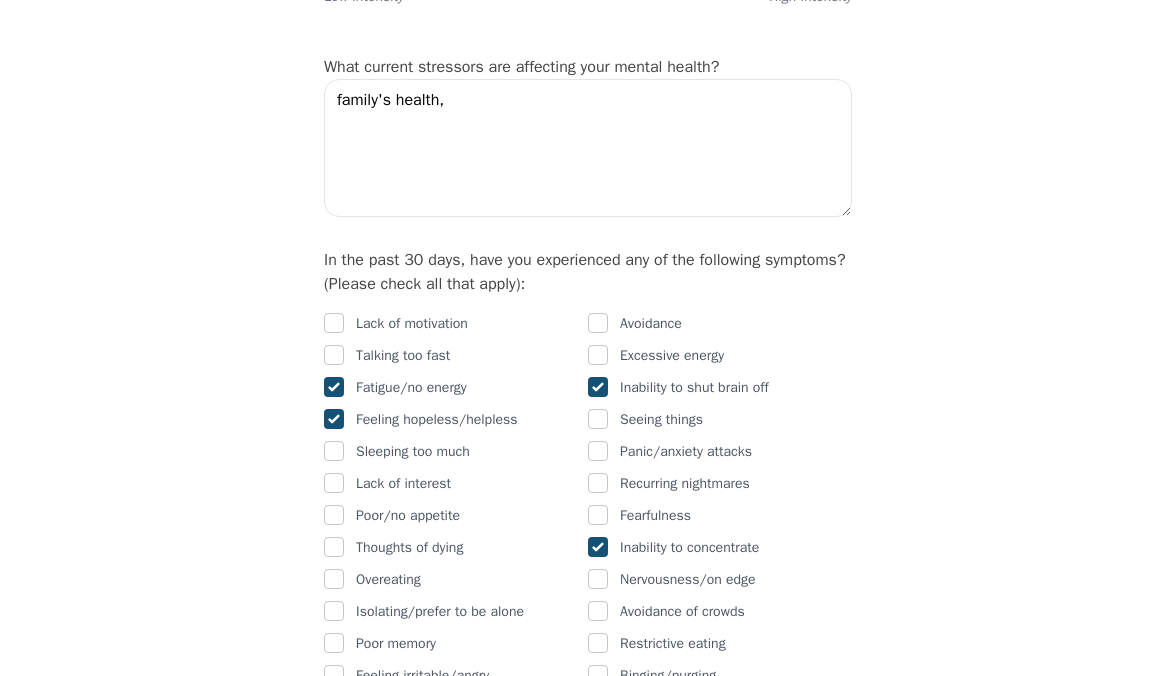checkbox on "true" 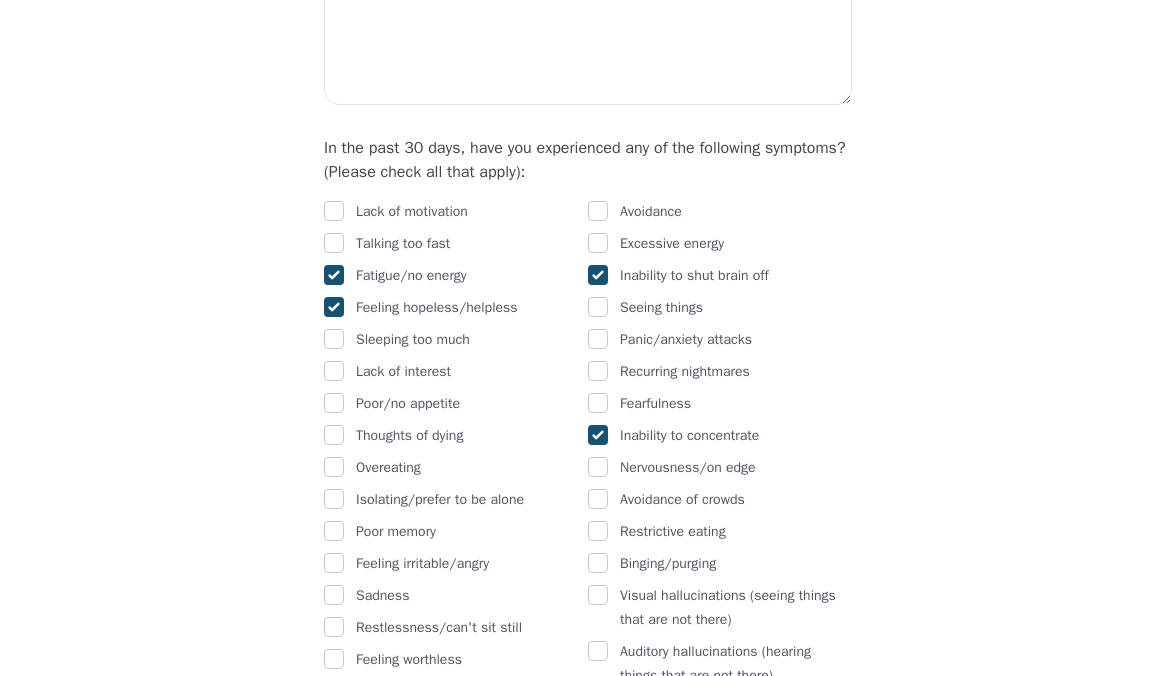 scroll, scrollTop: 1139, scrollLeft: 0, axis: vertical 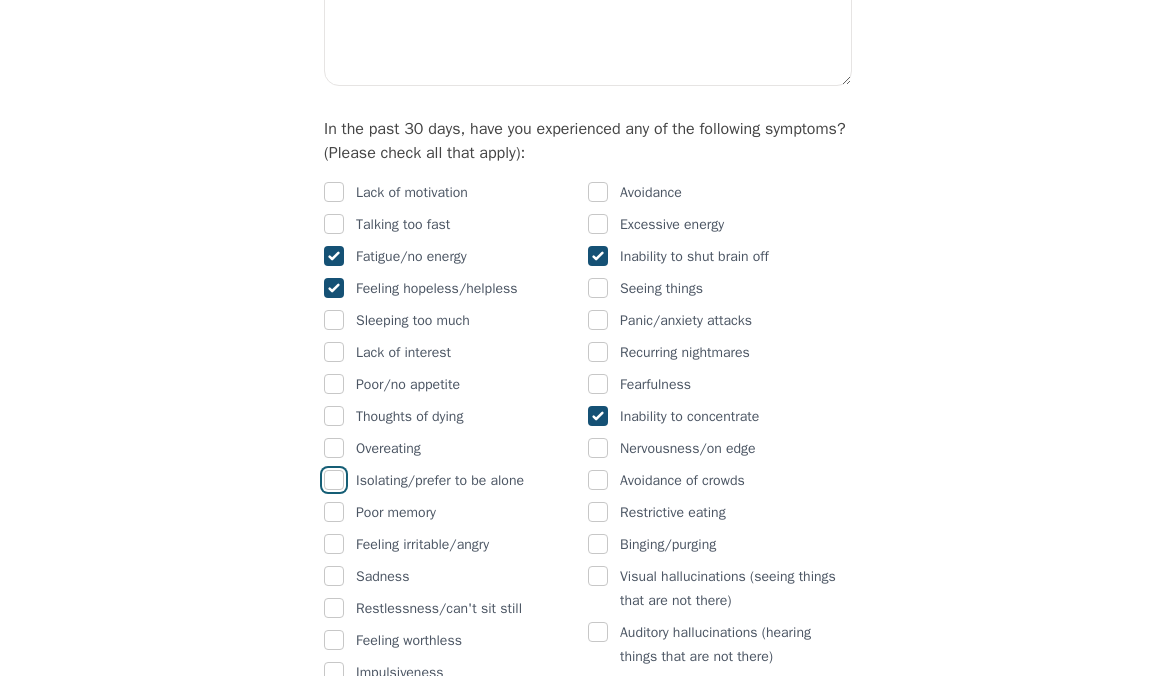 click at bounding box center [334, 480] 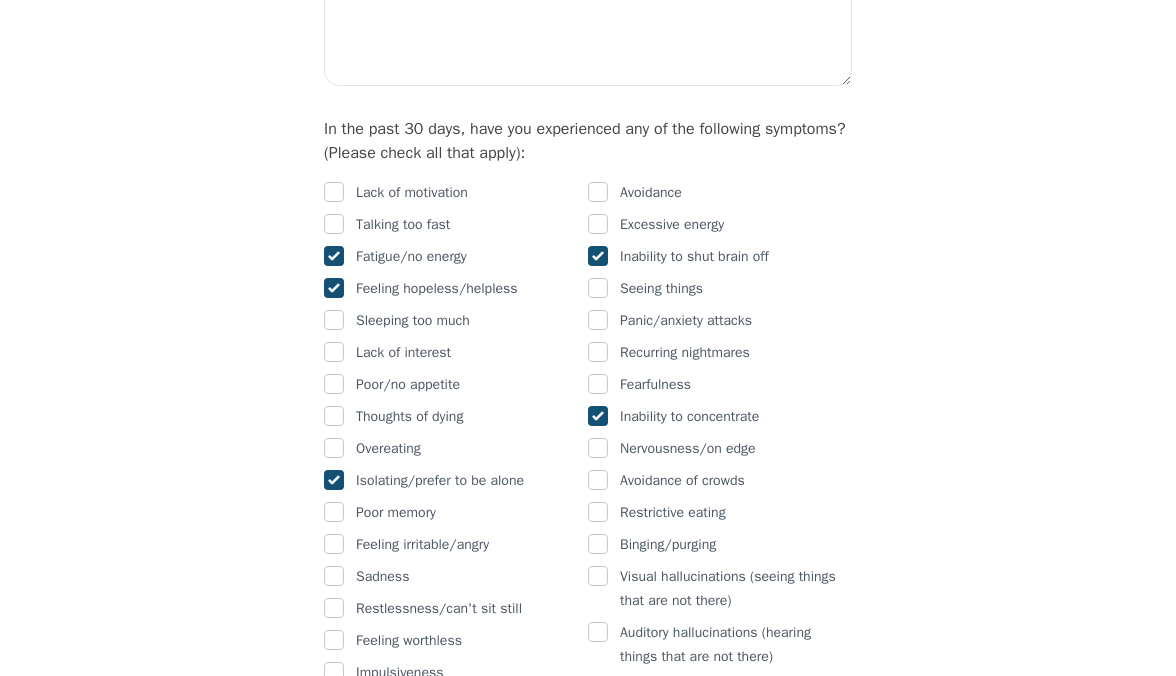 checkbox on "true" 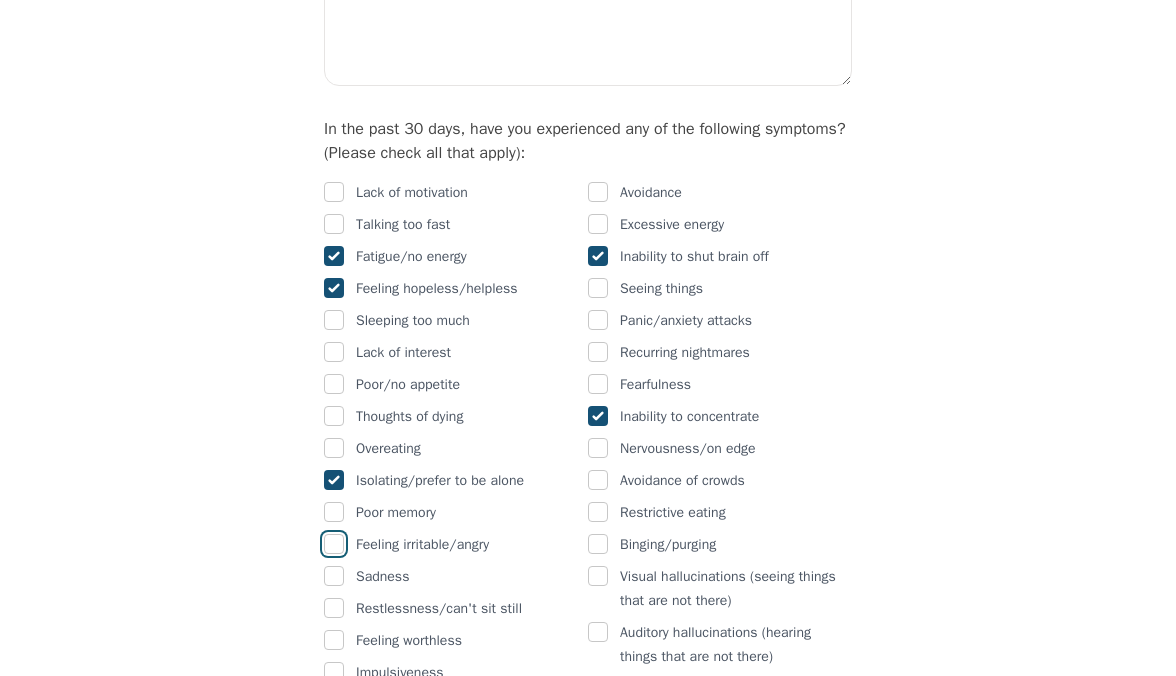 click at bounding box center (334, 544) 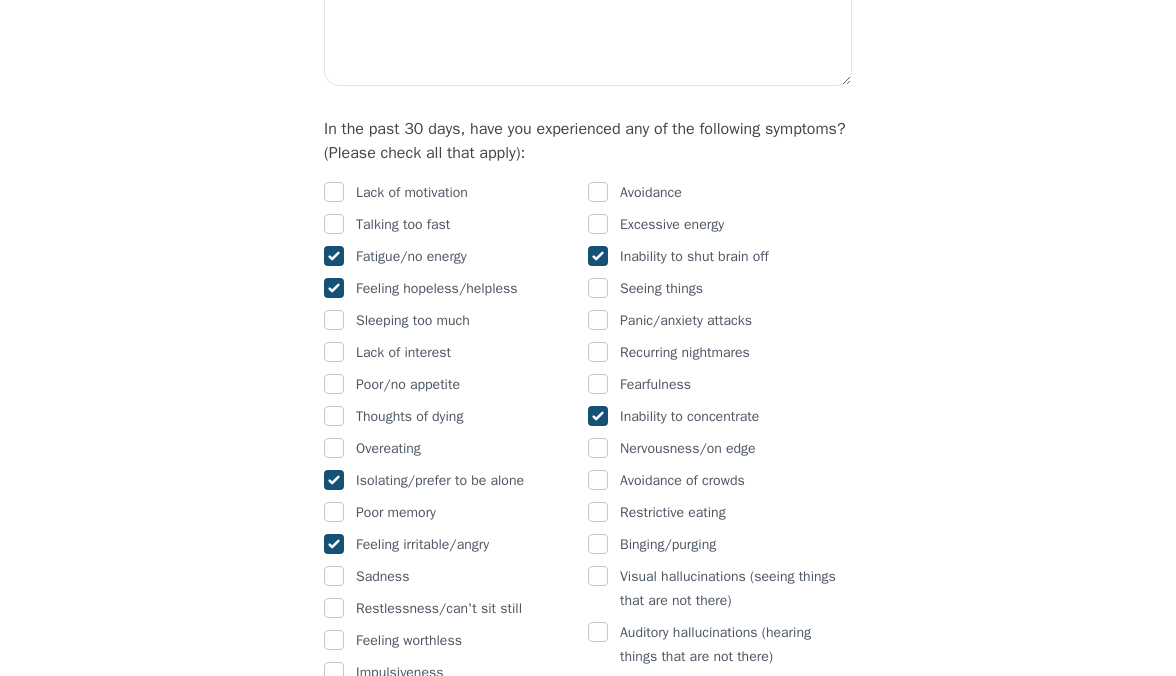 checkbox on "true" 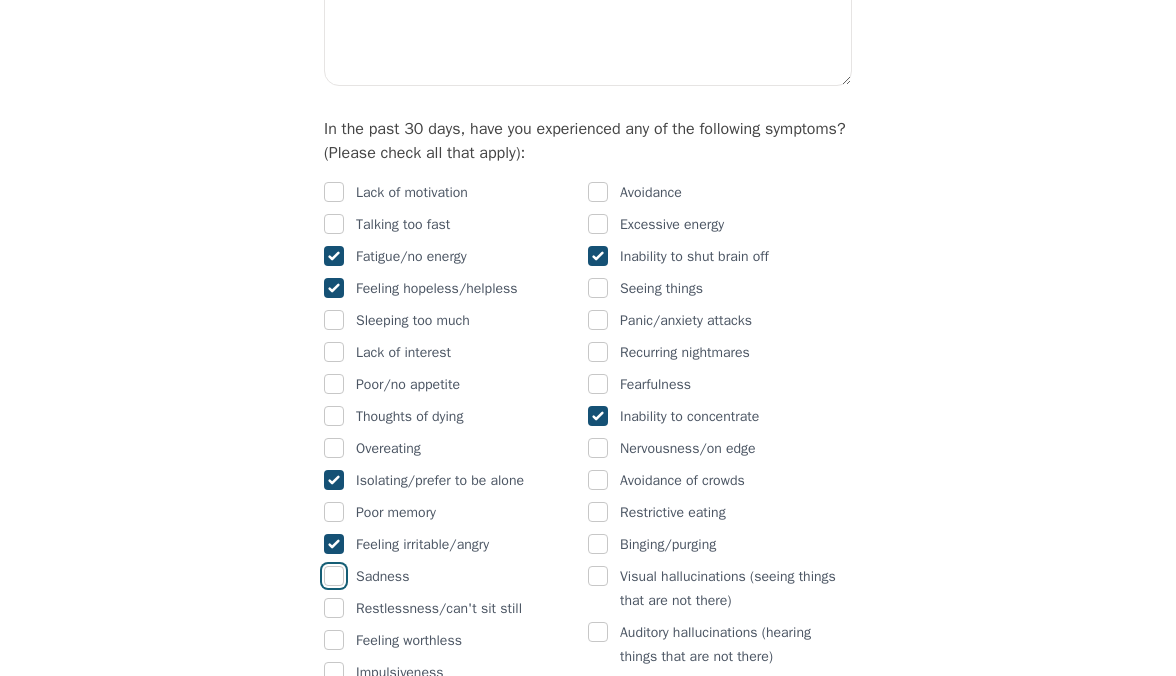 click at bounding box center (334, 576) 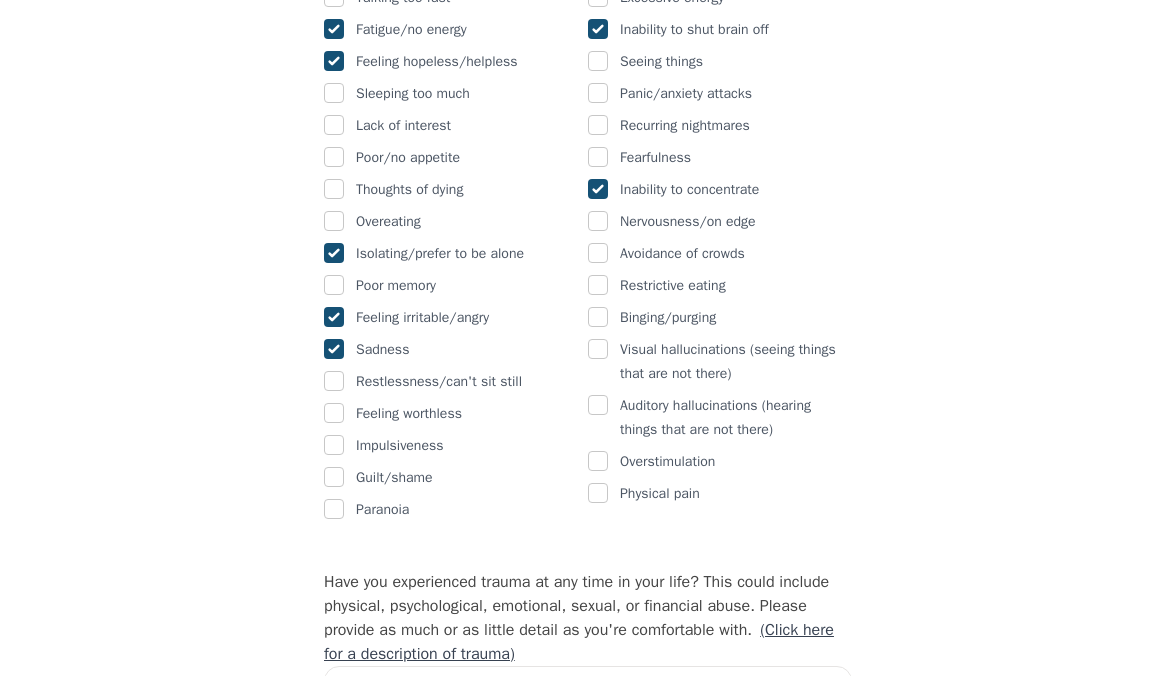 scroll, scrollTop: 1367, scrollLeft: 0, axis: vertical 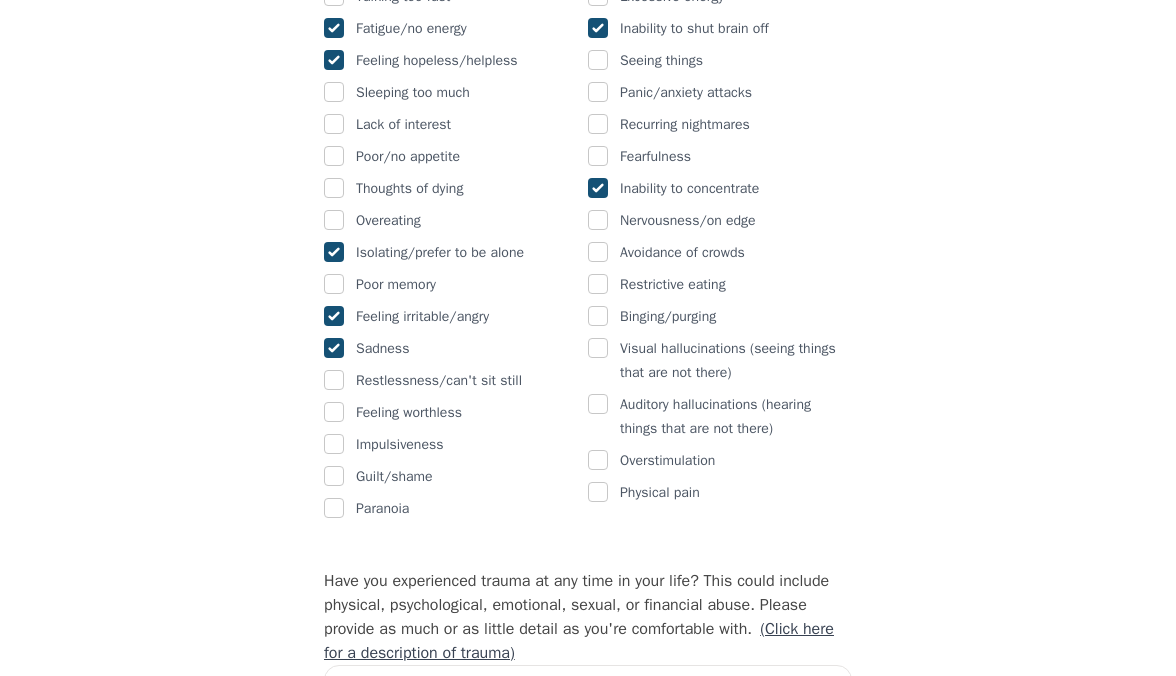 click on "Guilt/shame" at bounding box center [456, 477] 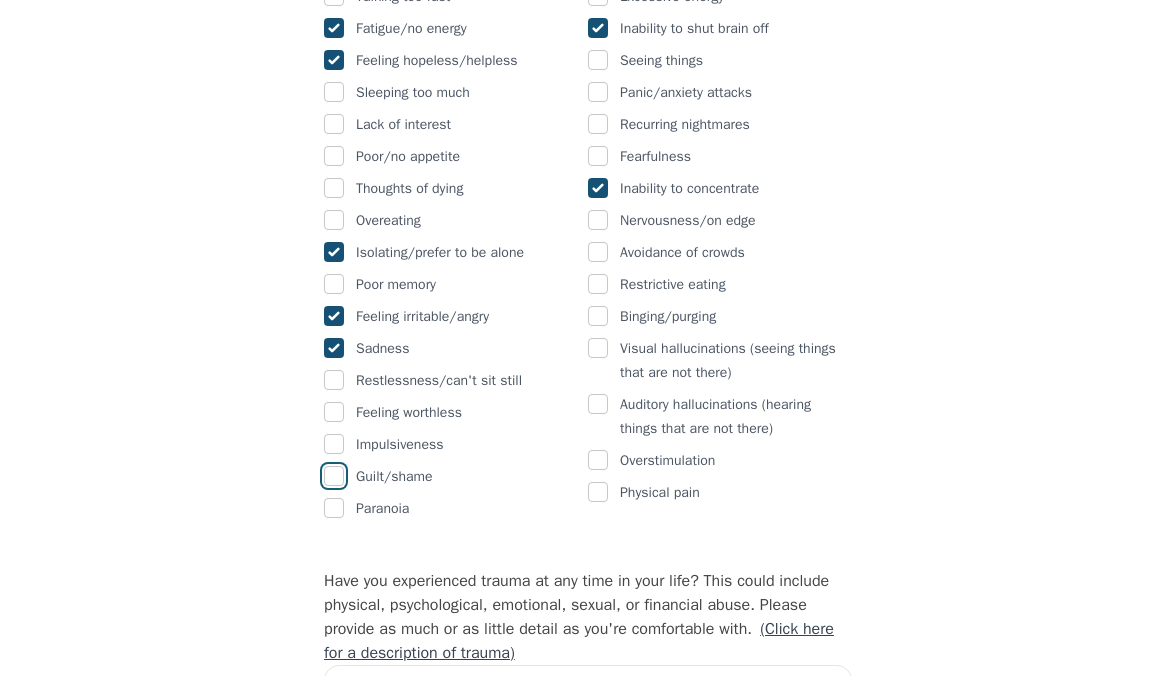 click at bounding box center (334, 476) 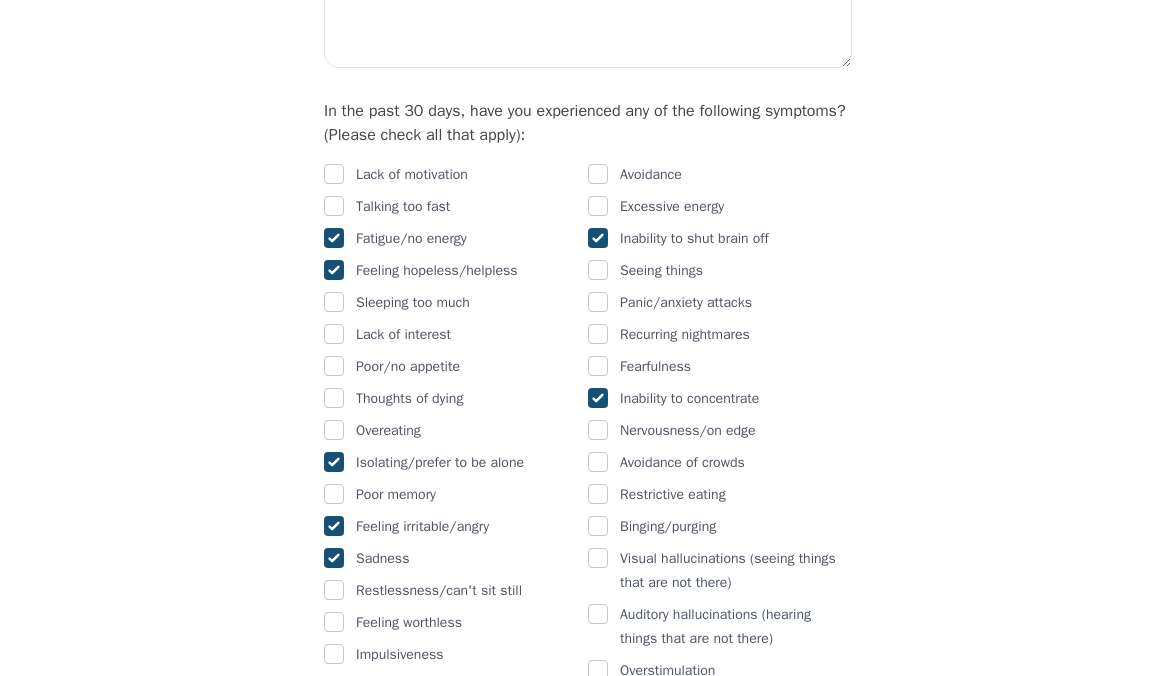 scroll, scrollTop: 1152, scrollLeft: 0, axis: vertical 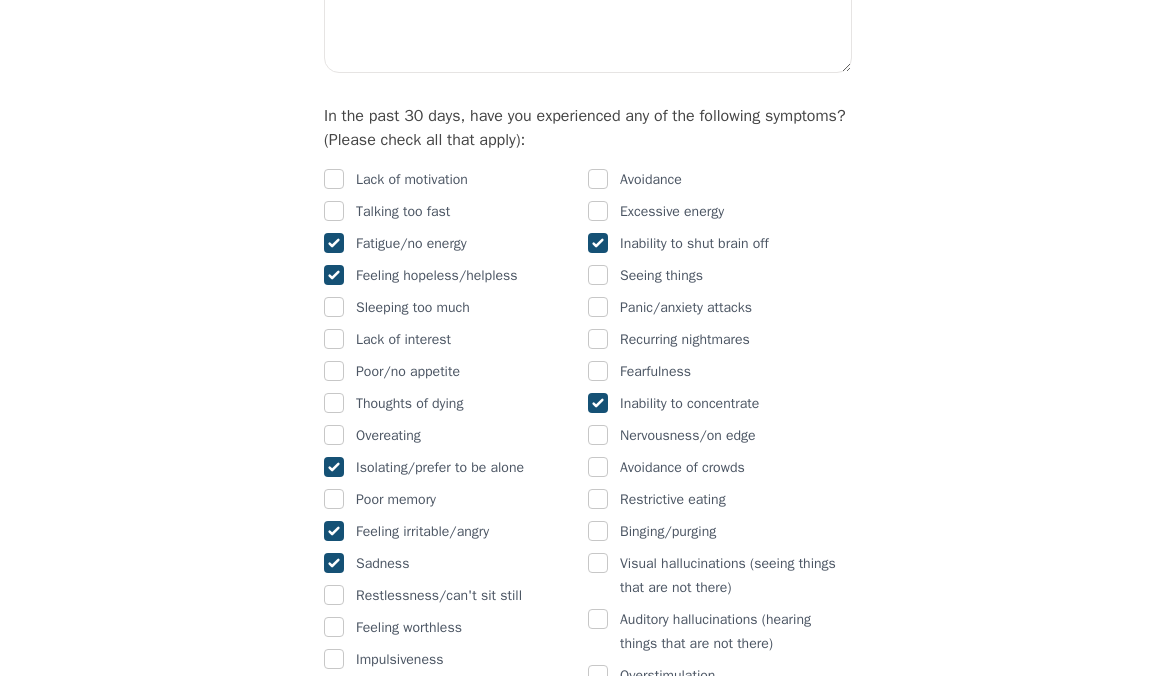 click on "Intake Assessment for [FIRST] [LAST] Part 2 of 2: Clinical Self-Report Please complete the following information before your initial session. This step is crucial to kickstart your therapeutic journey with your therapist: Please describe what has brought you to seek therapy at this time? my brother has been going through intense medical issues which has required me to be a caregiver more than usual, and is bringing up increased anxiety, low mood, etc. How are your current issues affecting your daily life, and for how long have you been experiencing them? impacting relationships and communication. don't have the best coping mechanisms. don't want to meet with other people, go outside, etc. On a daily basis, how do you typically feel? anxious, worried, helpless, Rate your current emotional intensity on a scale of 1 (Low) to 10 (High): 1 2 3 4 5 6 7 8 9 10 Low Intensity High Intensity What current stressors are affecting your mental health? family's health, Lack of motivation Talking too fast Fatigue/no energy No" at bounding box center (588, 655) 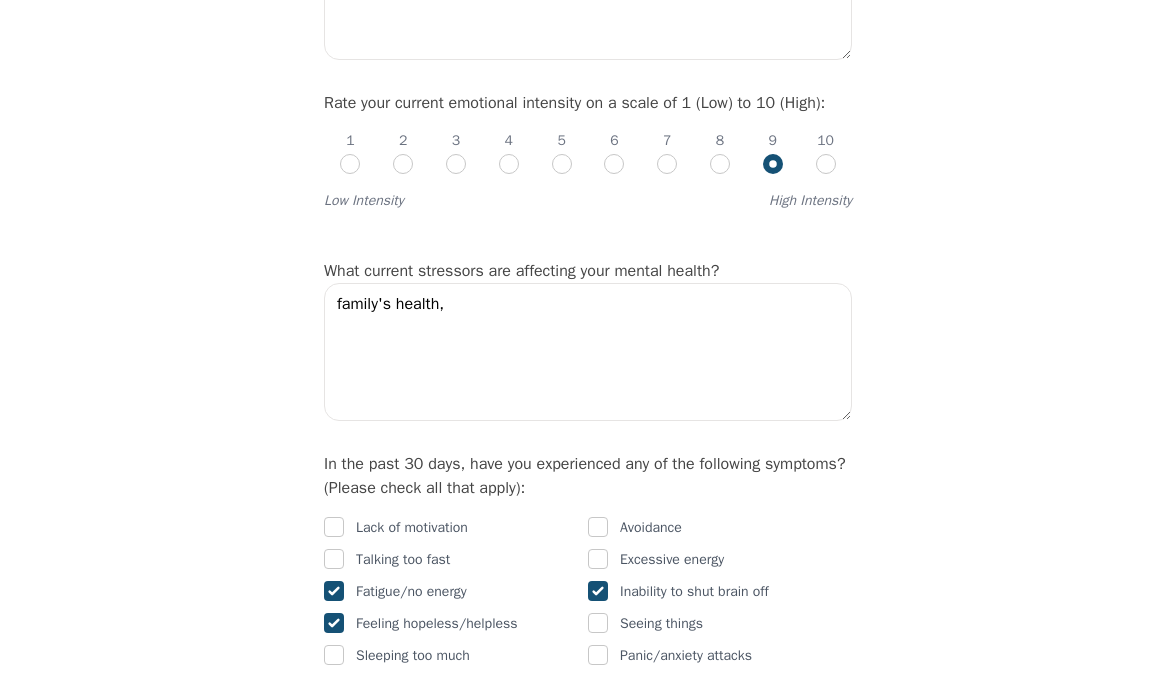 scroll, scrollTop: 757, scrollLeft: 0, axis: vertical 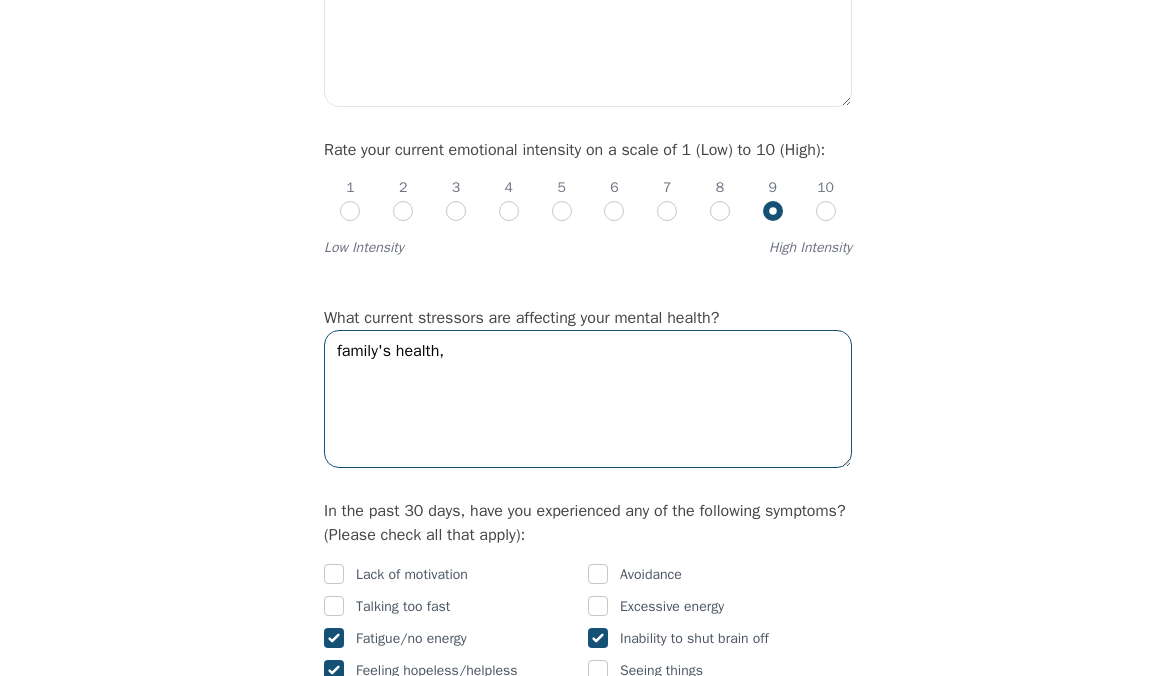 click on "family's health," at bounding box center [588, 399] 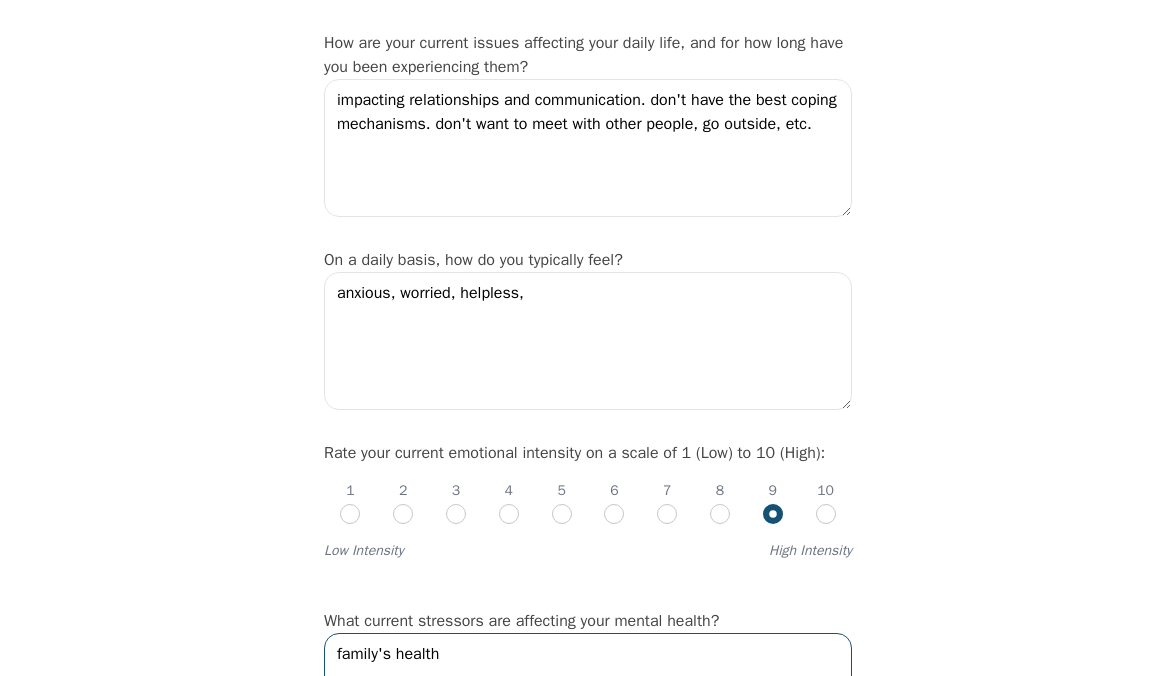 scroll, scrollTop: 452, scrollLeft: 0, axis: vertical 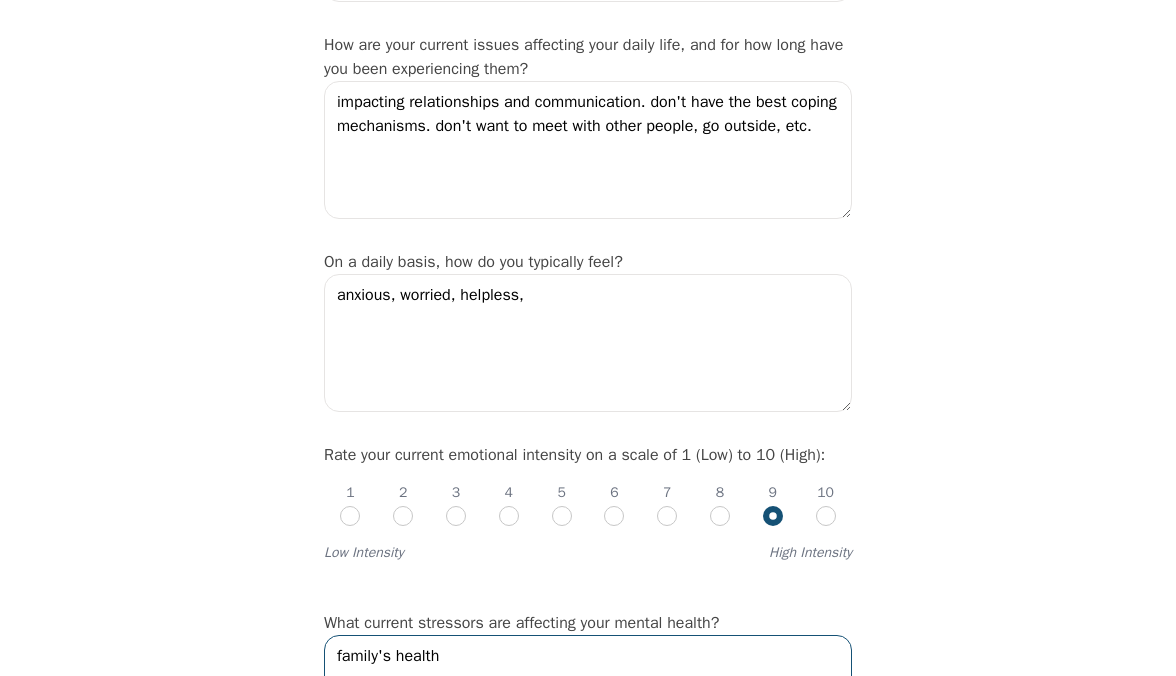 type on "family's health" 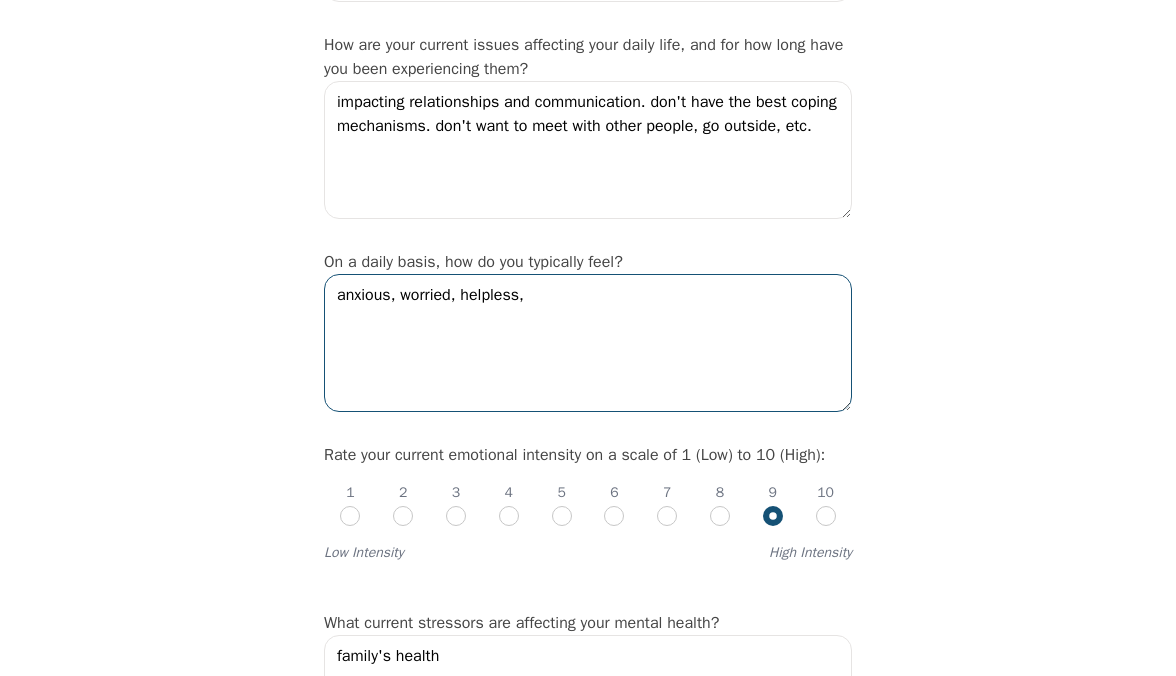 click on "anxious, worried, helpless," at bounding box center [588, 343] 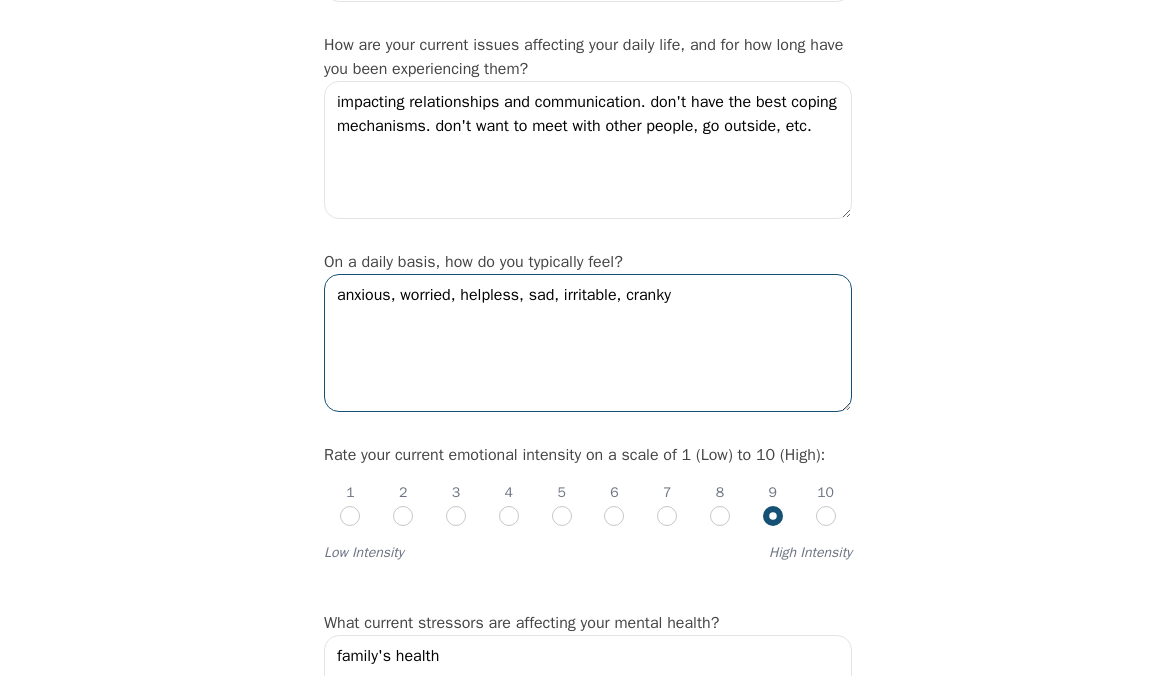 type on "anxious, worried, helpless, sad, irritable, cranky" 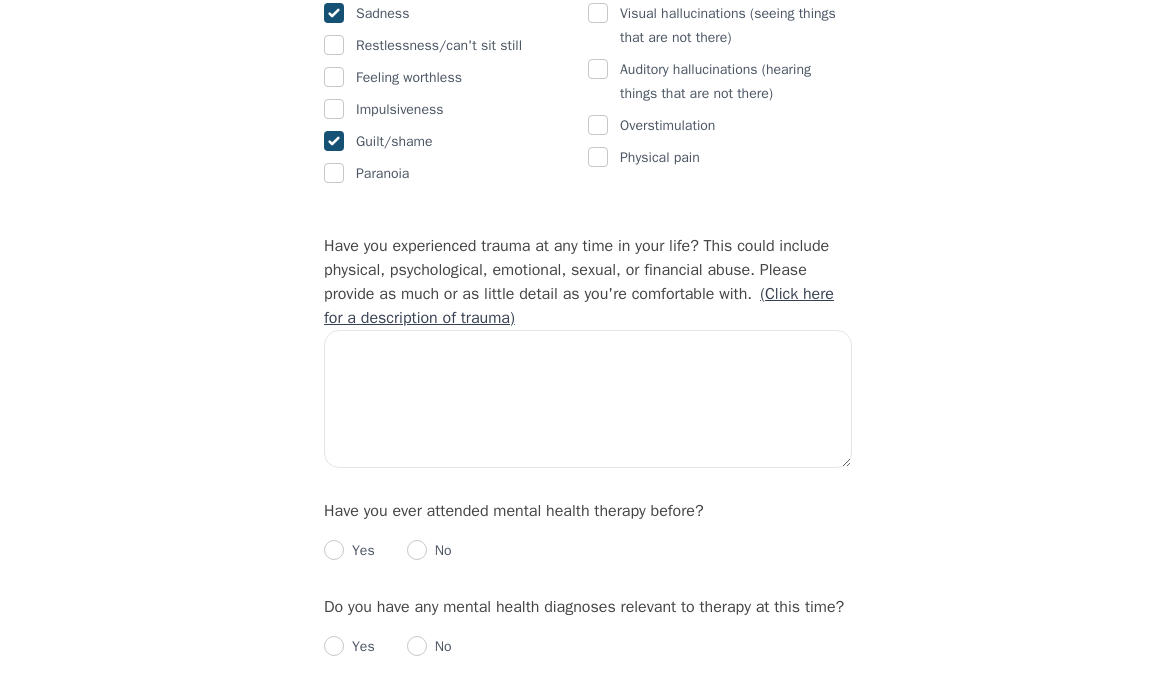 scroll, scrollTop: 1703, scrollLeft: 0, axis: vertical 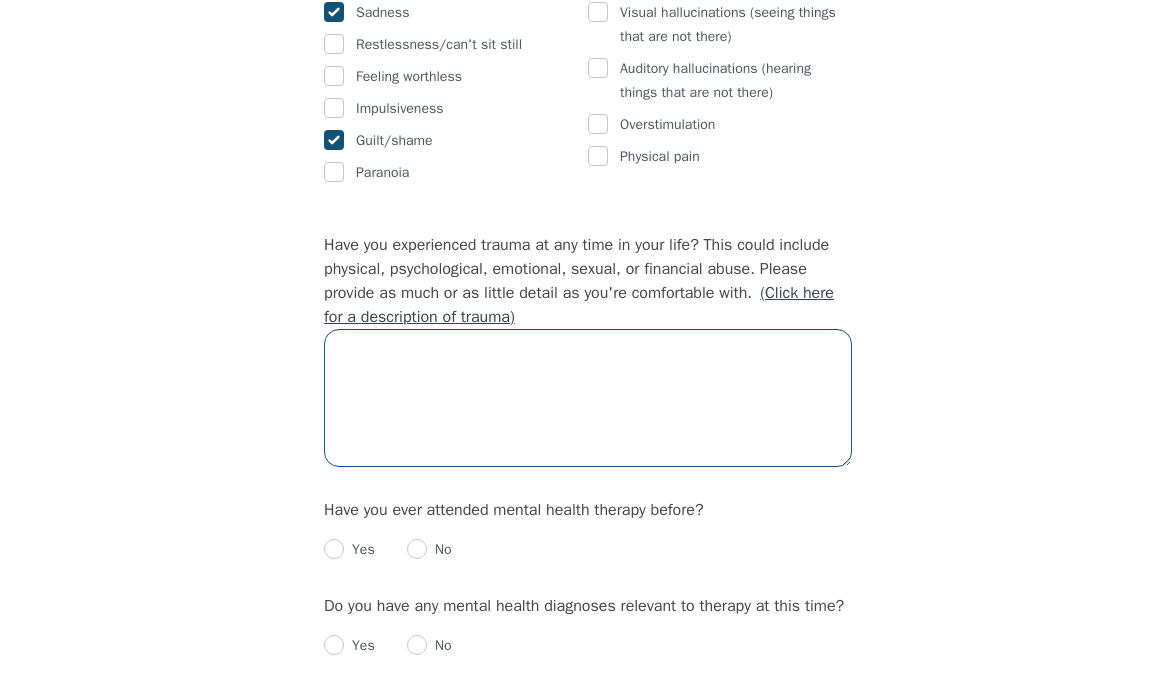 click at bounding box center (588, 398) 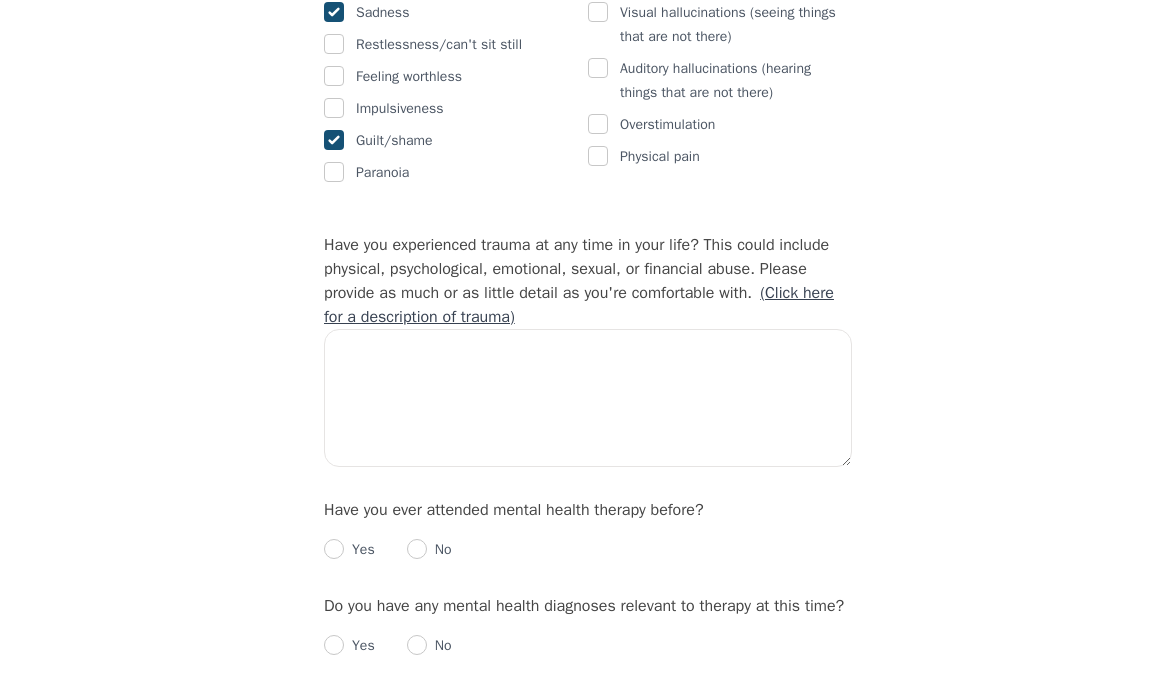 click on "(Click here for a description of trauma)" at bounding box center [579, 305] 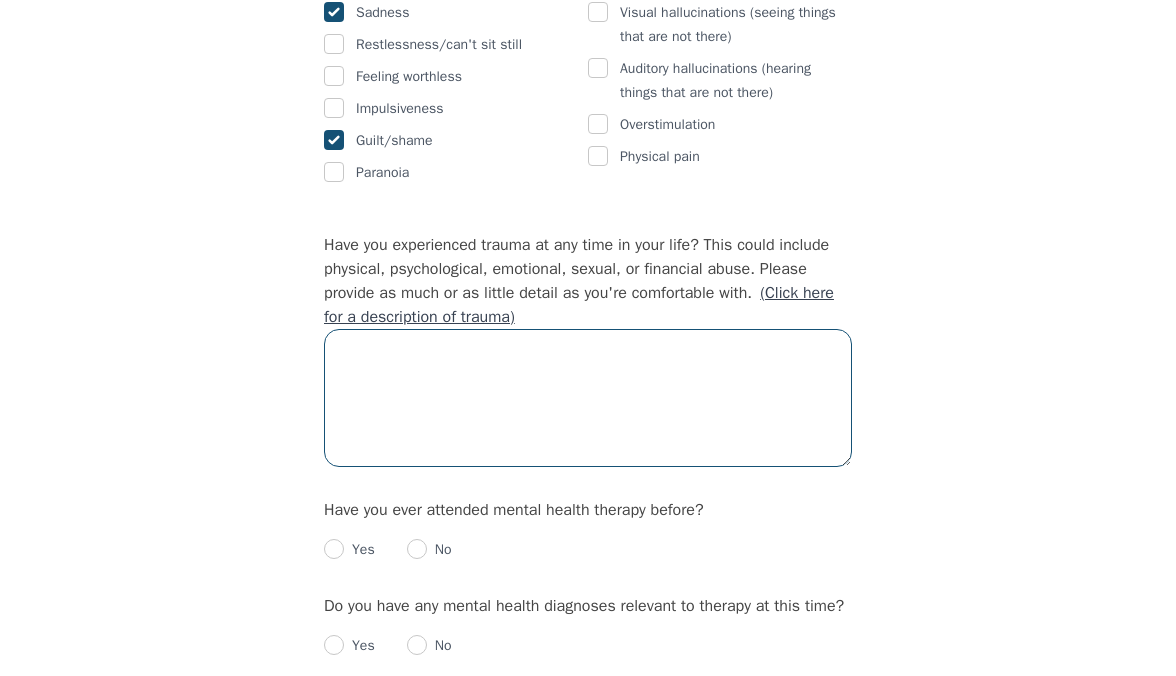 click at bounding box center [588, 398] 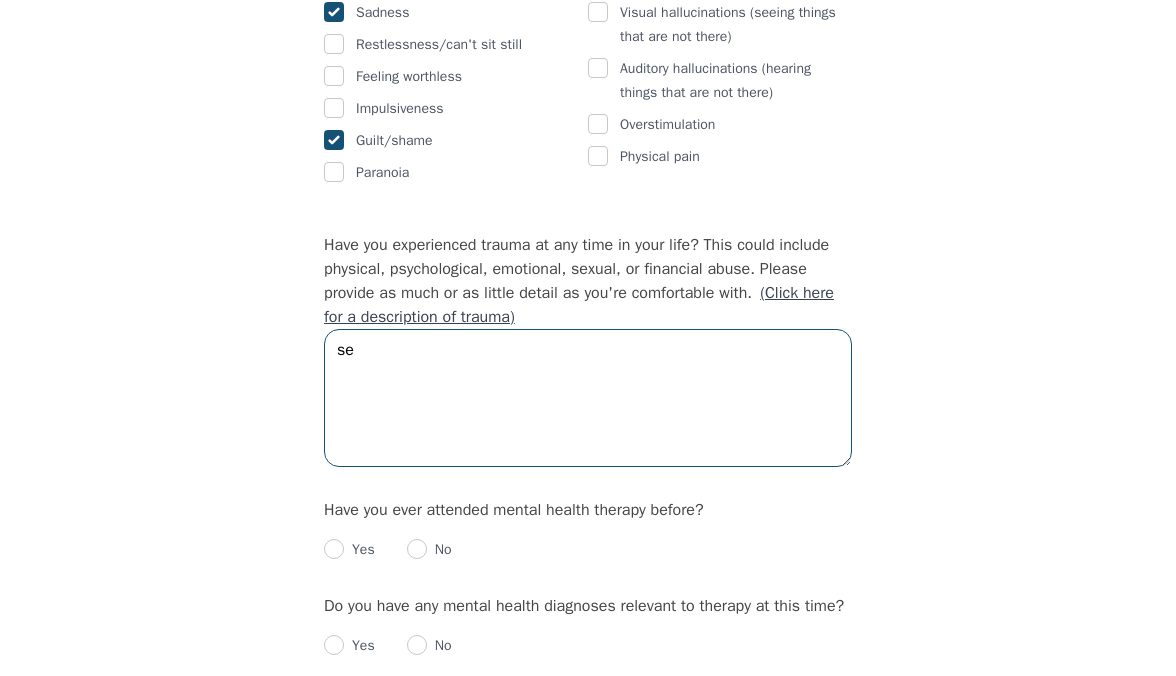 type on "s" 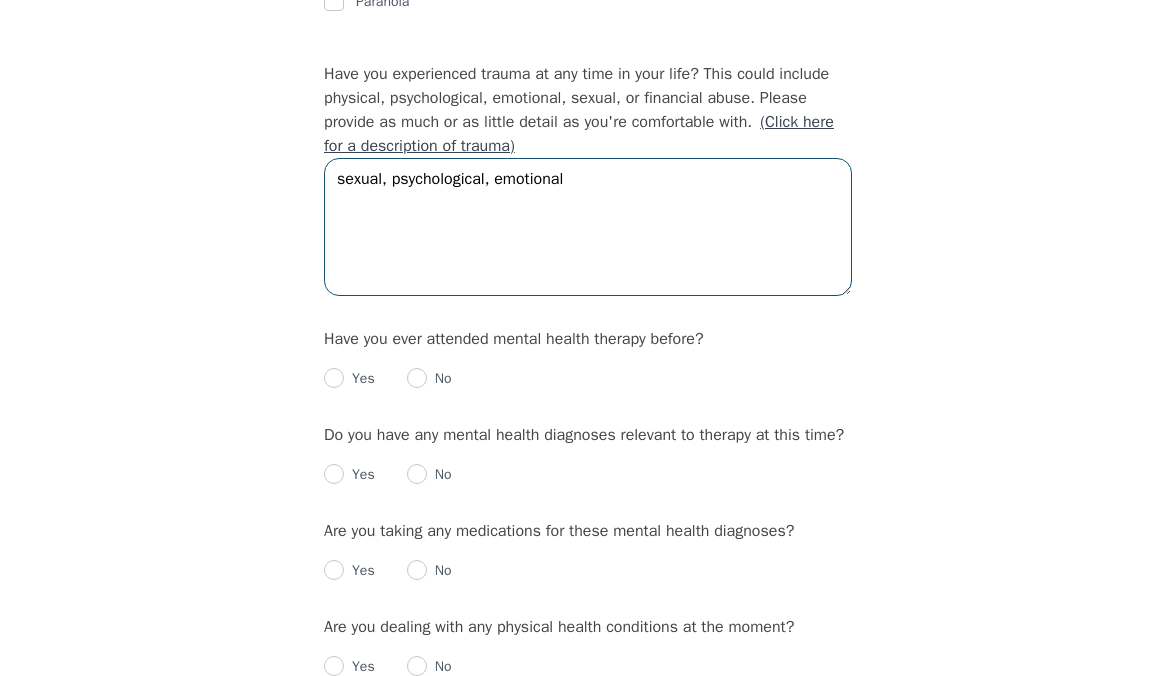 scroll, scrollTop: 1875, scrollLeft: 0, axis: vertical 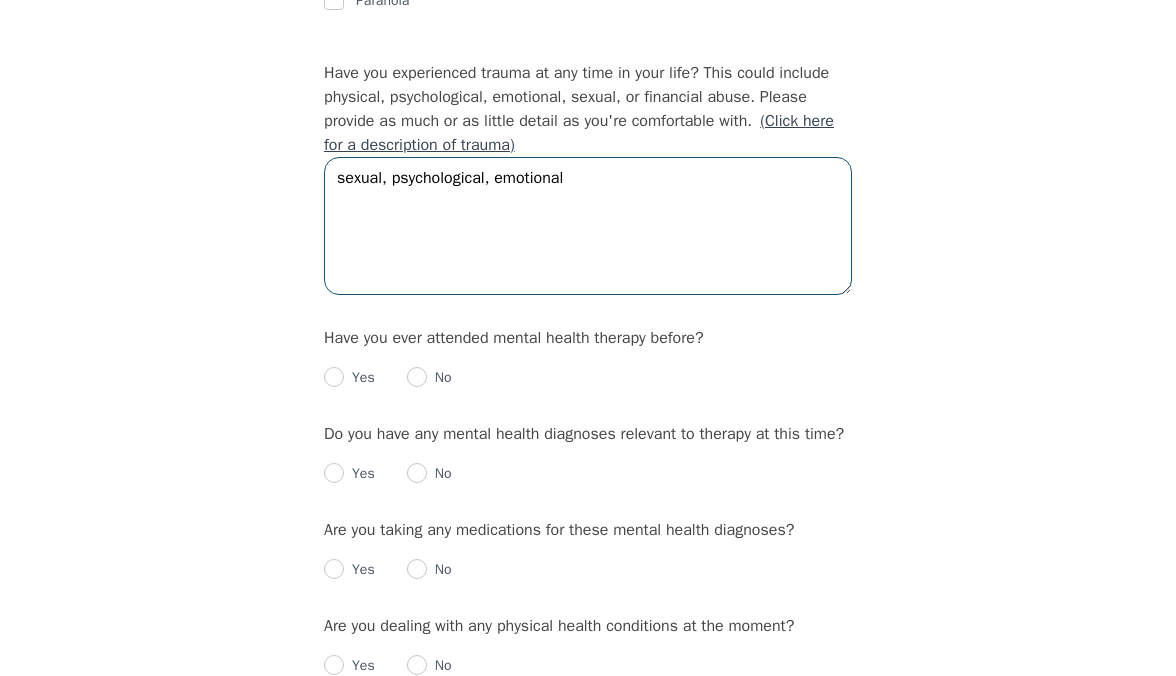 type on "sexual, psychological, emotional" 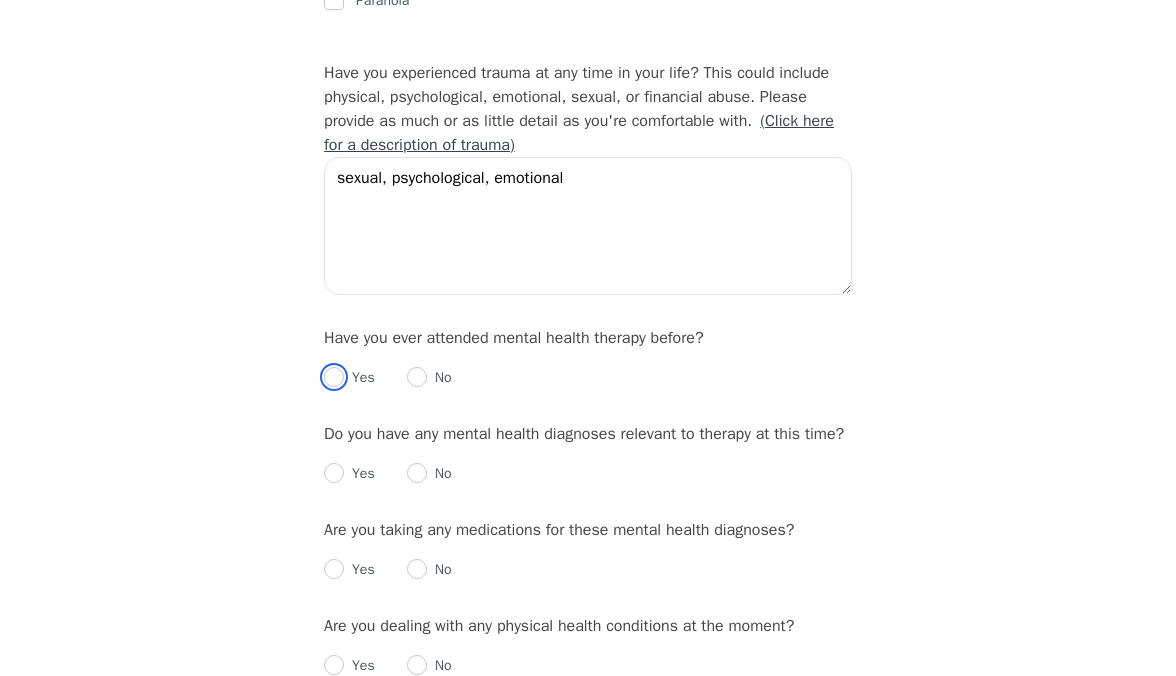 click at bounding box center (334, 377) 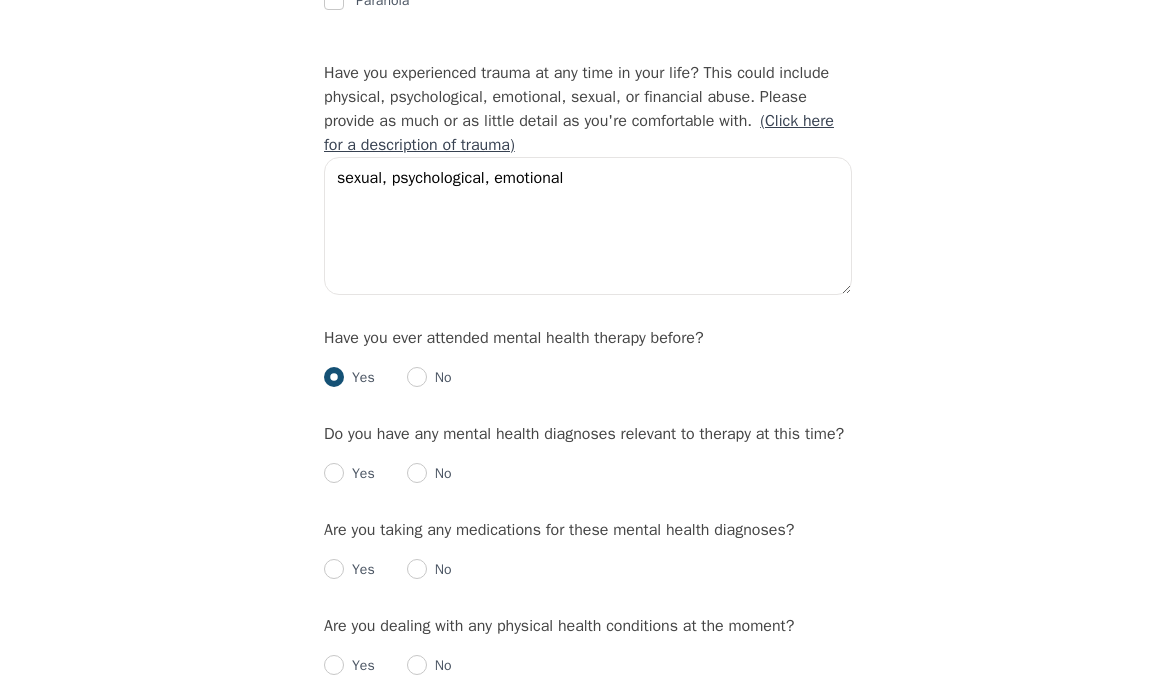 radio on "true" 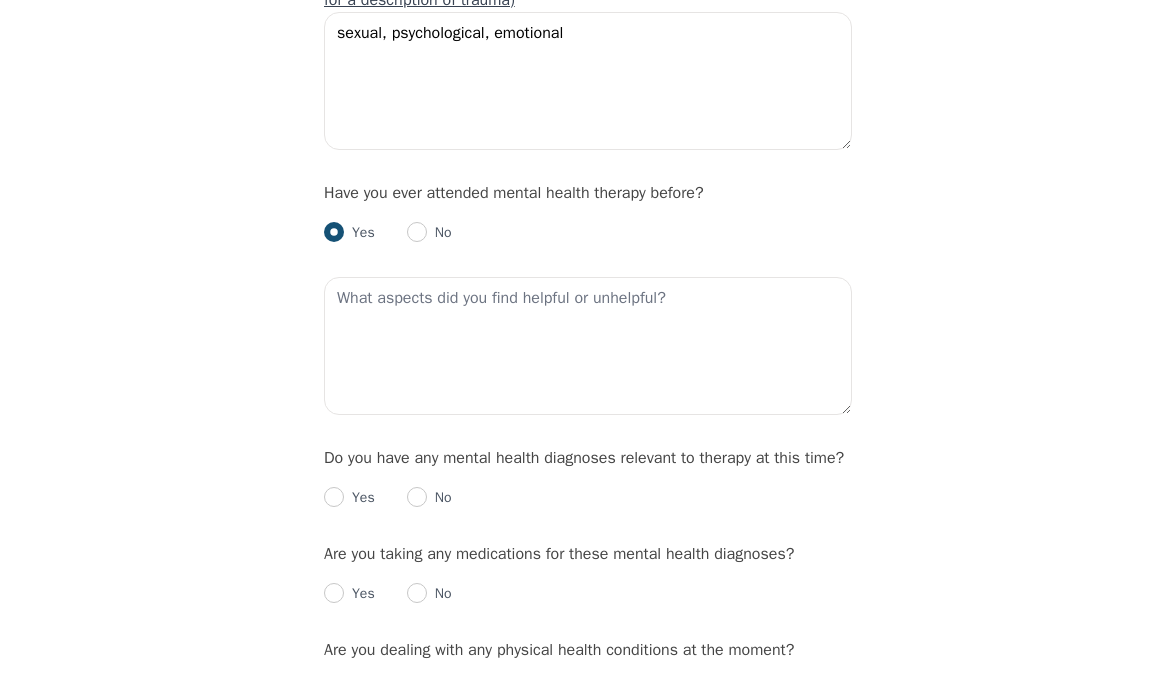 scroll, scrollTop: 2025, scrollLeft: 0, axis: vertical 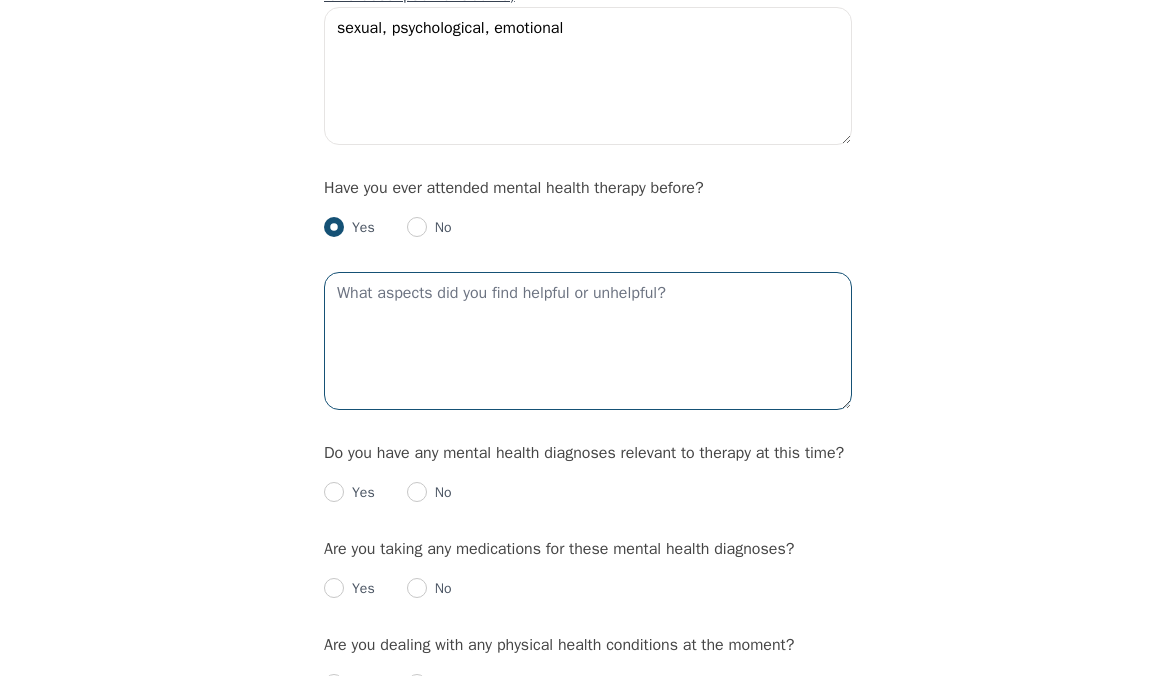 click at bounding box center [588, 341] 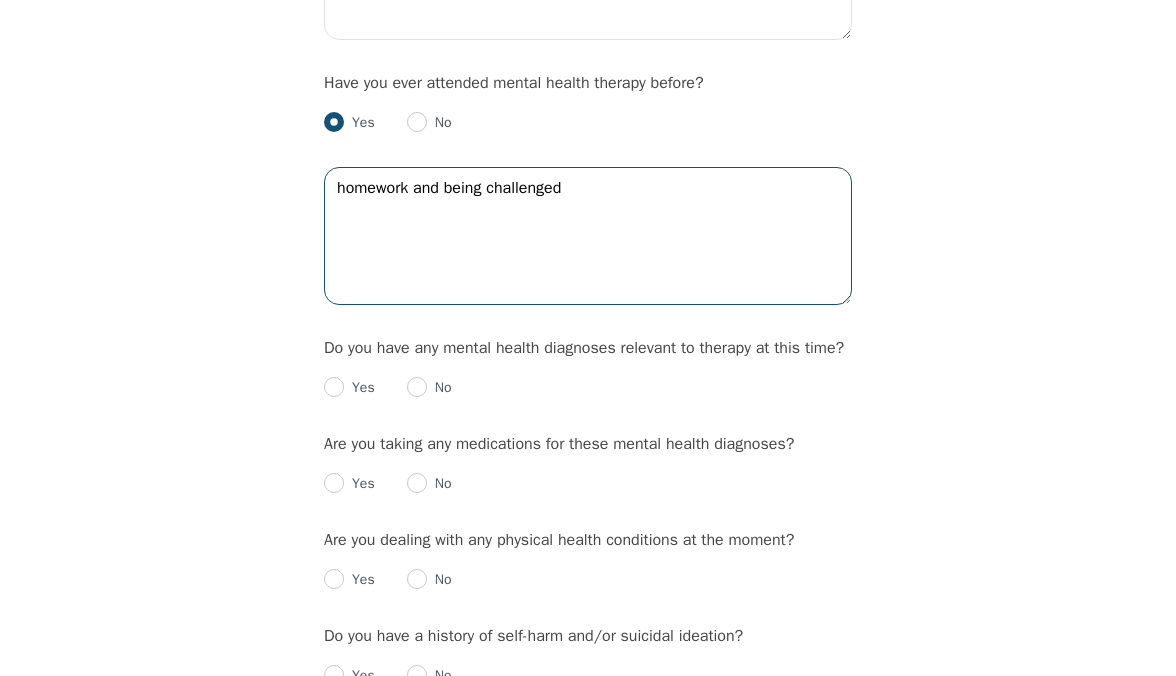 scroll, scrollTop: 2140, scrollLeft: 0, axis: vertical 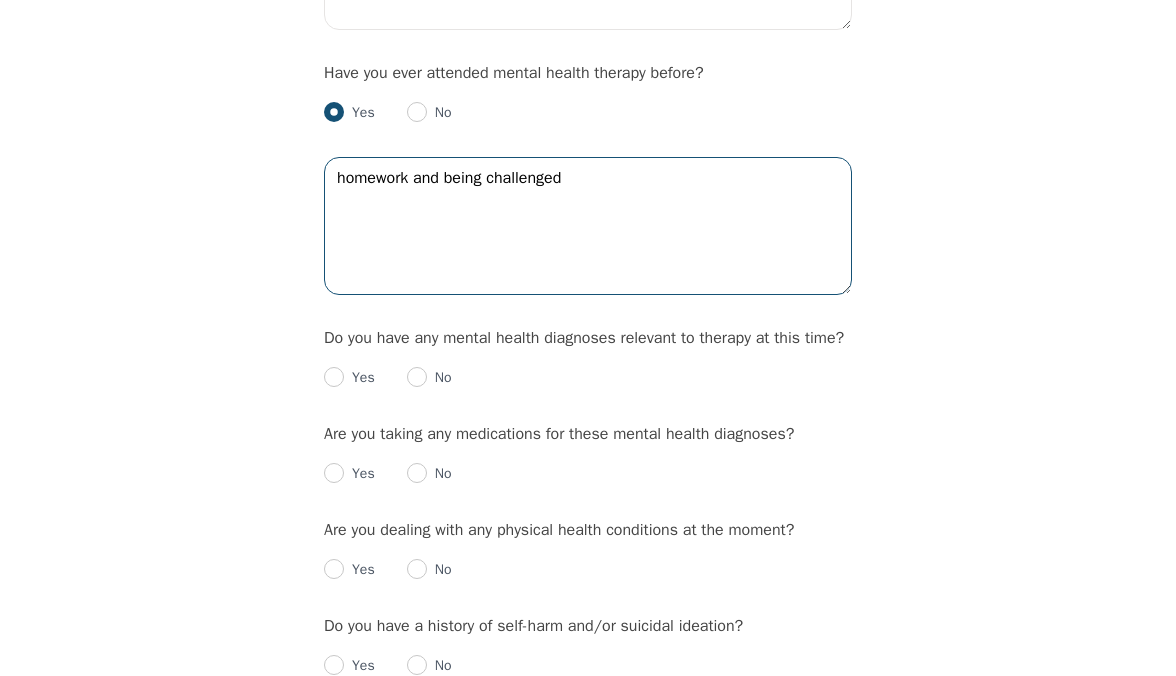 type on "homework and being challenged" 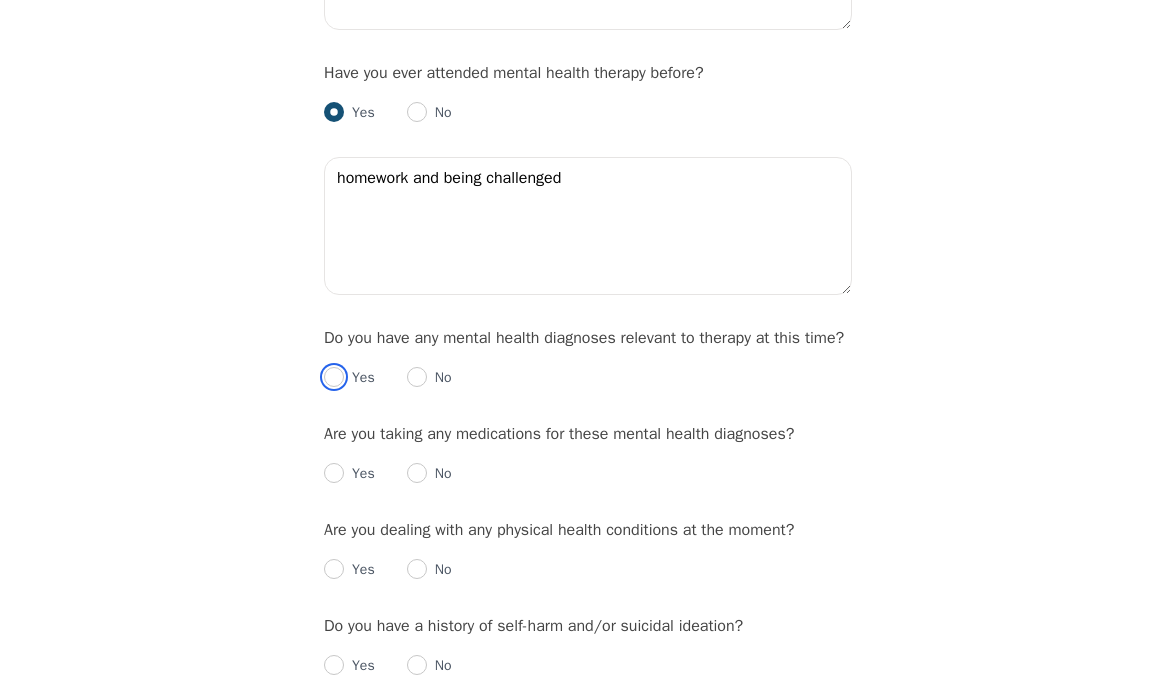 click at bounding box center [334, 377] 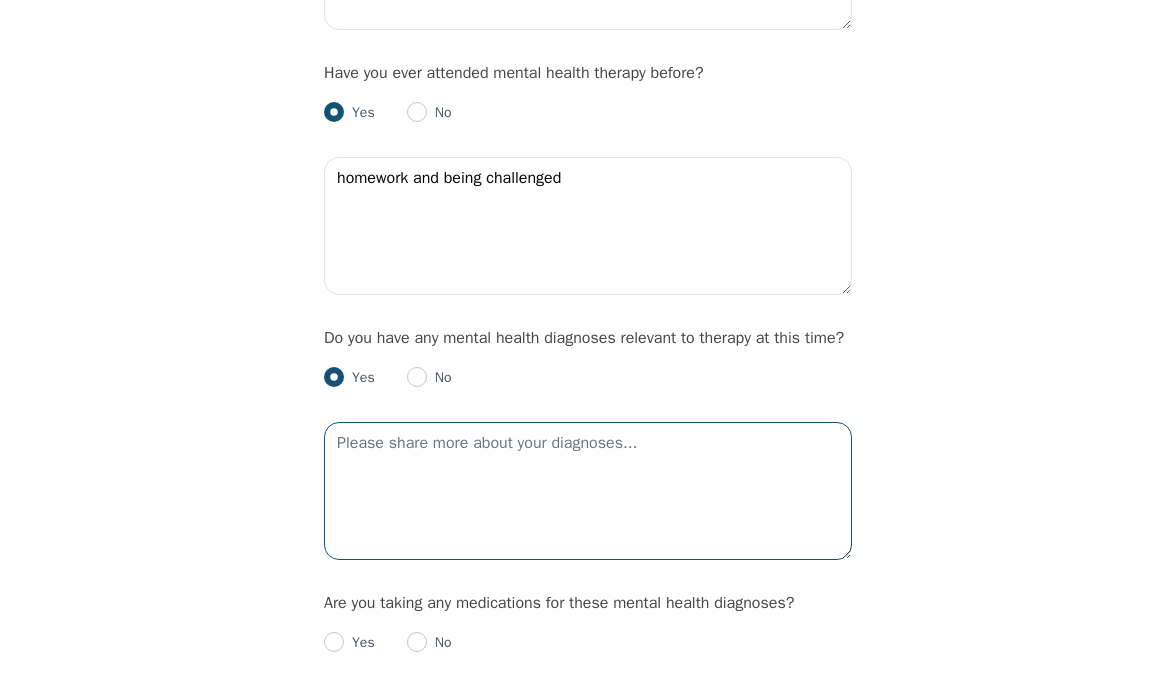 click at bounding box center [588, 491] 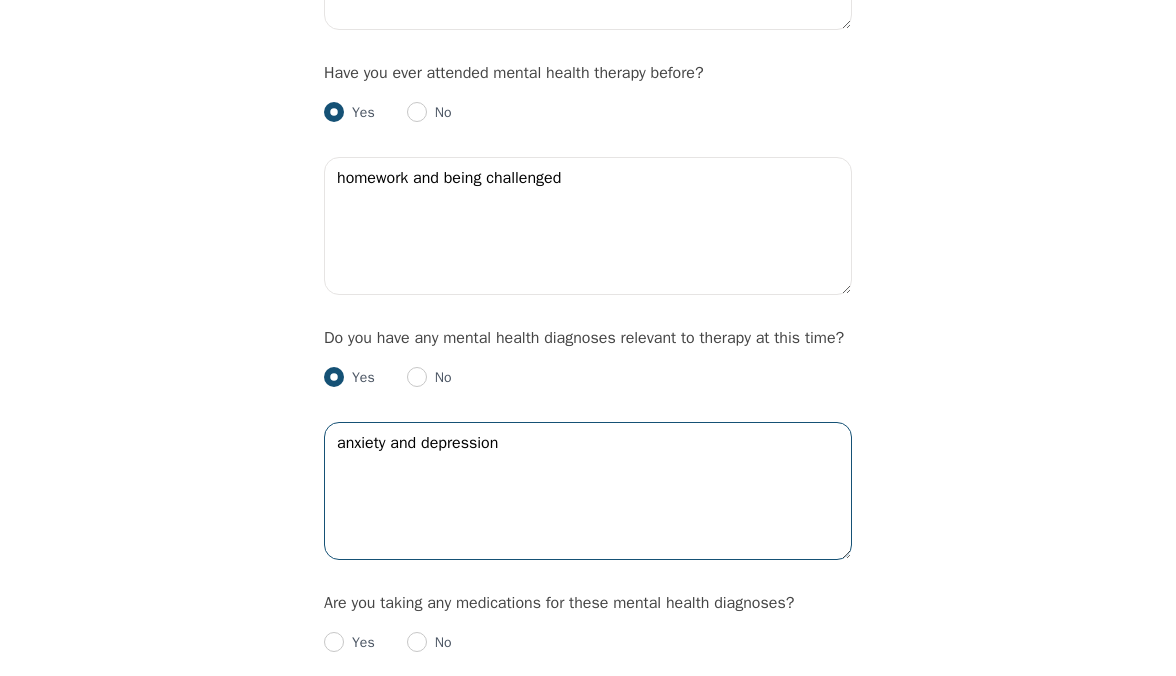 type on "anxiety and depression" 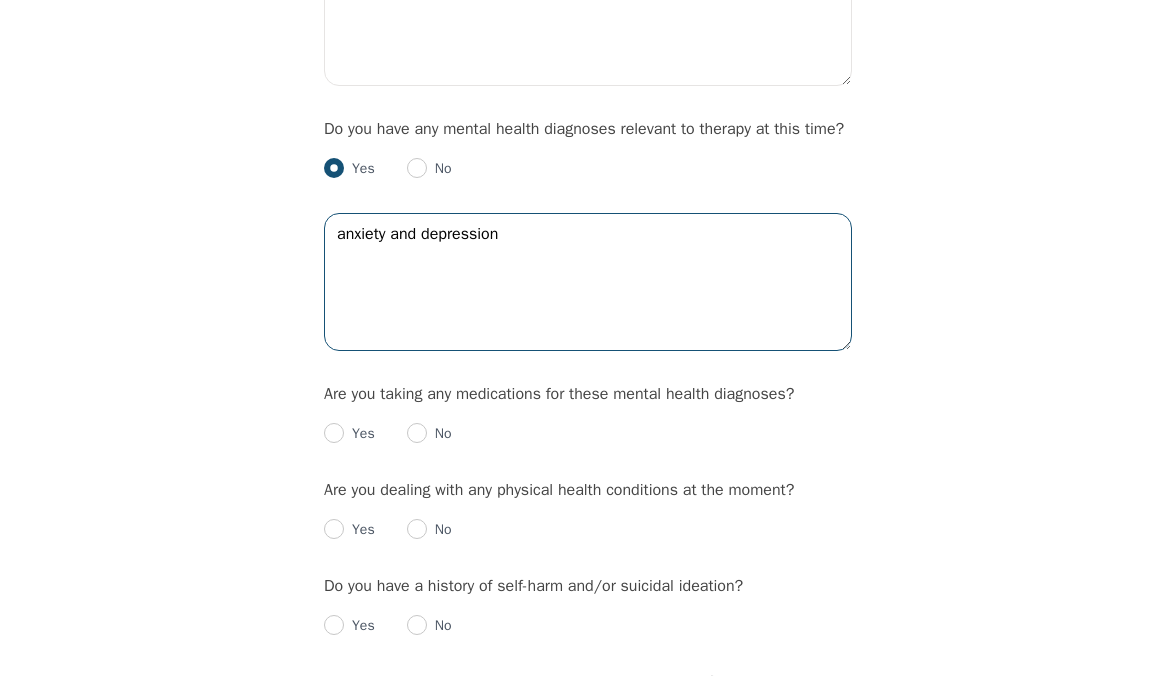 scroll, scrollTop: 2358, scrollLeft: 0, axis: vertical 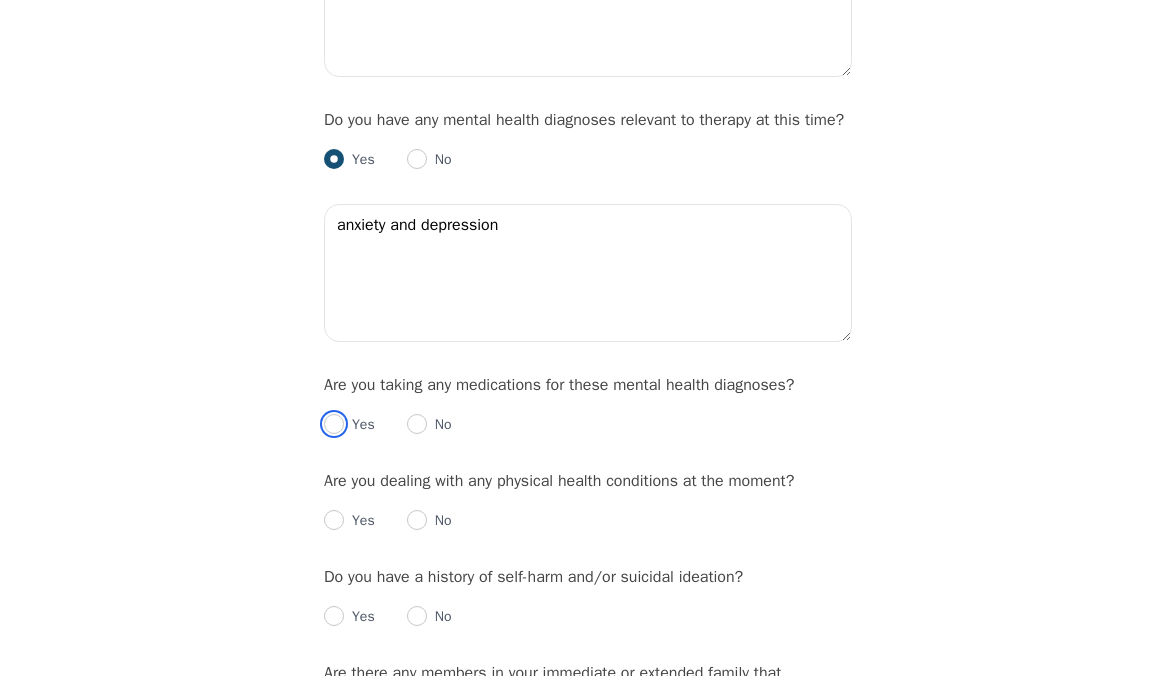click at bounding box center [334, 424] 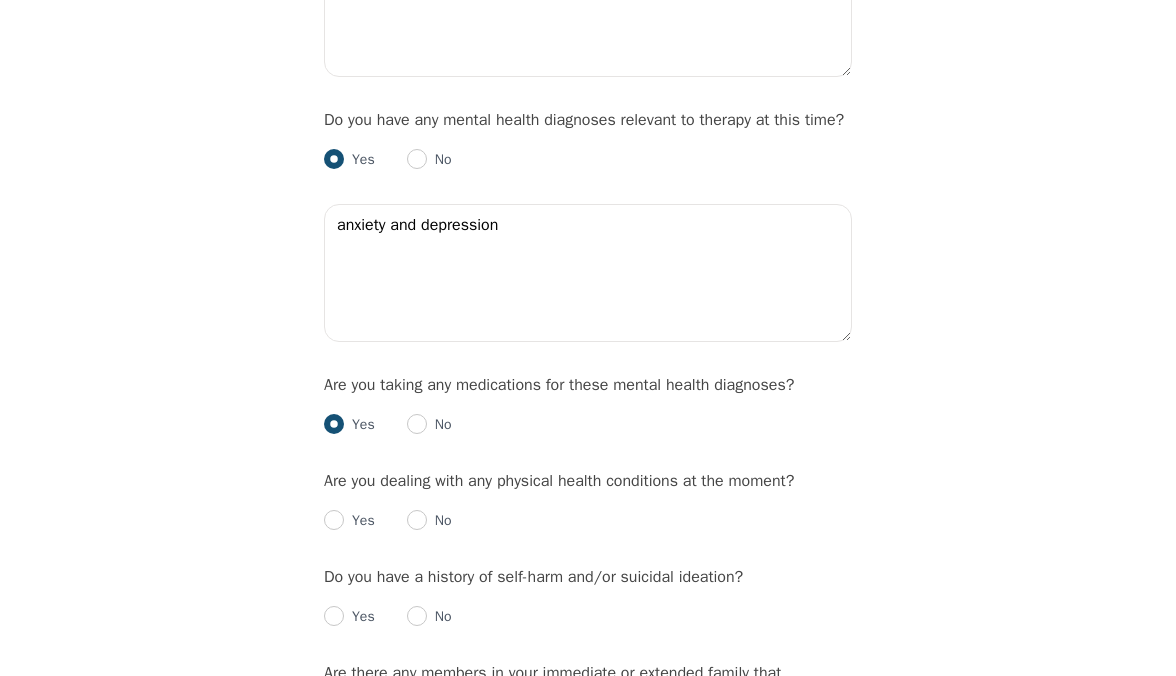 radio on "true" 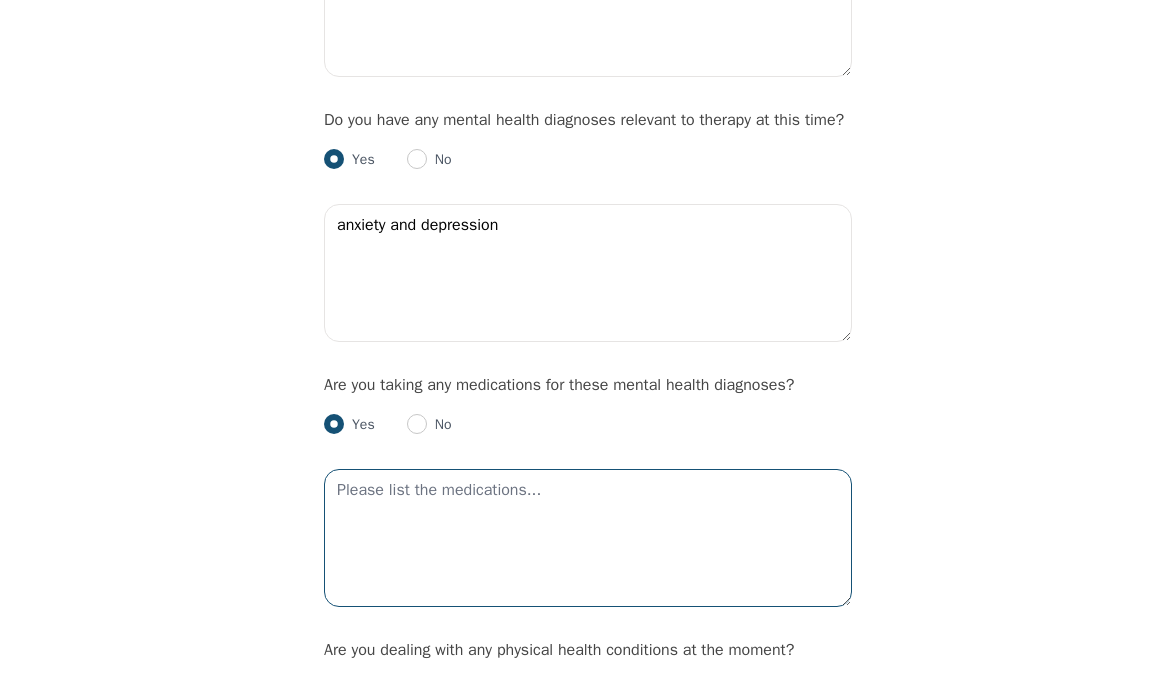 click at bounding box center [588, 538] 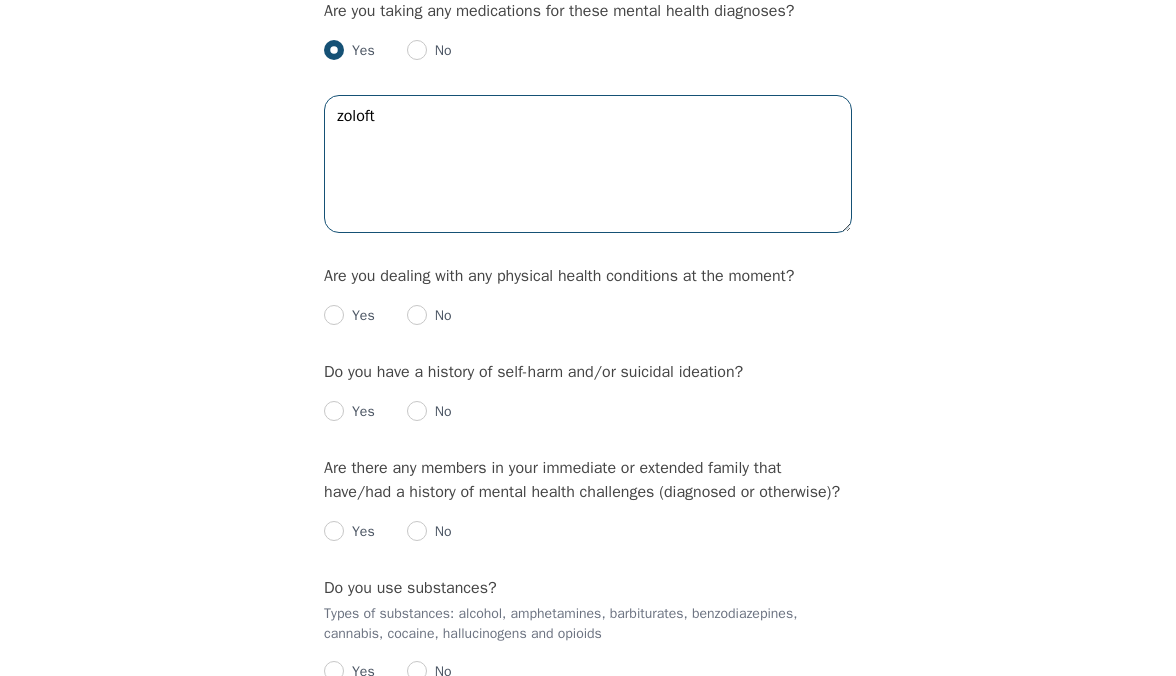 scroll, scrollTop: 2741, scrollLeft: 0, axis: vertical 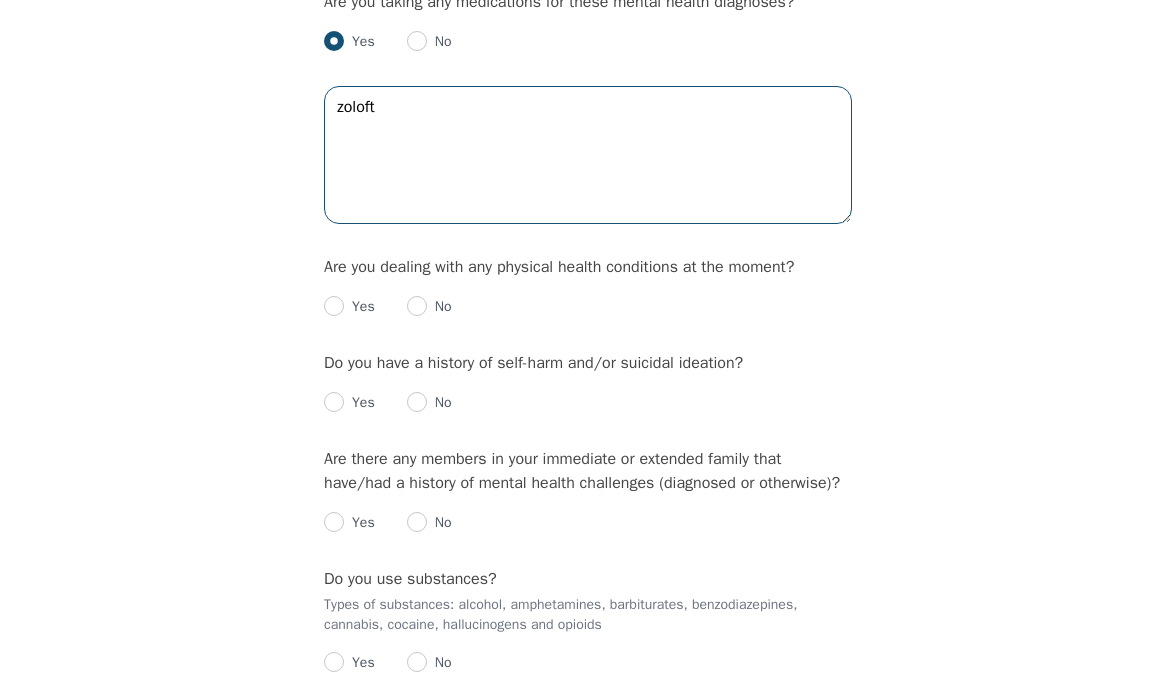 type on "zoloft" 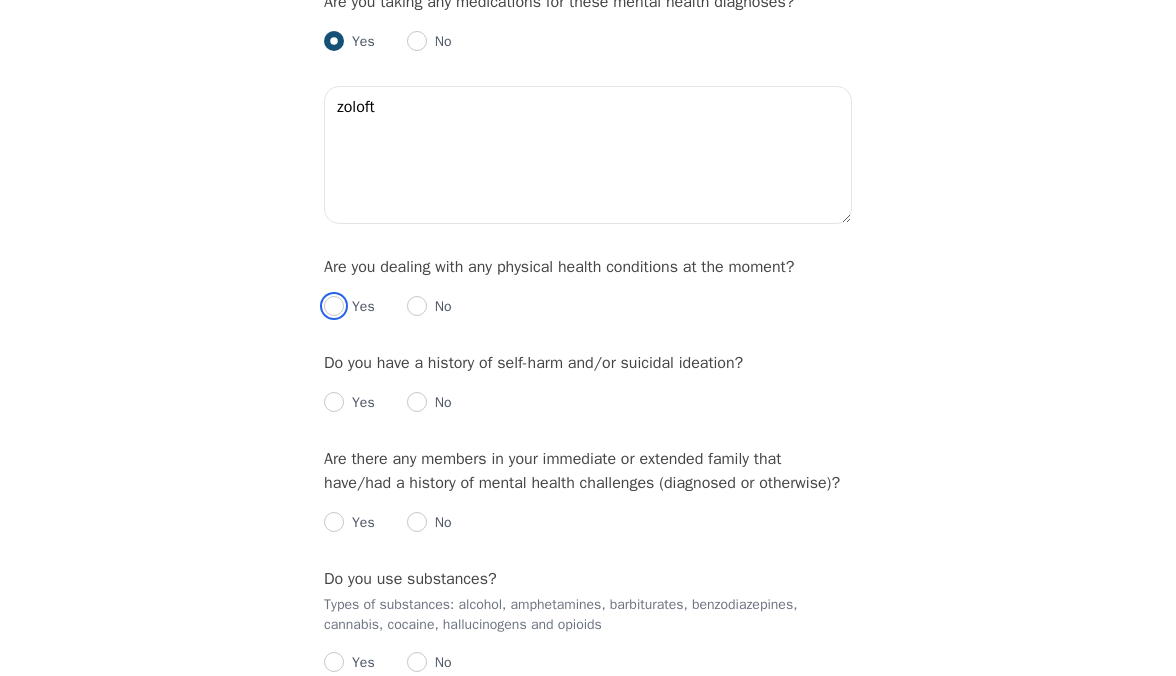 click at bounding box center (334, 306) 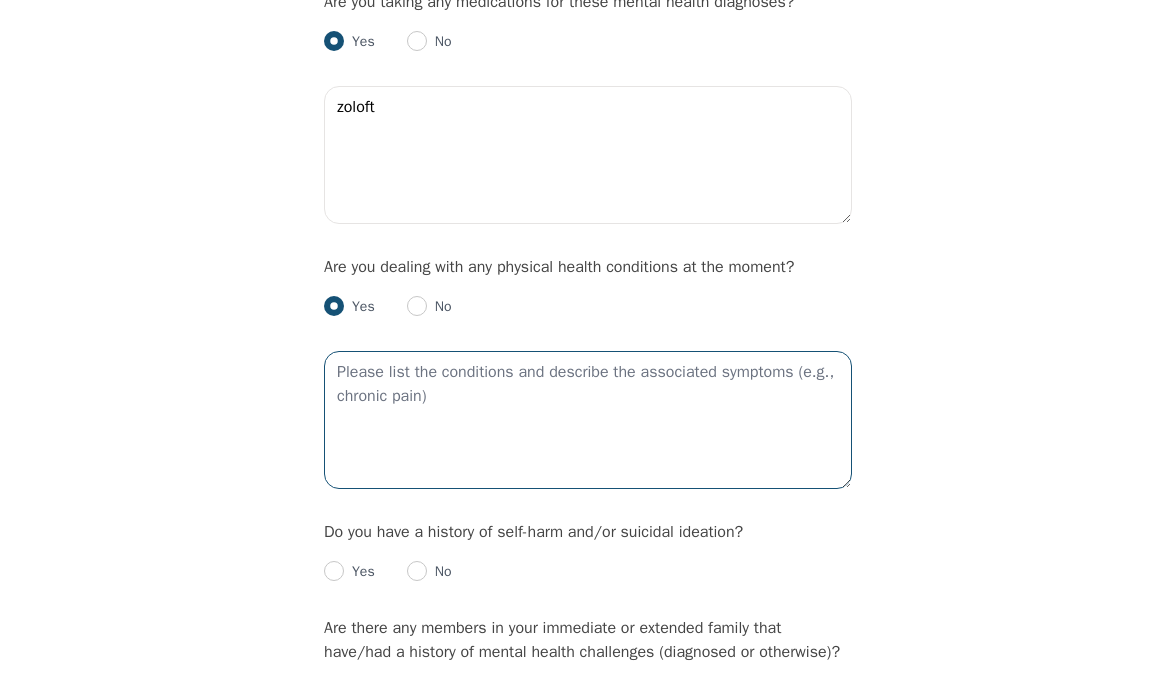 click at bounding box center [588, 420] 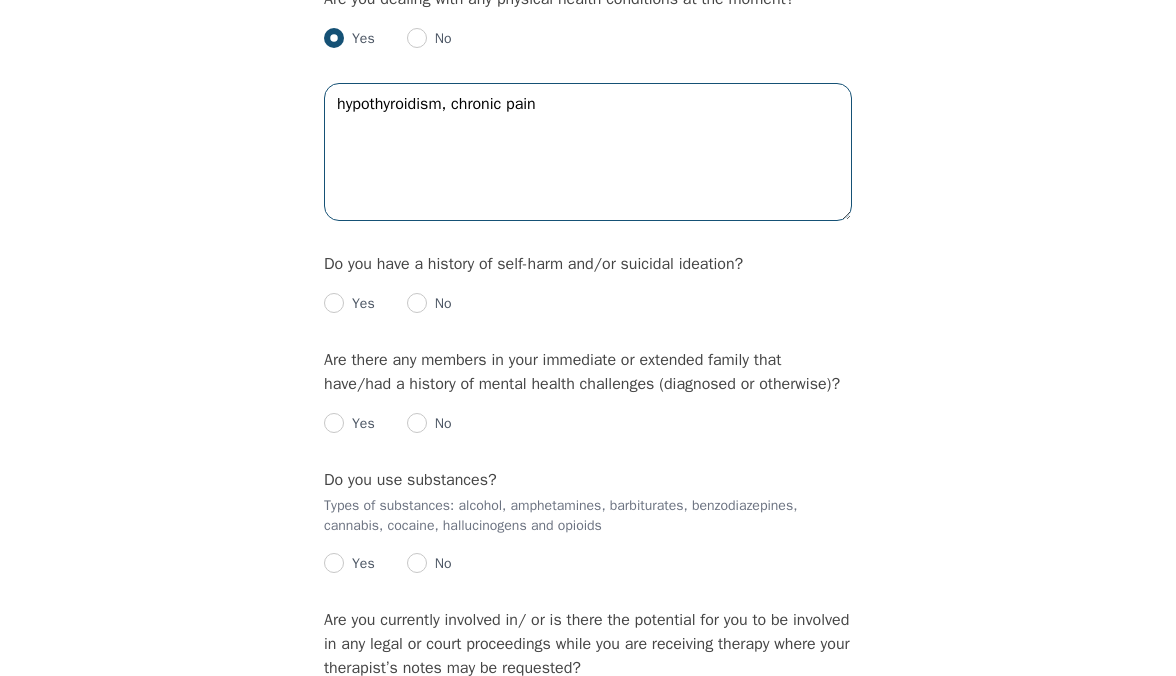scroll, scrollTop: 3008, scrollLeft: 0, axis: vertical 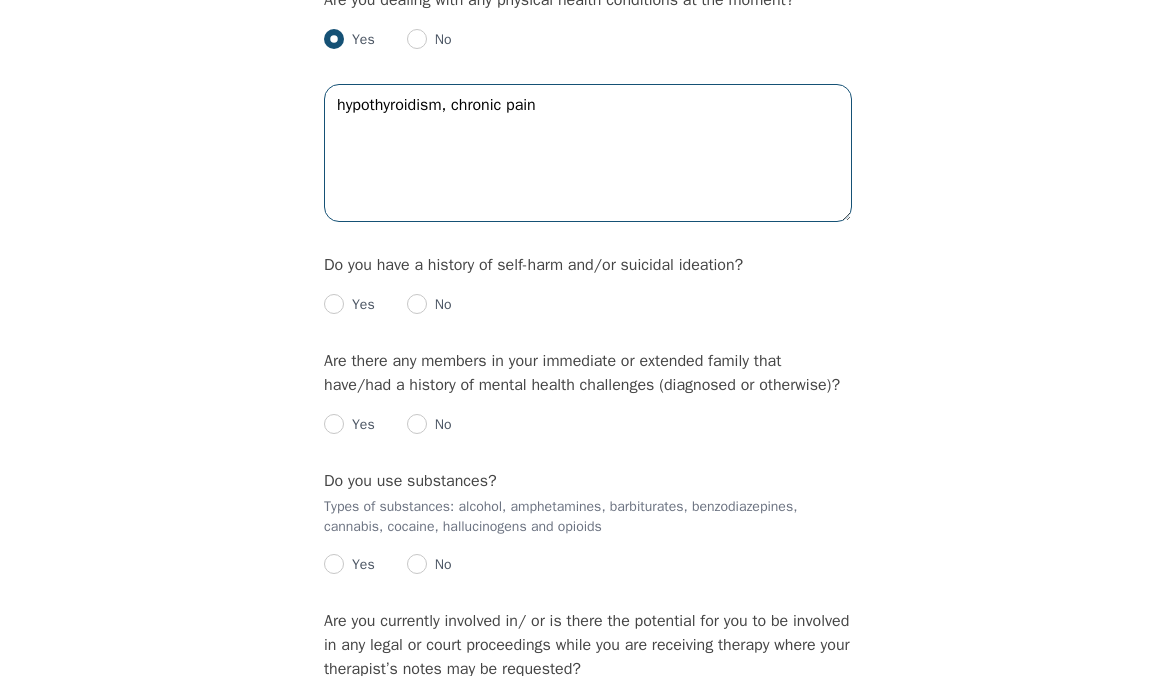 type on "hypothyroidism, chronic pain" 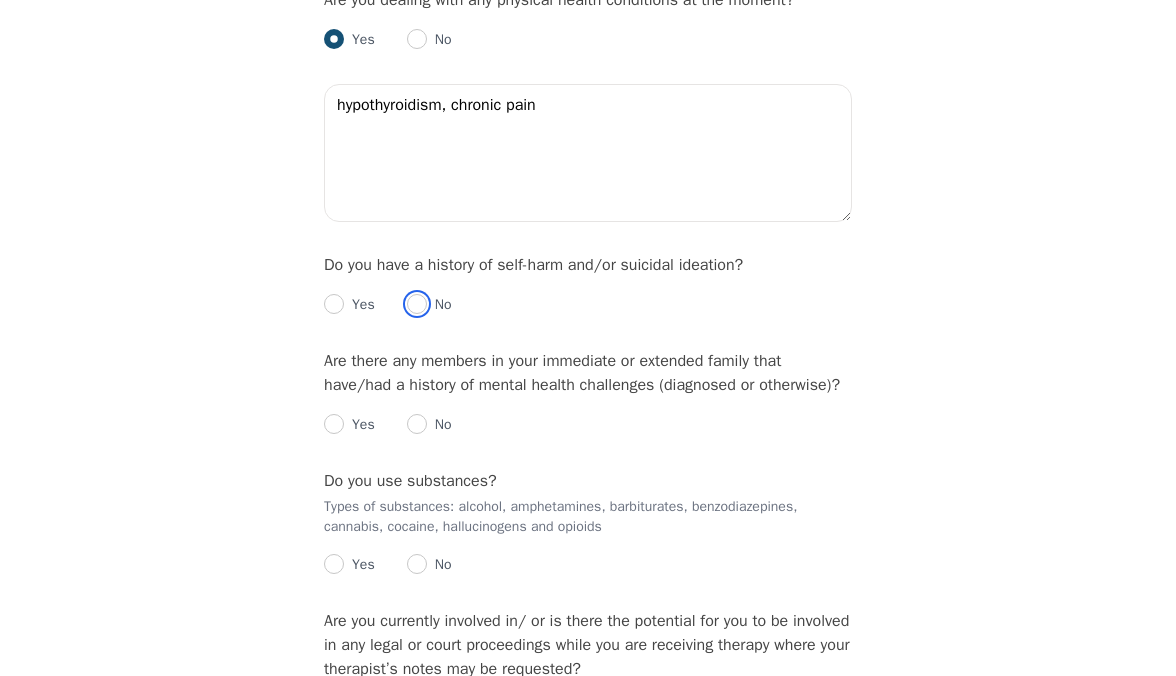click at bounding box center (417, 304) 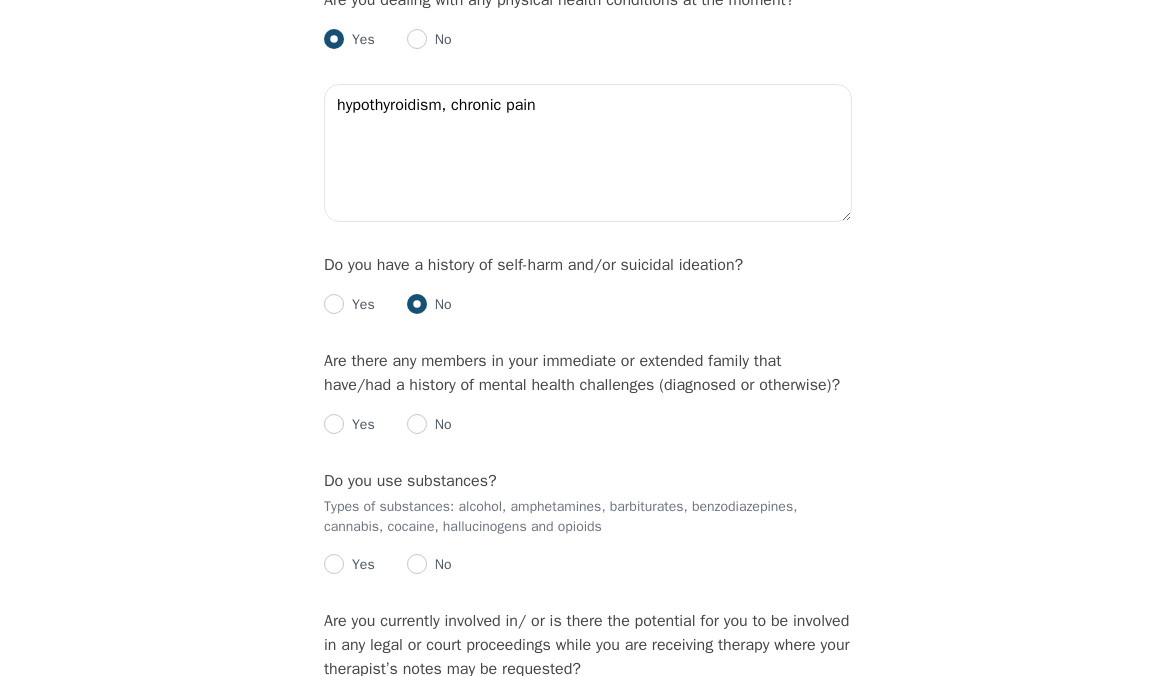 radio on "true" 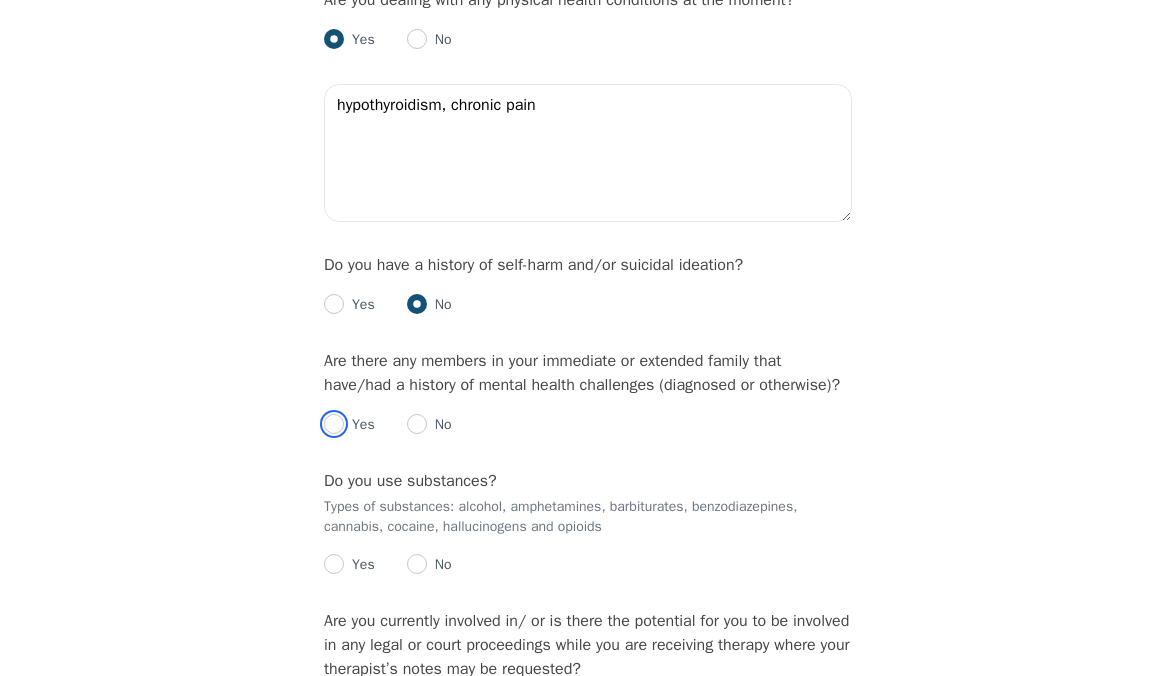 click at bounding box center (334, 424) 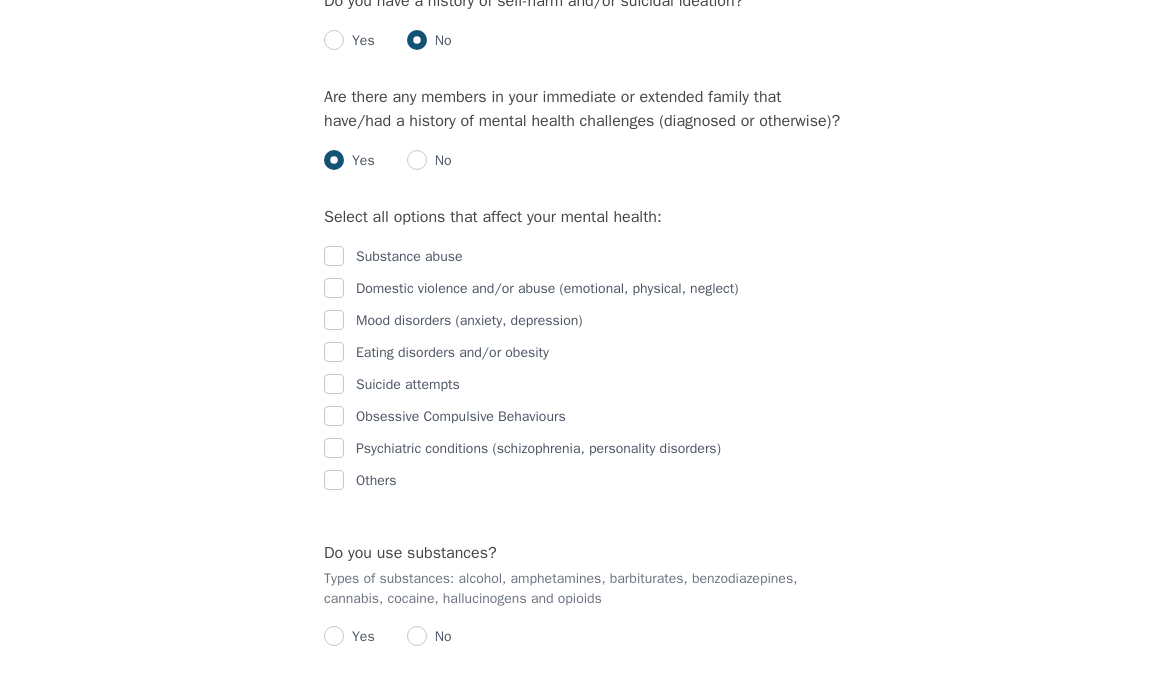 scroll, scrollTop: 3279, scrollLeft: 0, axis: vertical 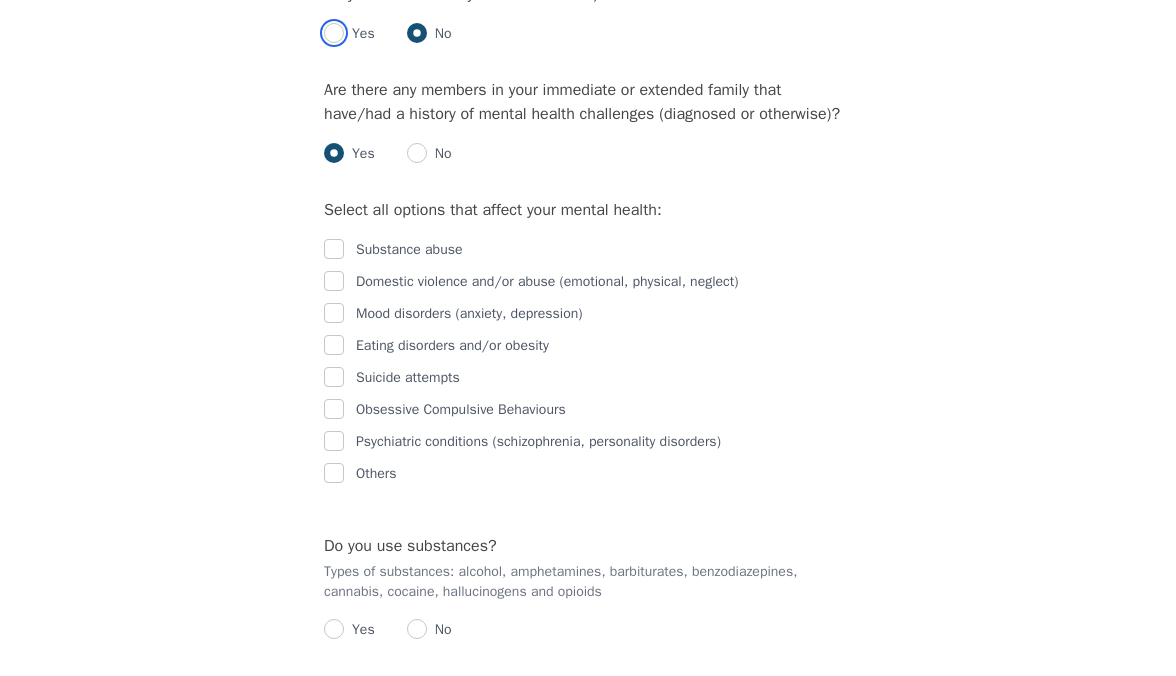 click at bounding box center [334, 33] 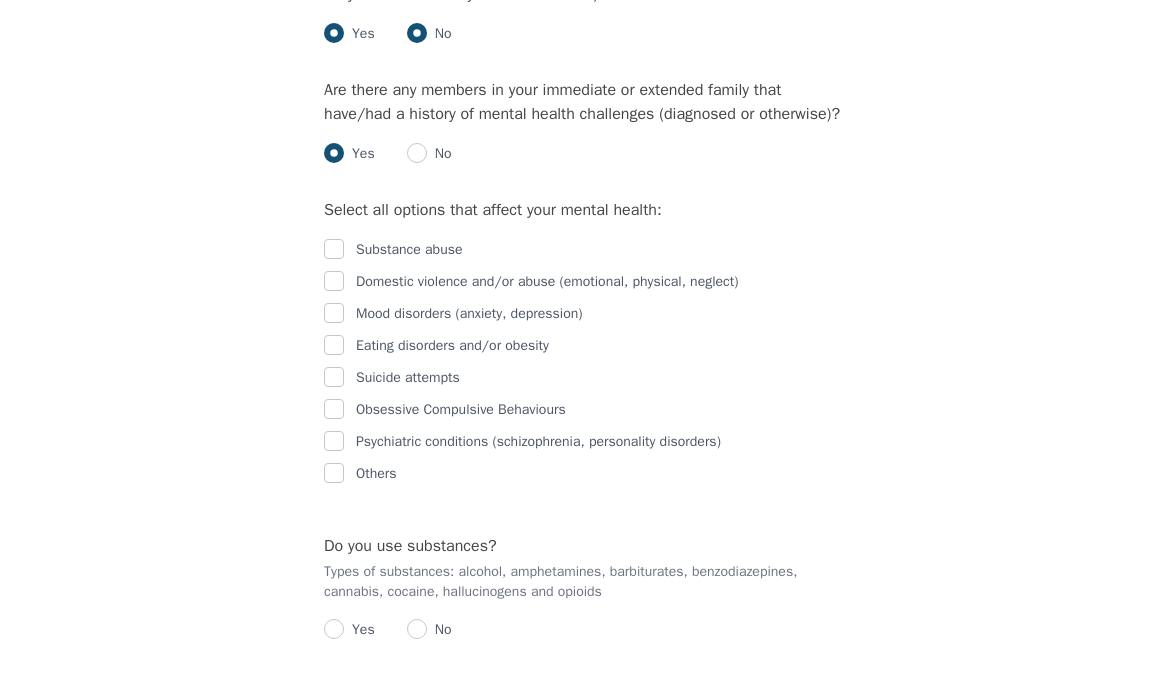 radio on "true" 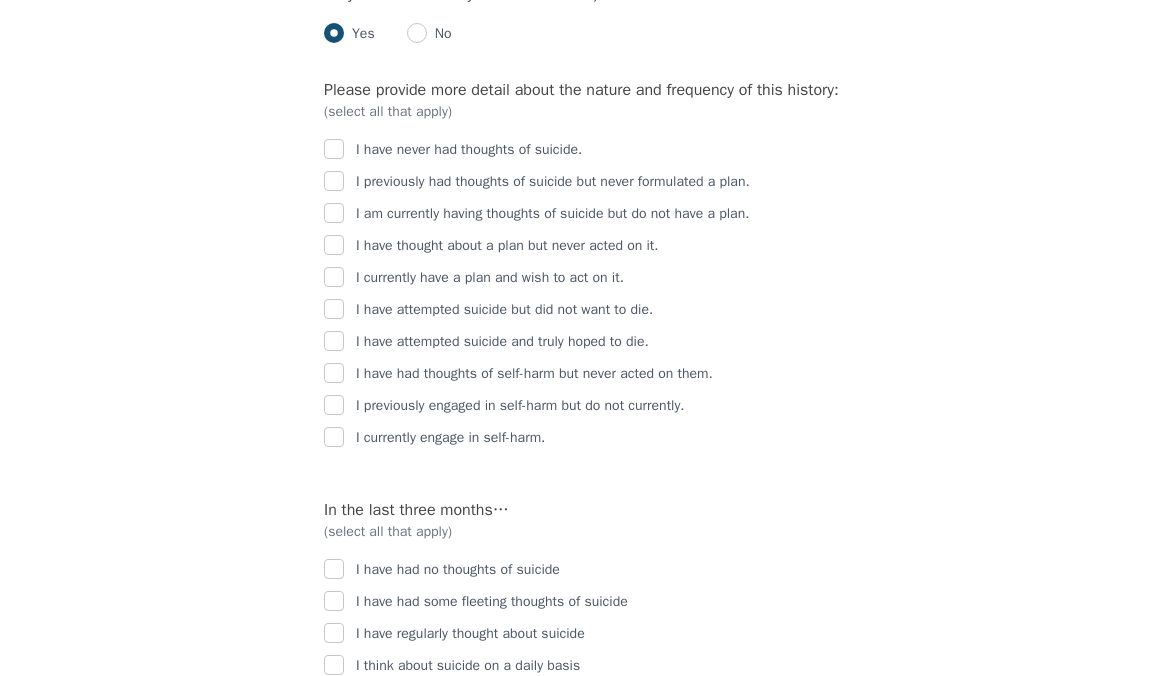 click on "I previously engaged in self-harm but do not currently." at bounding box center (520, 406) 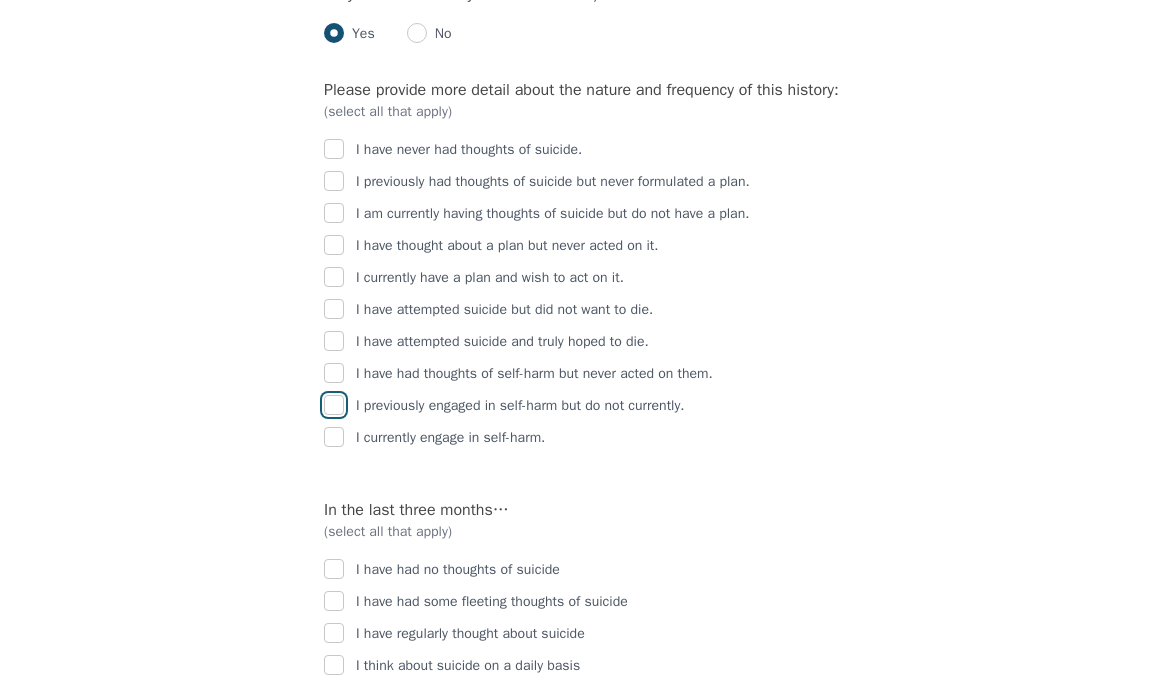 click at bounding box center (334, 405) 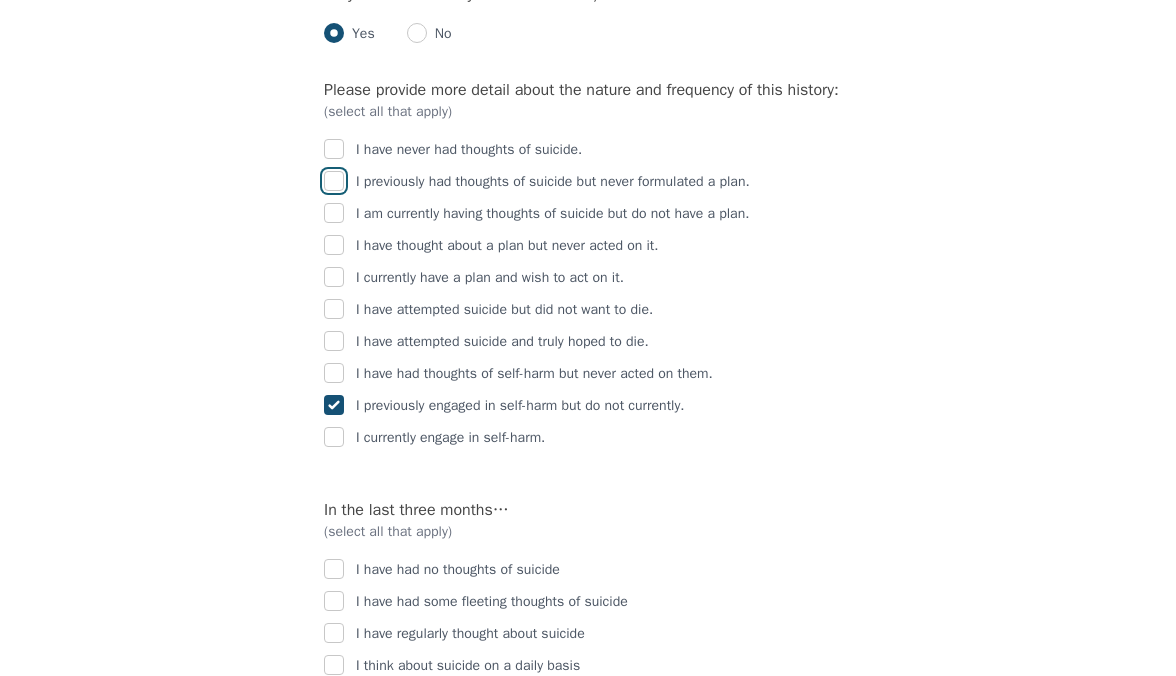 click at bounding box center [334, 181] 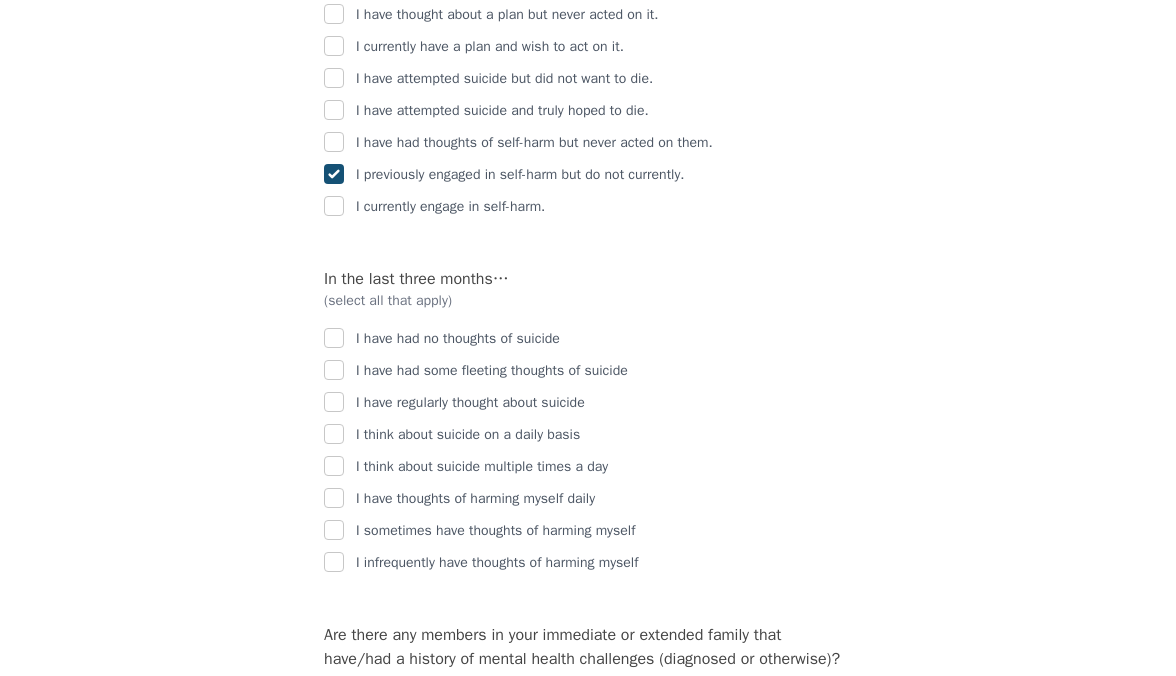 scroll, scrollTop: 3511, scrollLeft: 0, axis: vertical 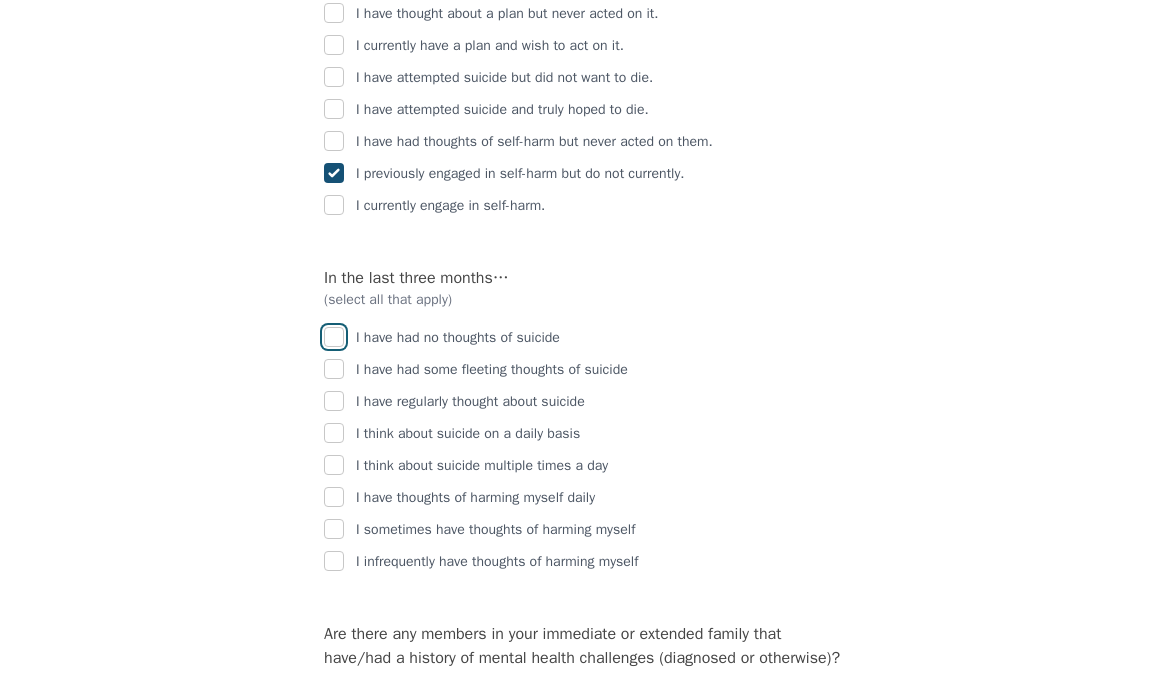 click at bounding box center (334, 337) 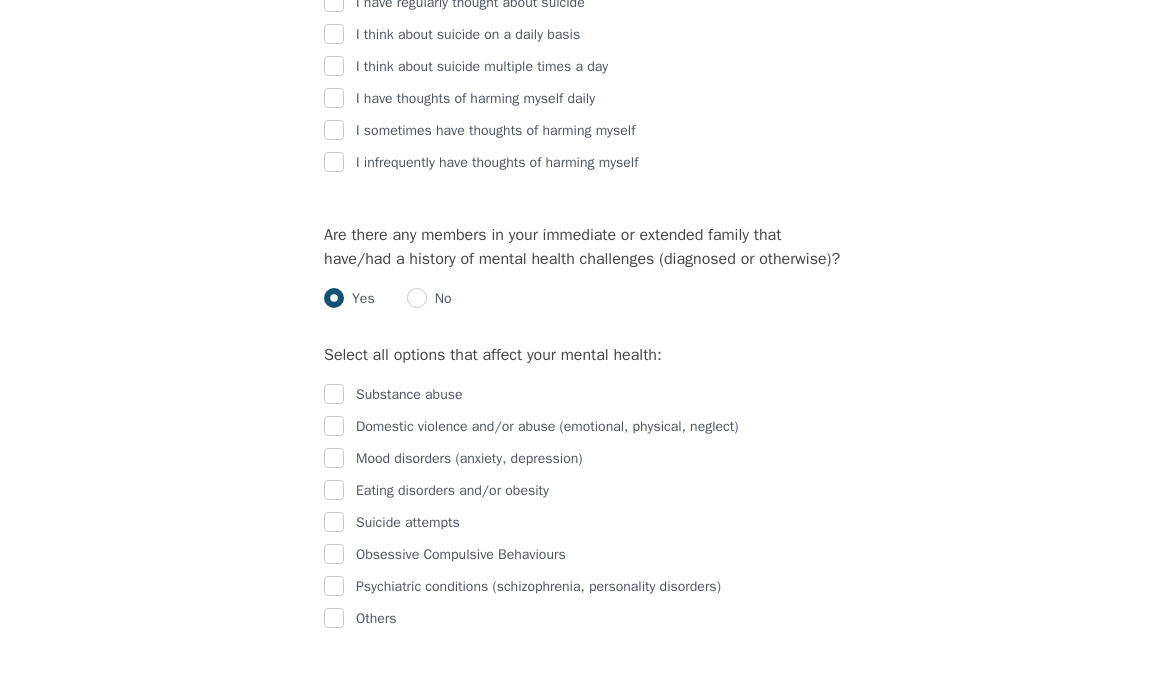 scroll, scrollTop: 3917, scrollLeft: 0, axis: vertical 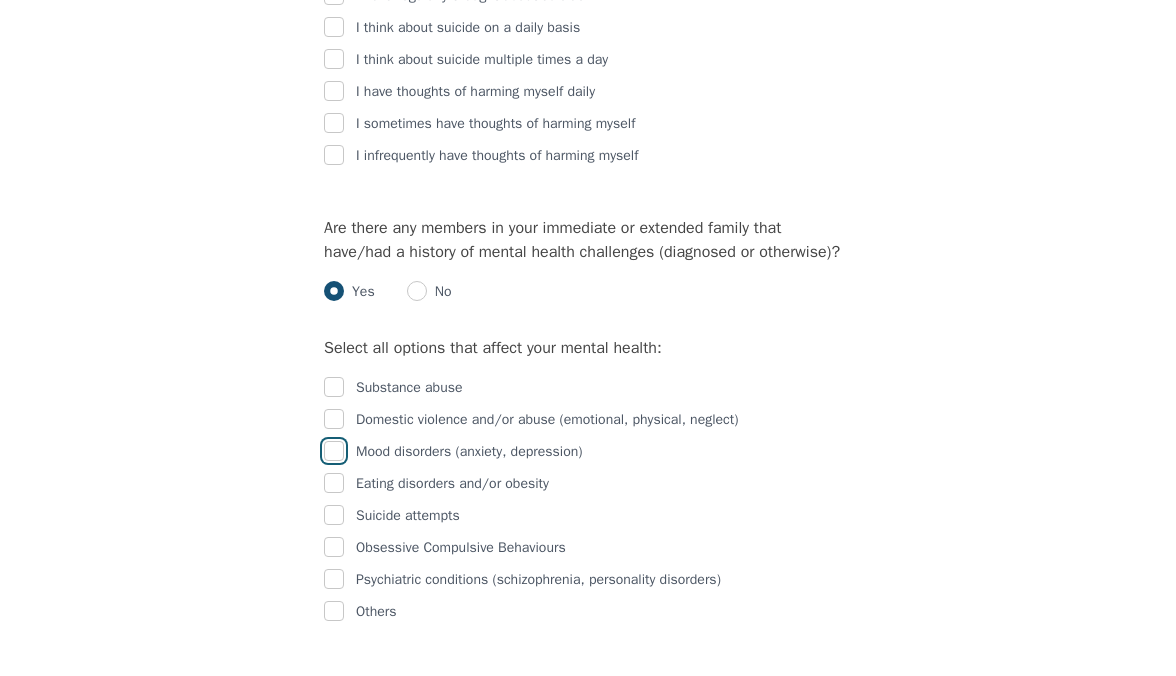click at bounding box center (334, 451) 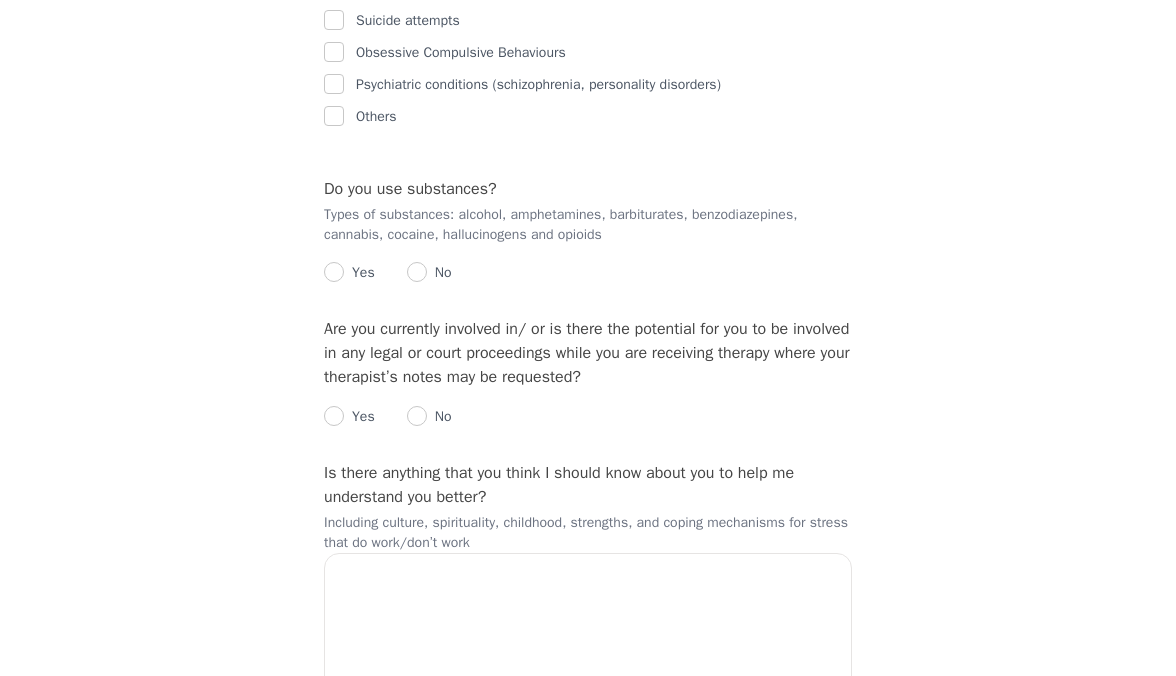 scroll, scrollTop: 4419, scrollLeft: 0, axis: vertical 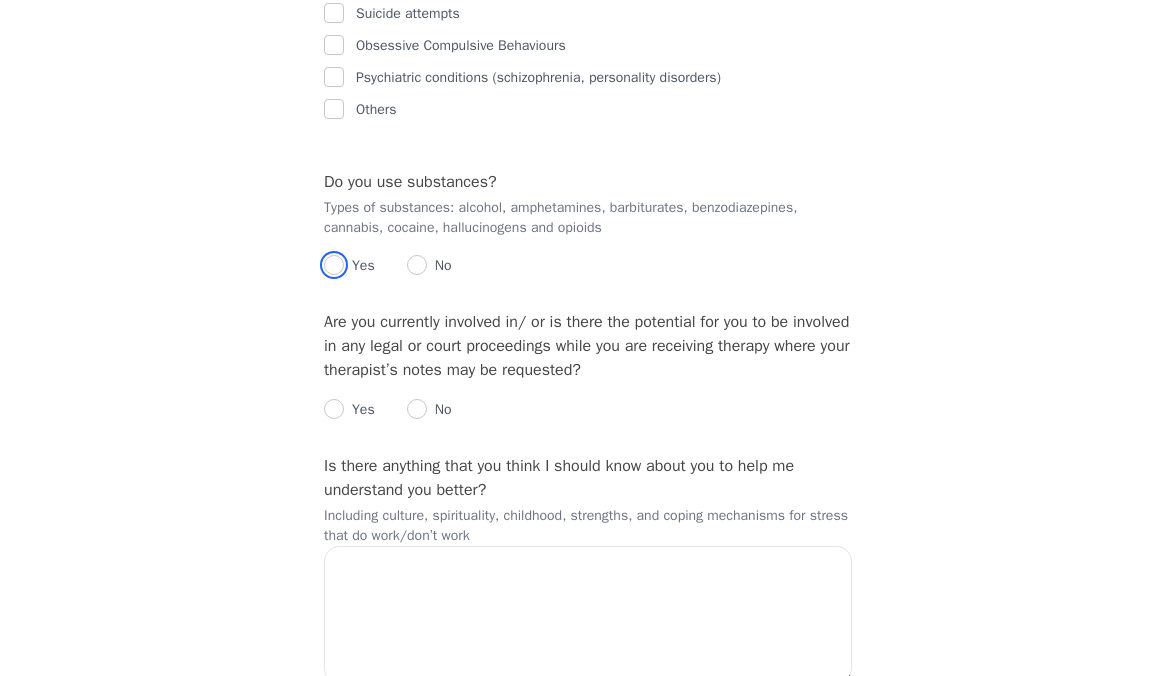click at bounding box center [334, 265] 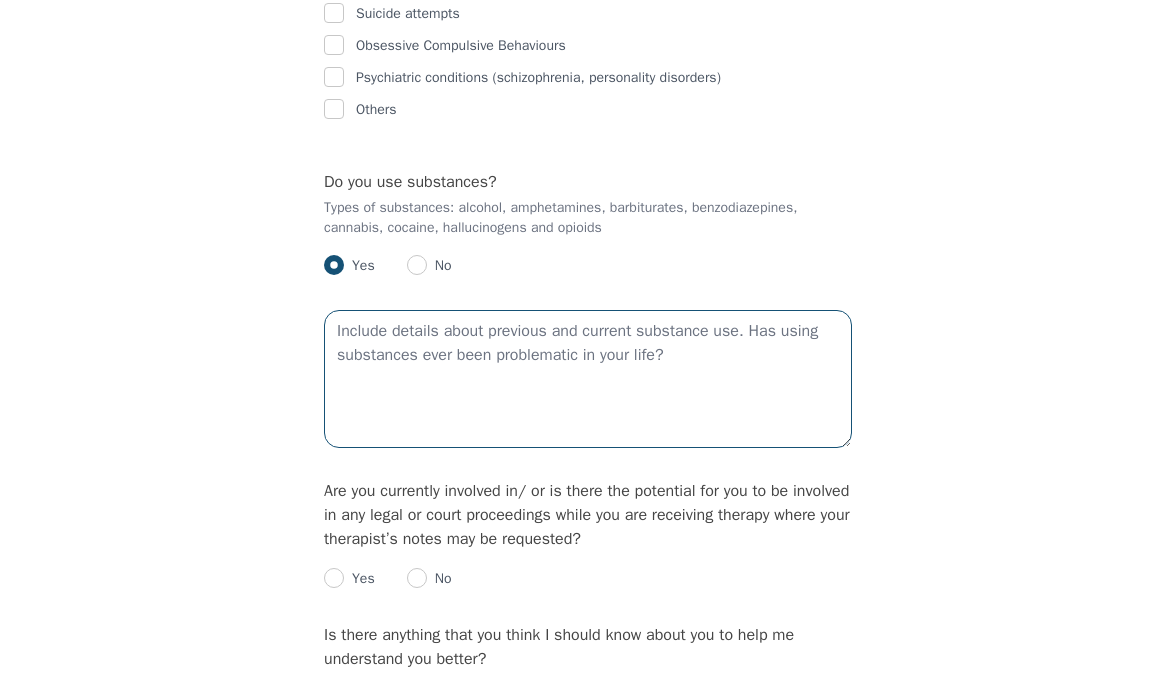 click at bounding box center (588, 379) 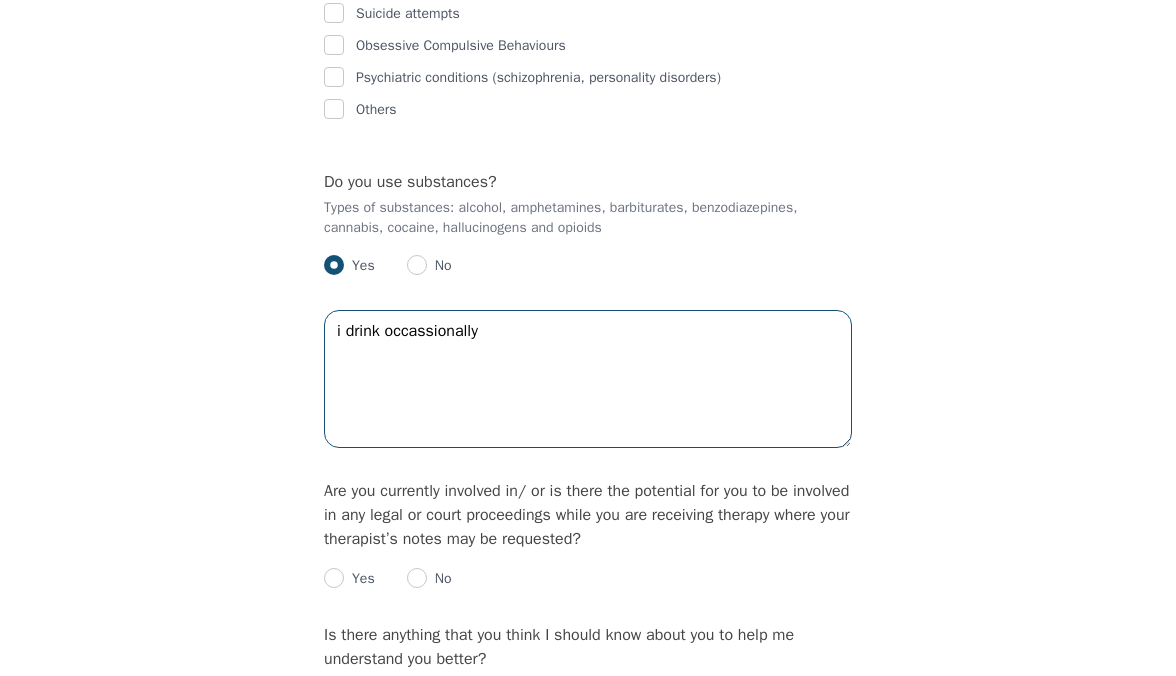 click on "i drink occassionally" at bounding box center [588, 379] 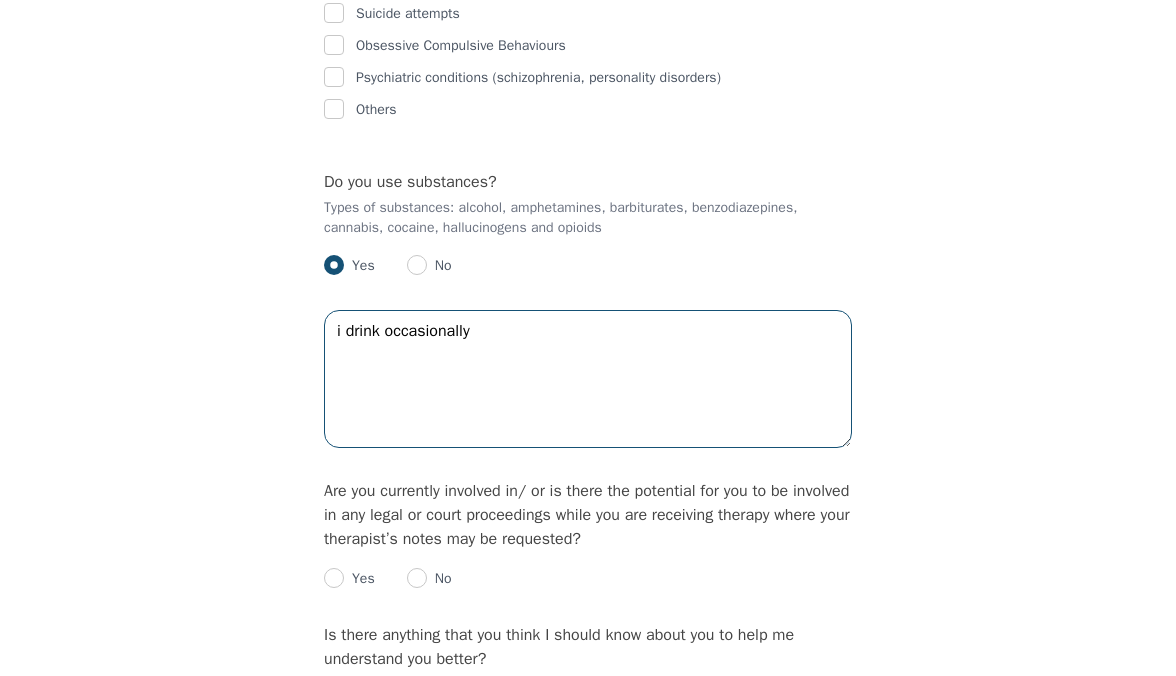 type on "i drink occasionally" 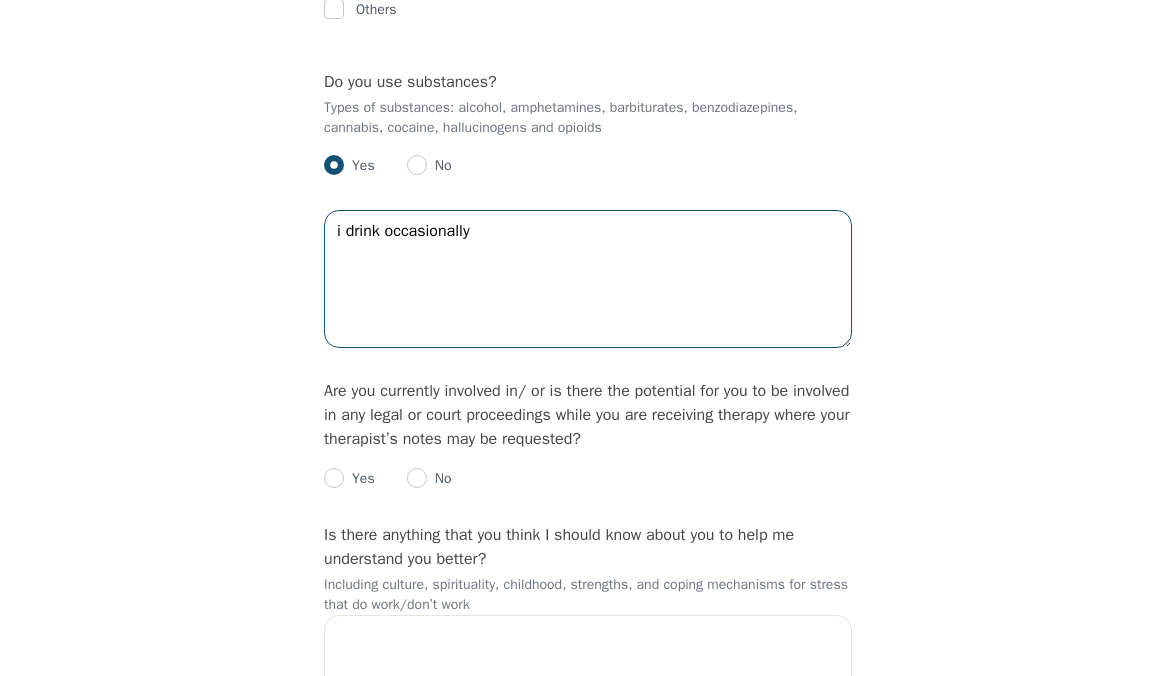 scroll, scrollTop: 4522, scrollLeft: 0, axis: vertical 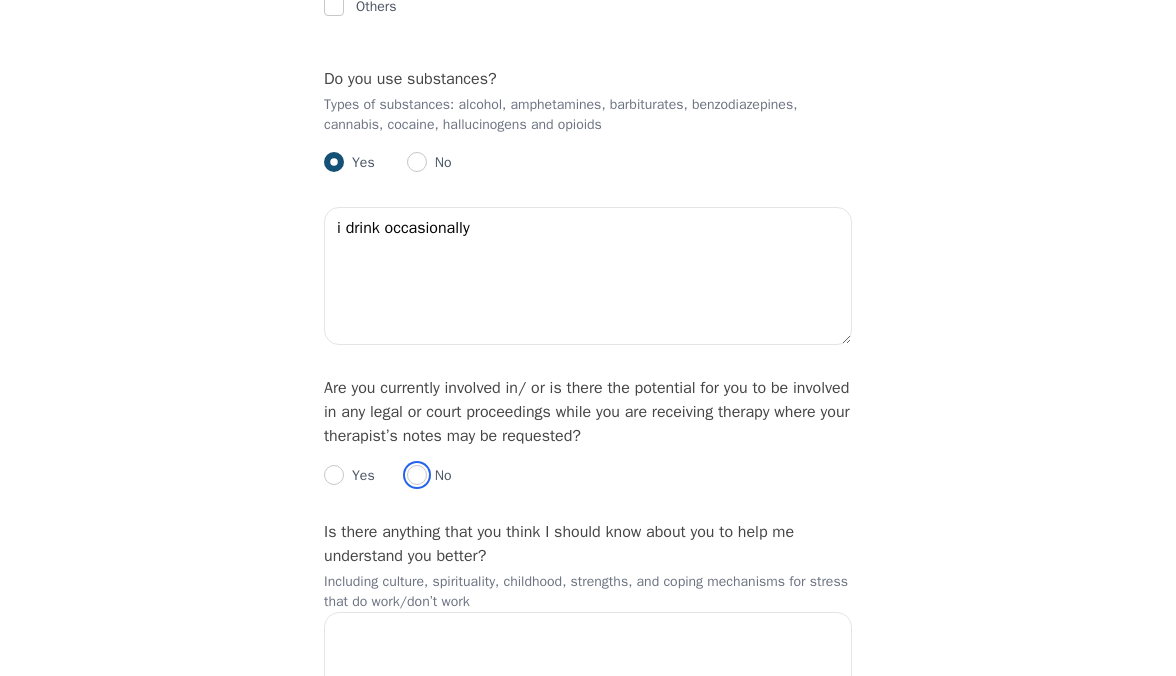 click at bounding box center [417, 475] 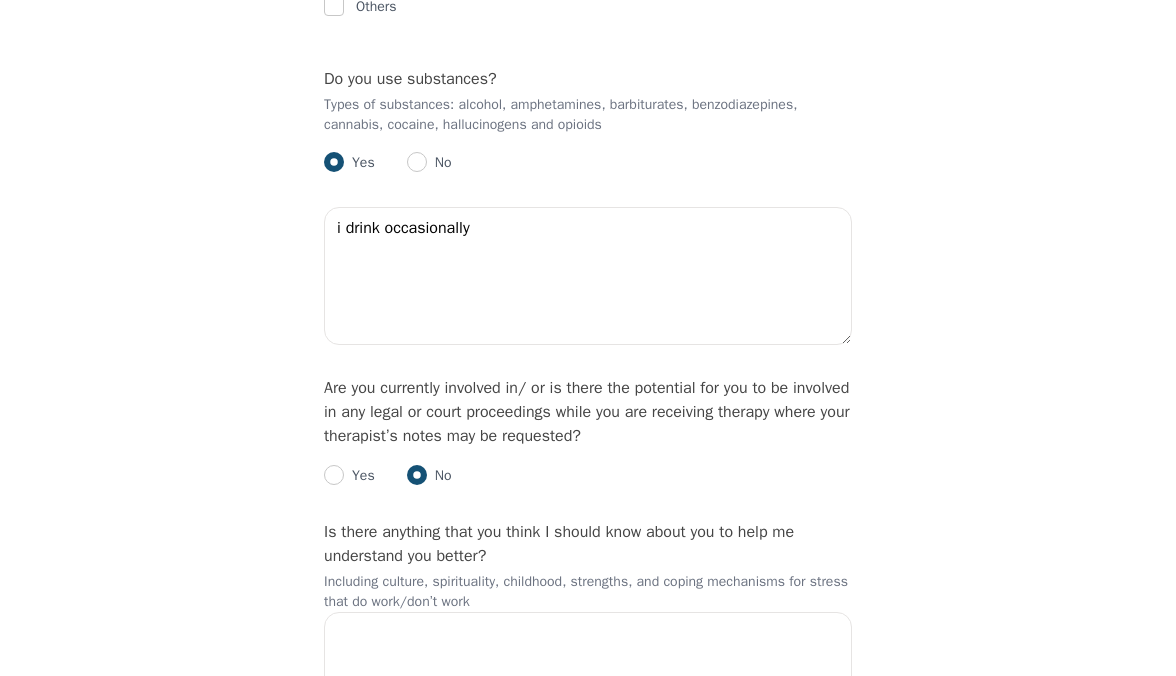radio on "true" 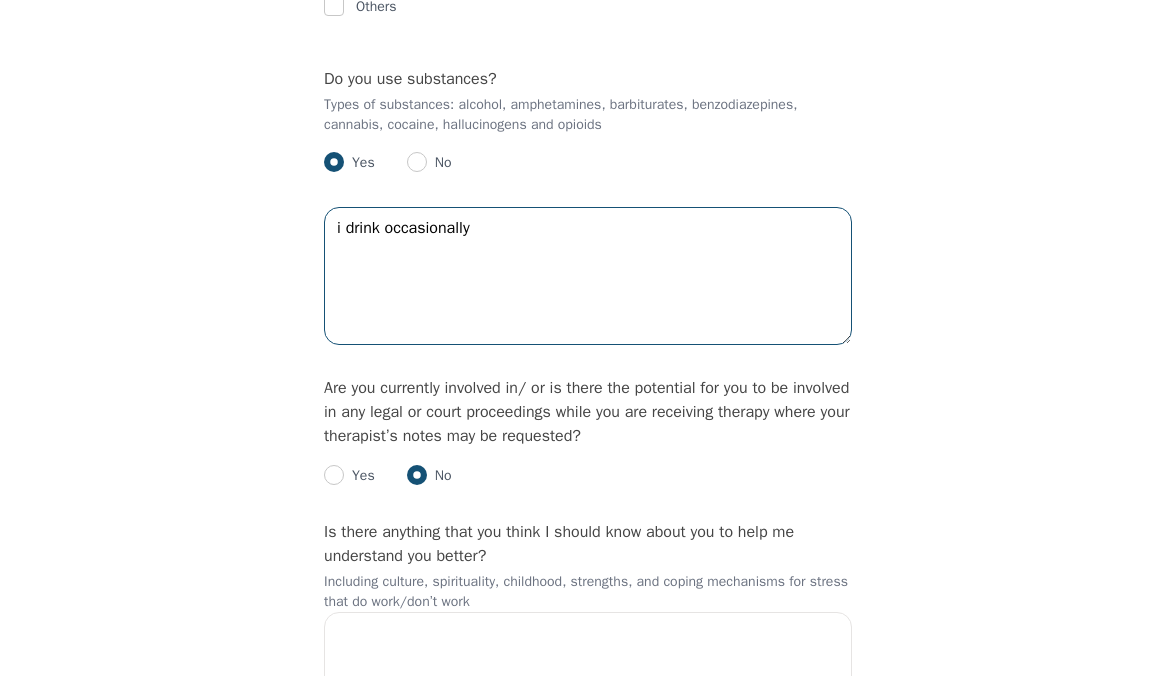 click on "i drink occasionally" at bounding box center [588, 276] 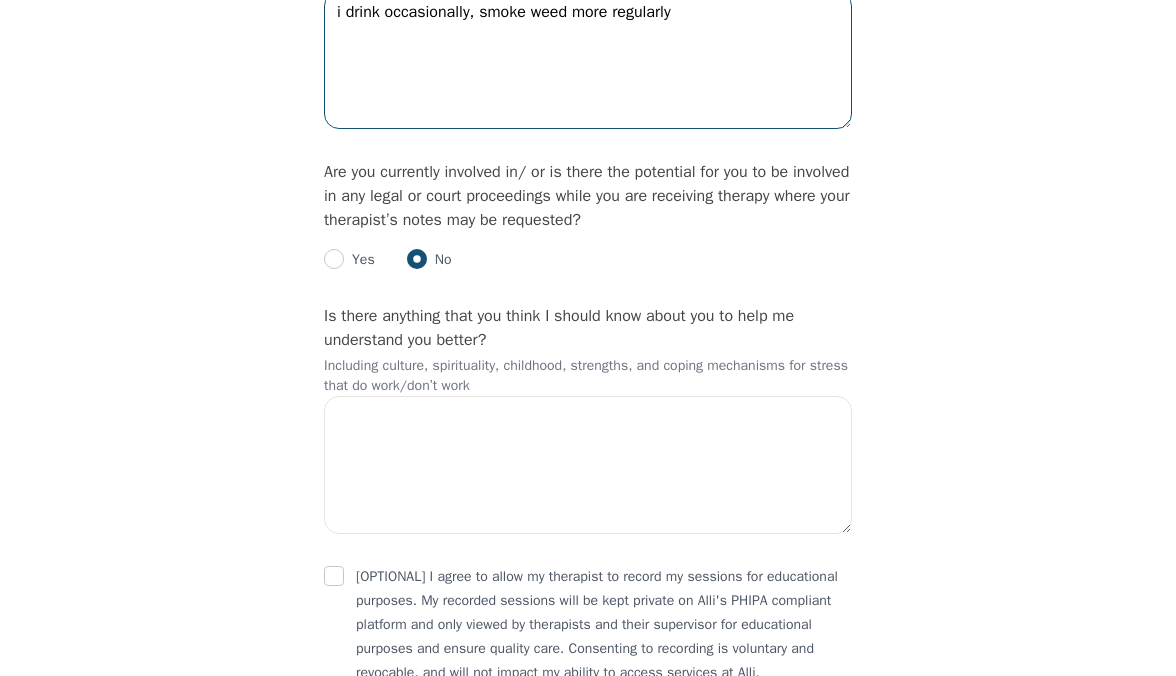 scroll, scrollTop: 4751, scrollLeft: 0, axis: vertical 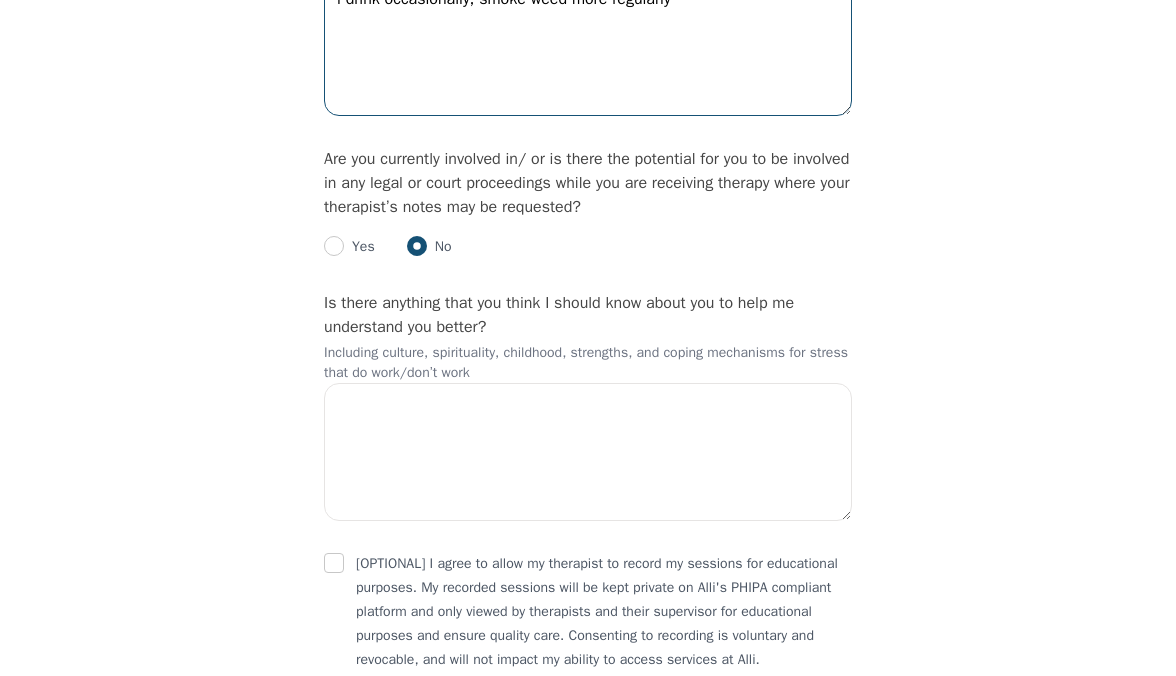 click on "i drink occasionally, smoke weed more regularly" at bounding box center (588, 47) 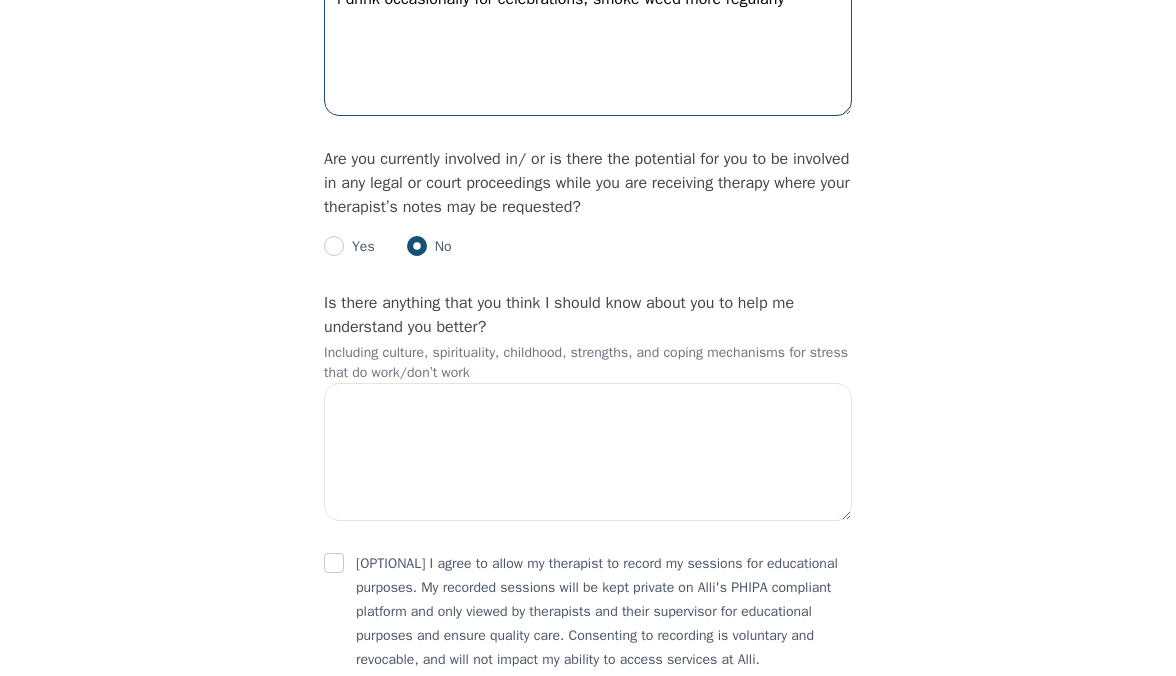 click on "i drink occasionally for celebrations, smoke weed more regularly" at bounding box center (588, 47) 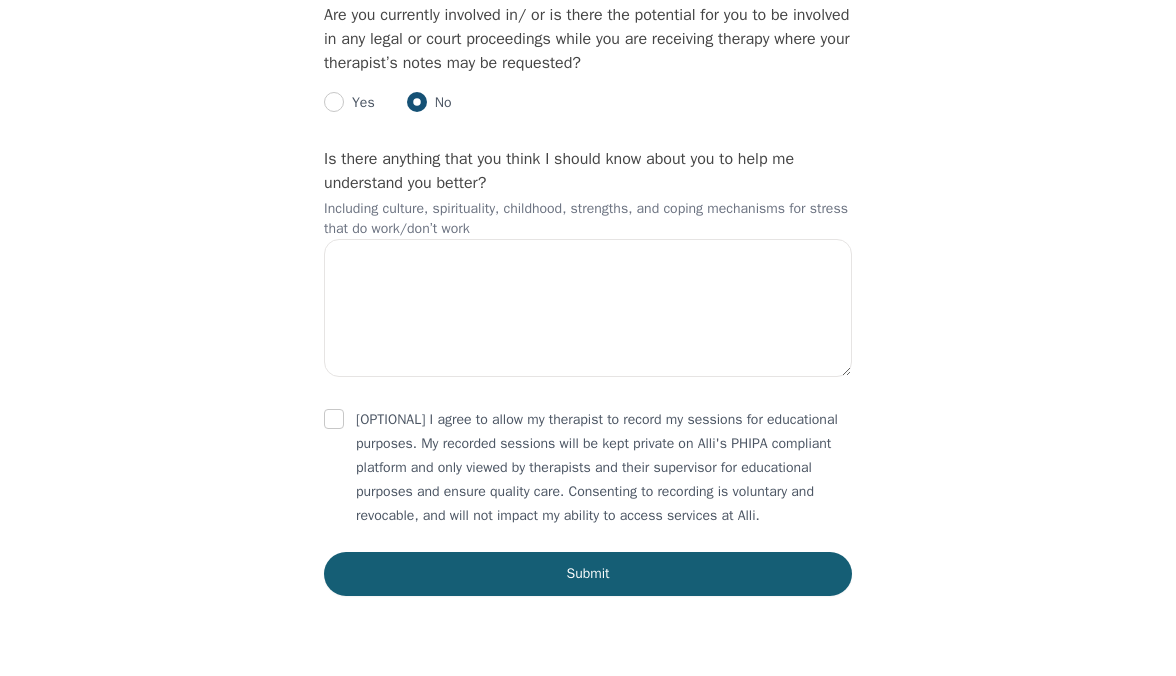 scroll, scrollTop: 4941, scrollLeft: 0, axis: vertical 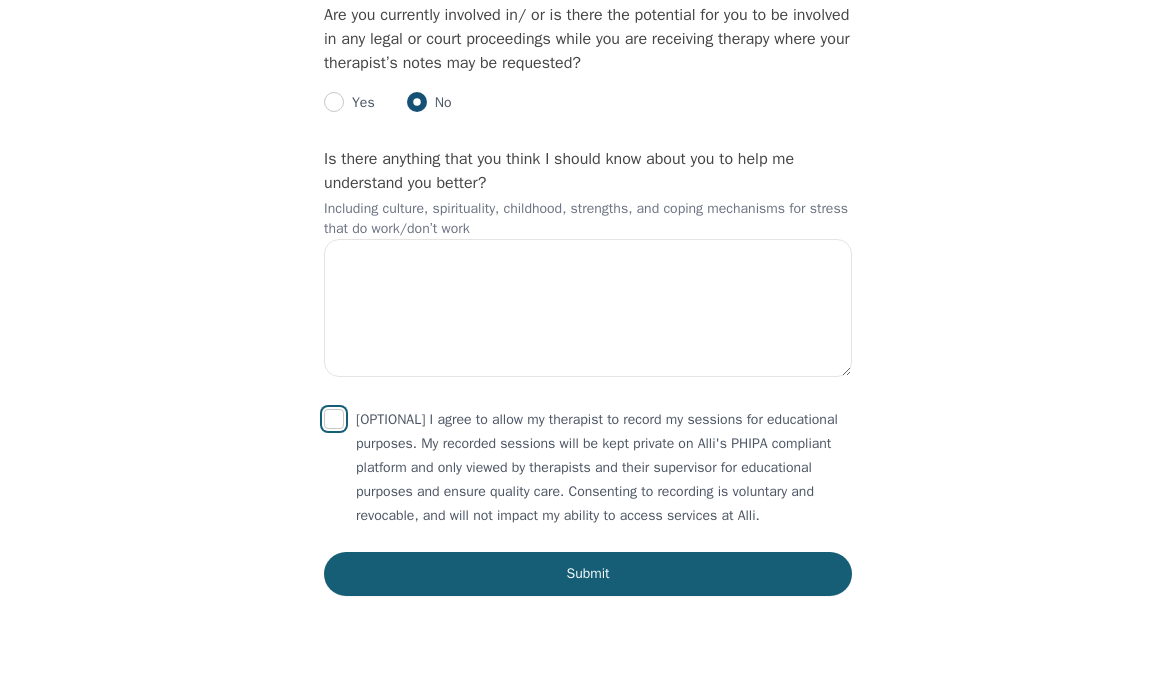 click at bounding box center [334, 419] 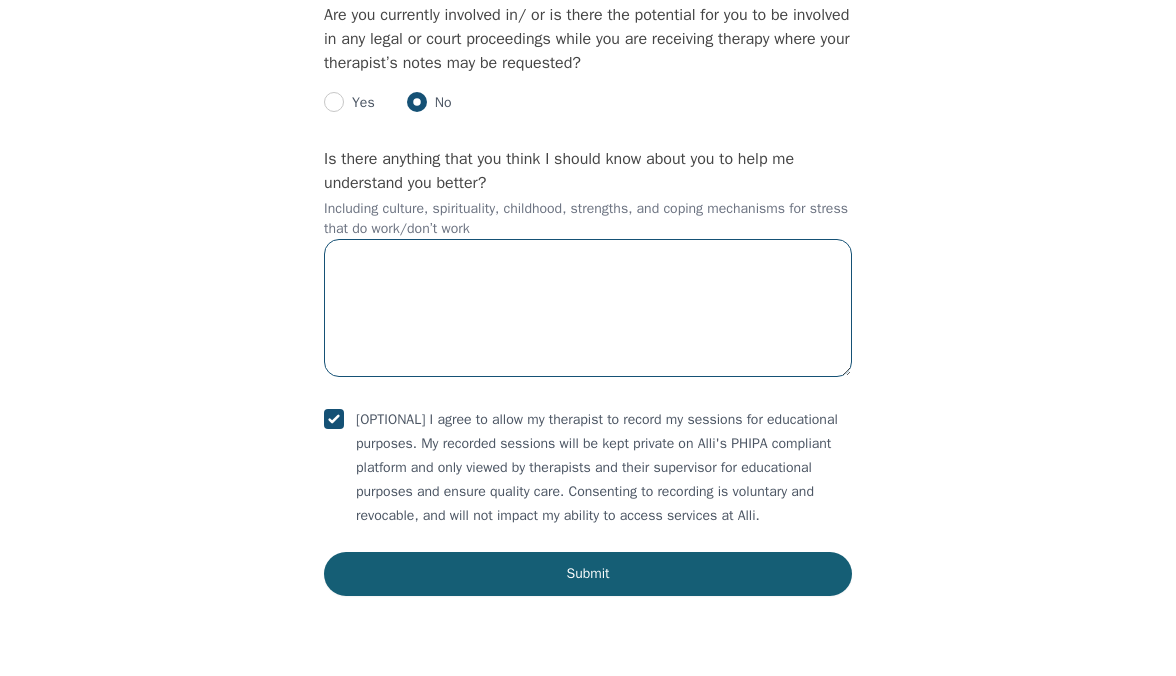 click at bounding box center (588, 308) 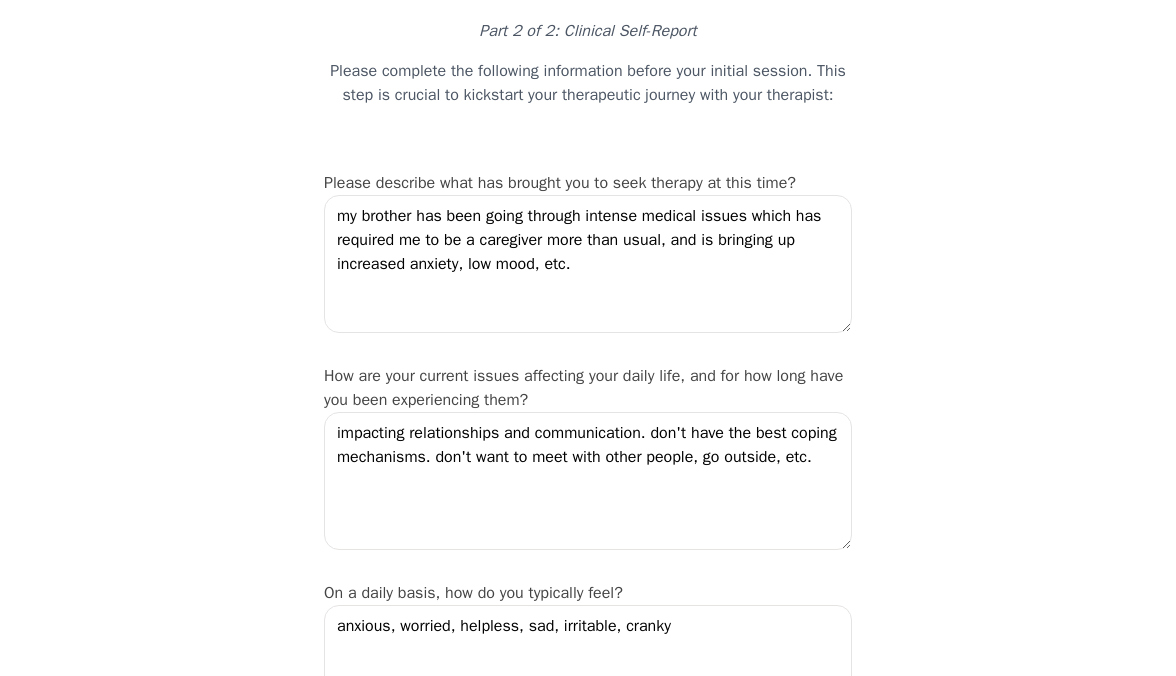 scroll, scrollTop: 126, scrollLeft: 0, axis: vertical 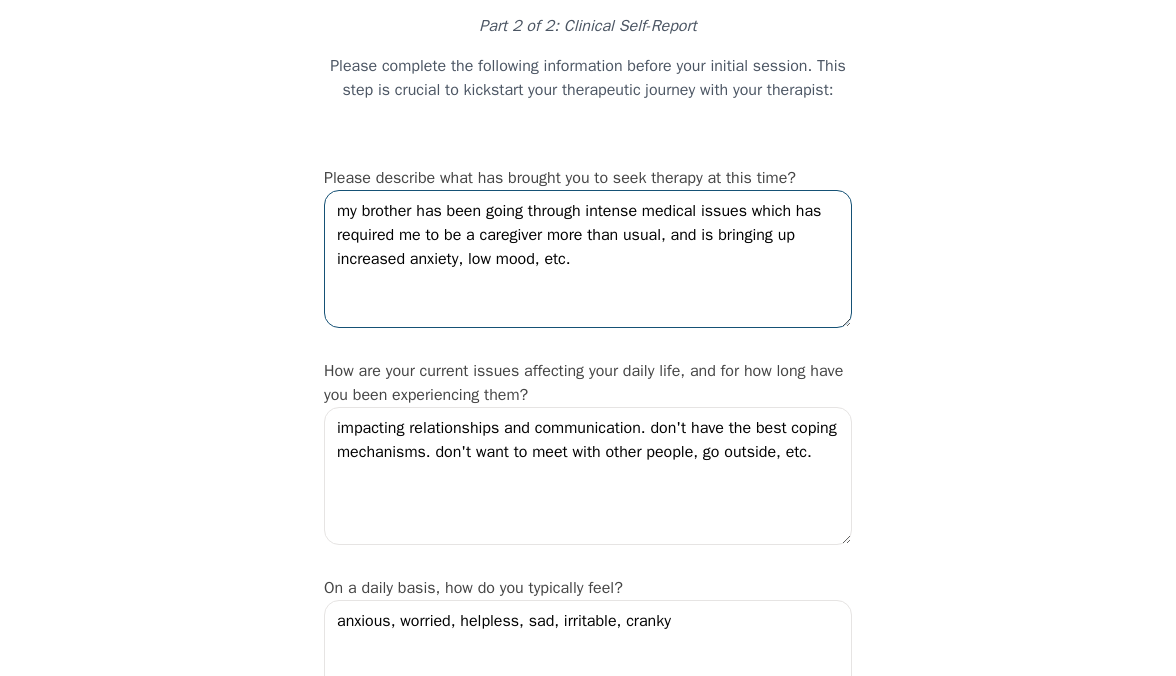click on "my brother has been going through intense medical issues which has required me to be a caregiver more than usual, and is bringing up increased anxiety, low mood, etc." at bounding box center [588, 259] 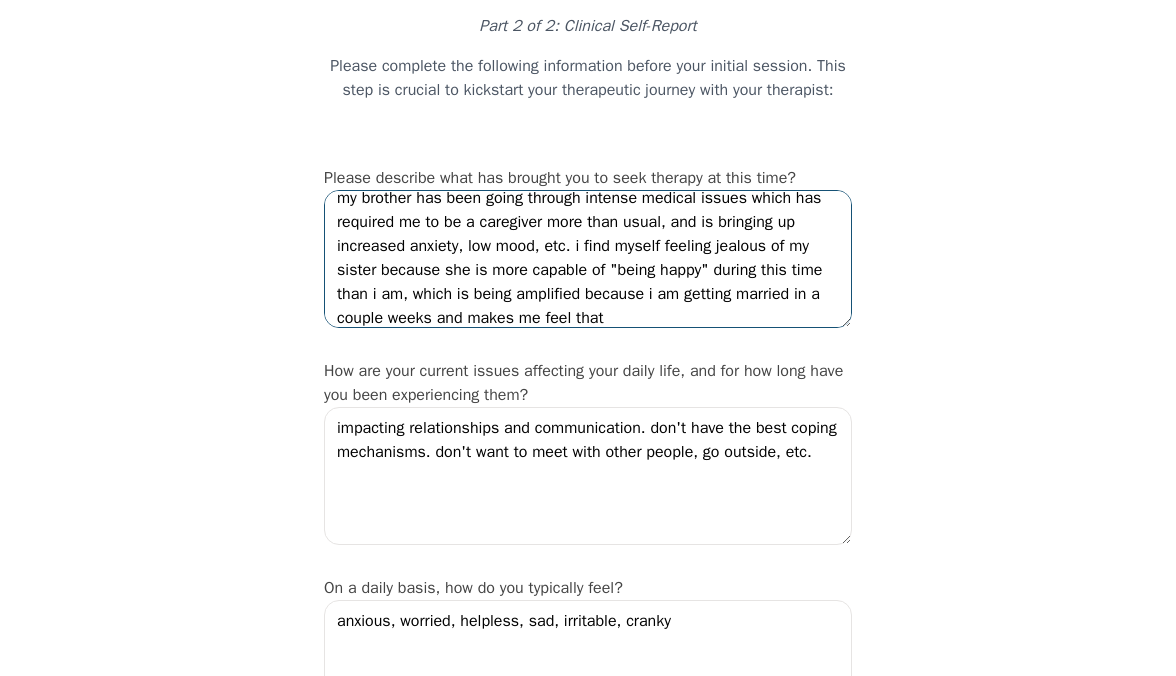 scroll, scrollTop: 24, scrollLeft: 0, axis: vertical 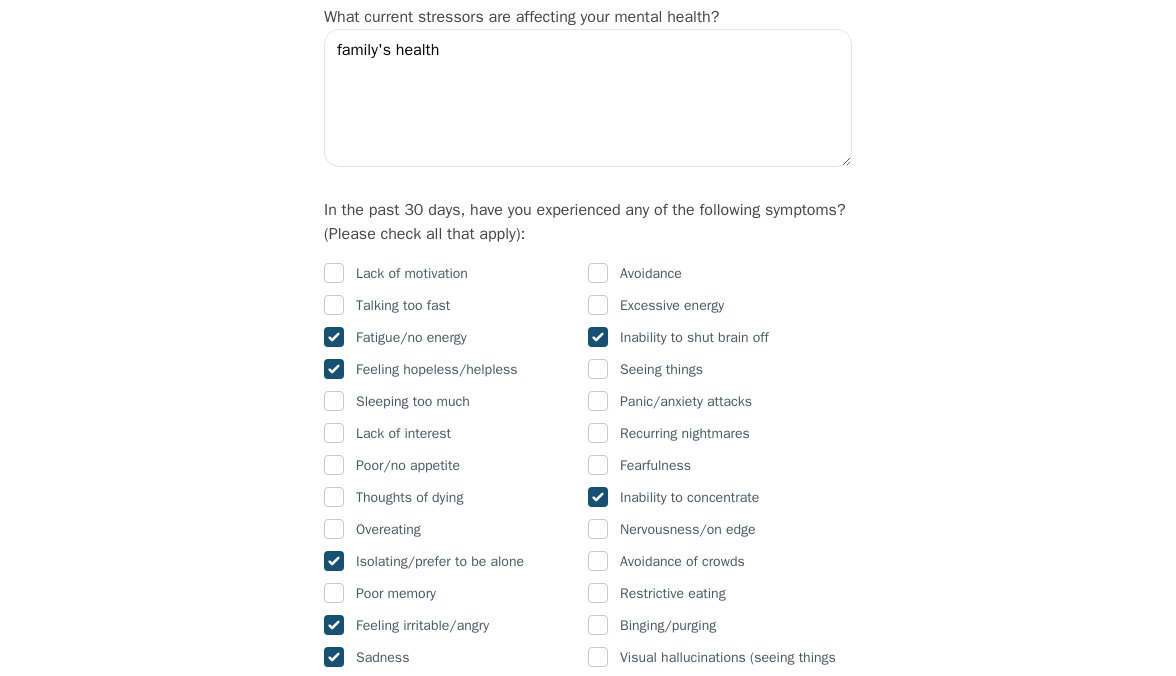 type on "my brother has been going through intense medical issues which has required me to be a caregiver more than usual, and is bringing up increased anxiety, low mood, etc. i find myself feeling jealous of my sister because she is more capable of "being happy" during this time than i am, which is being amplified because i am getting married in a couple weeks and makes me feel that" 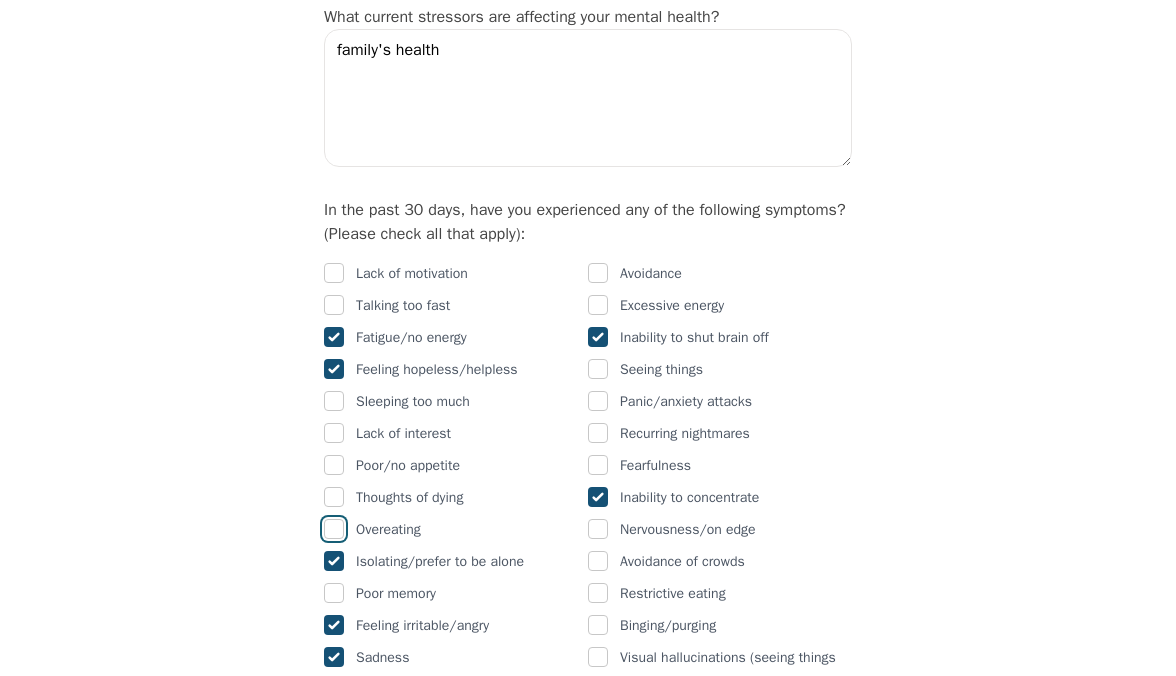 click at bounding box center [334, 529] 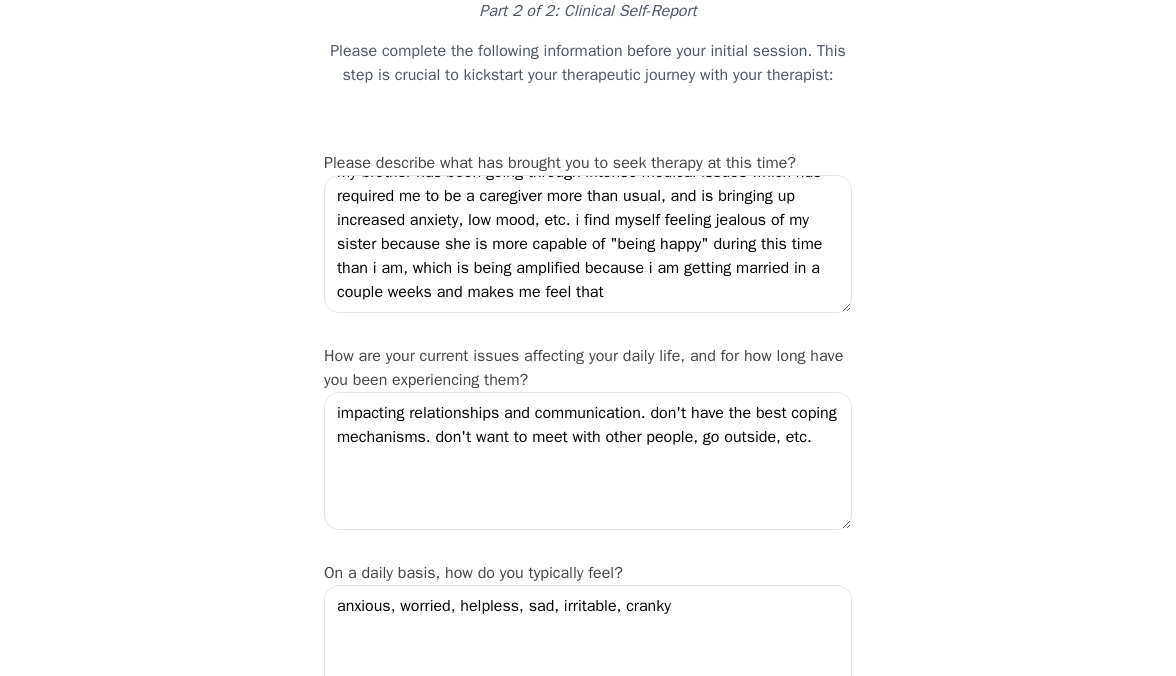 scroll, scrollTop: 138, scrollLeft: 0, axis: vertical 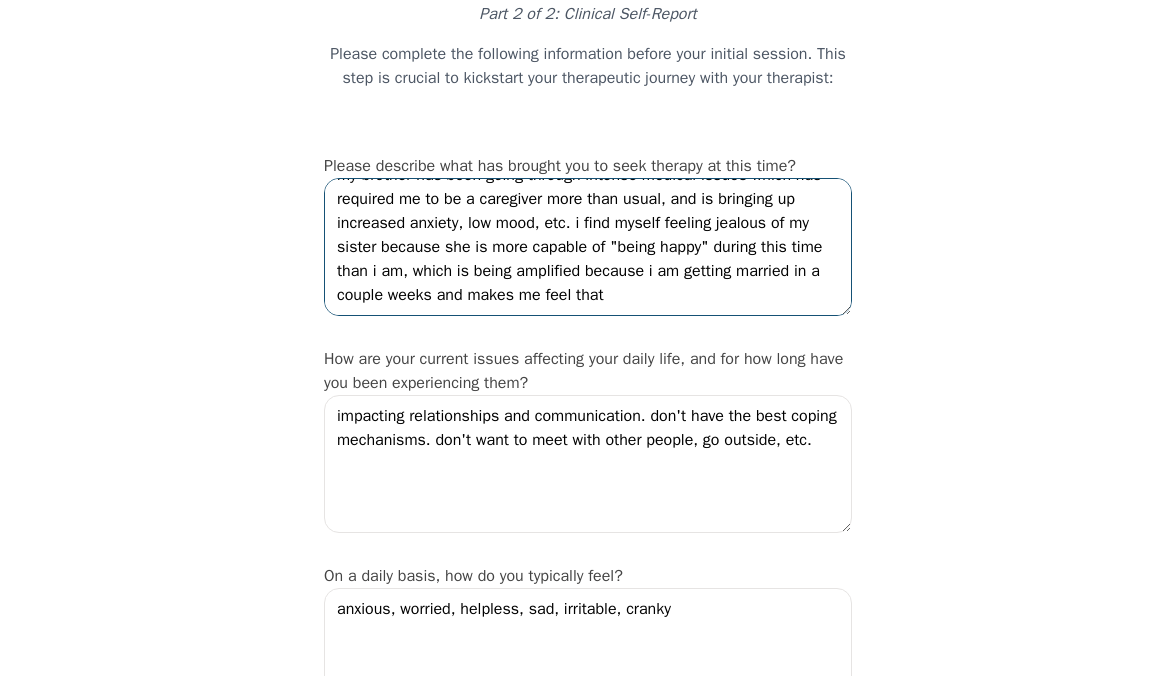 click on "my brother has been going through intense medical issues which has required me to be a caregiver more than usual, and is bringing up increased anxiety, low mood, etc. i find myself feeling jealous of my sister because she is more capable of "being happy" during this time than i am, which is being amplified because i am getting married in a couple weeks and makes me feel that" at bounding box center [588, 247] 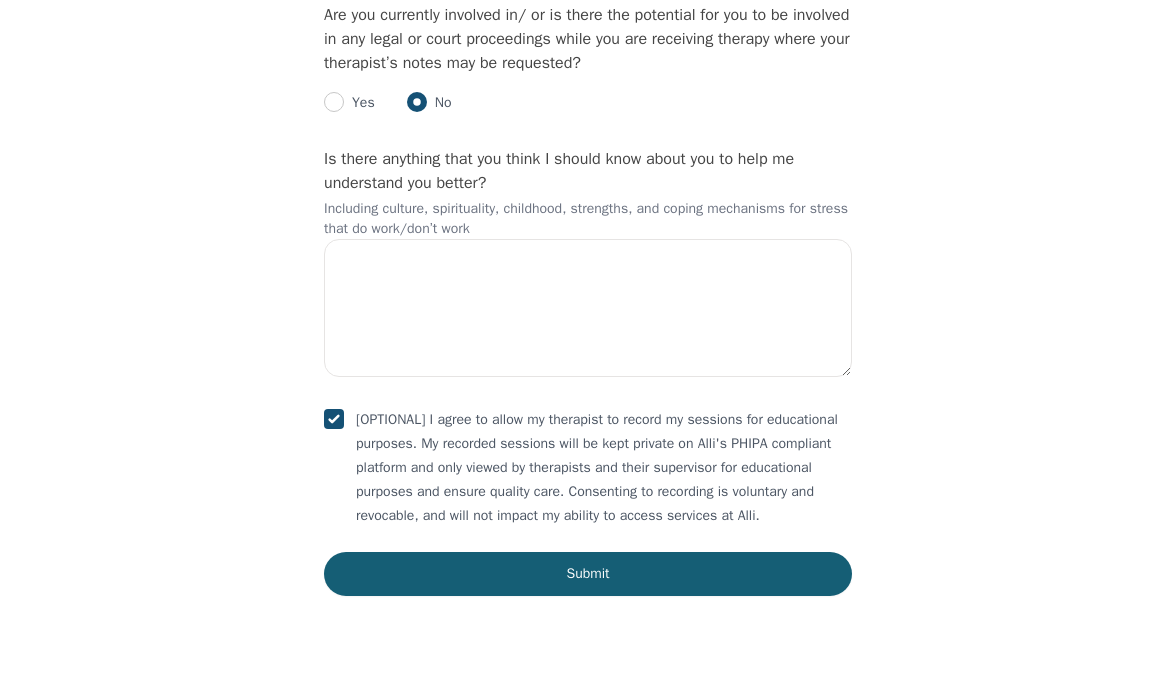 scroll, scrollTop: 4946, scrollLeft: 0, axis: vertical 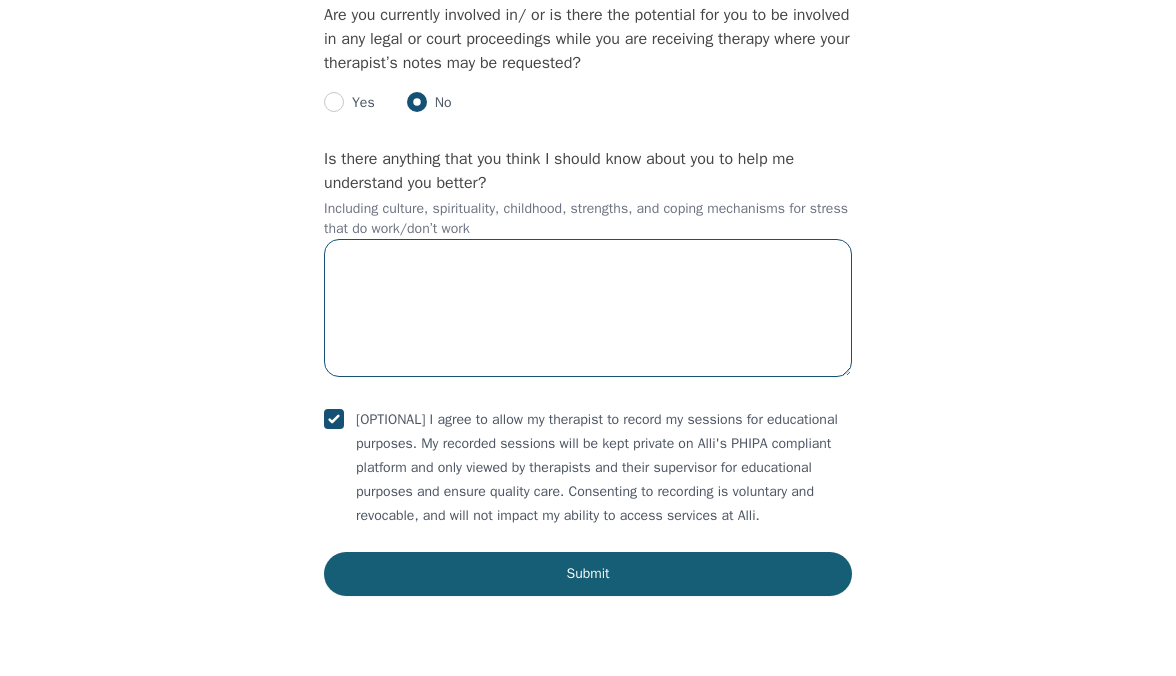 click at bounding box center [588, 308] 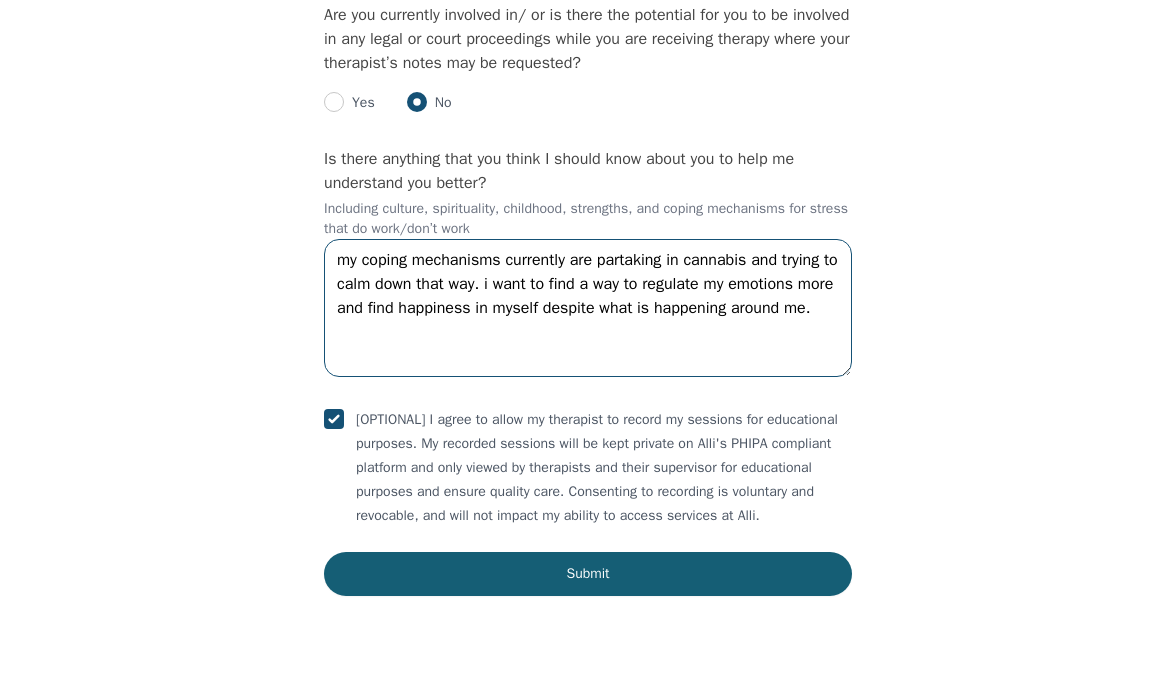 scroll, scrollTop: 5004, scrollLeft: 0, axis: vertical 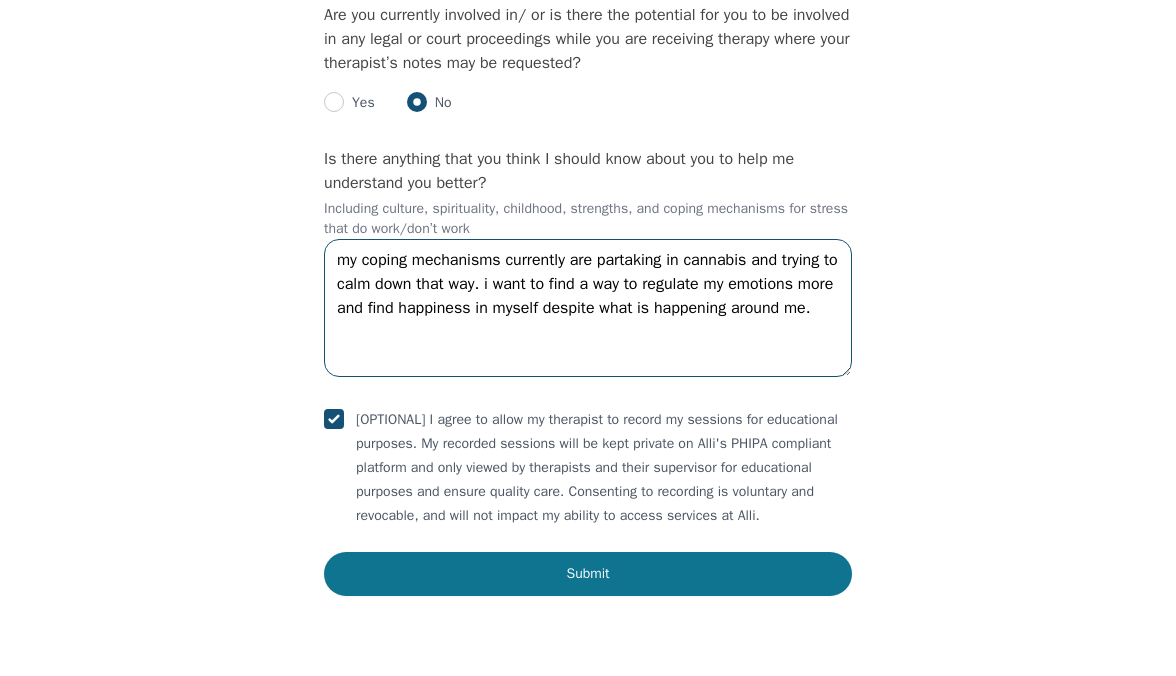 type on "my coping mechanisms currently are partaking in cannabis and trying to calm down that way. i want to find a way to regulate my emotions more and find happiness in myself despite what is happening around me." 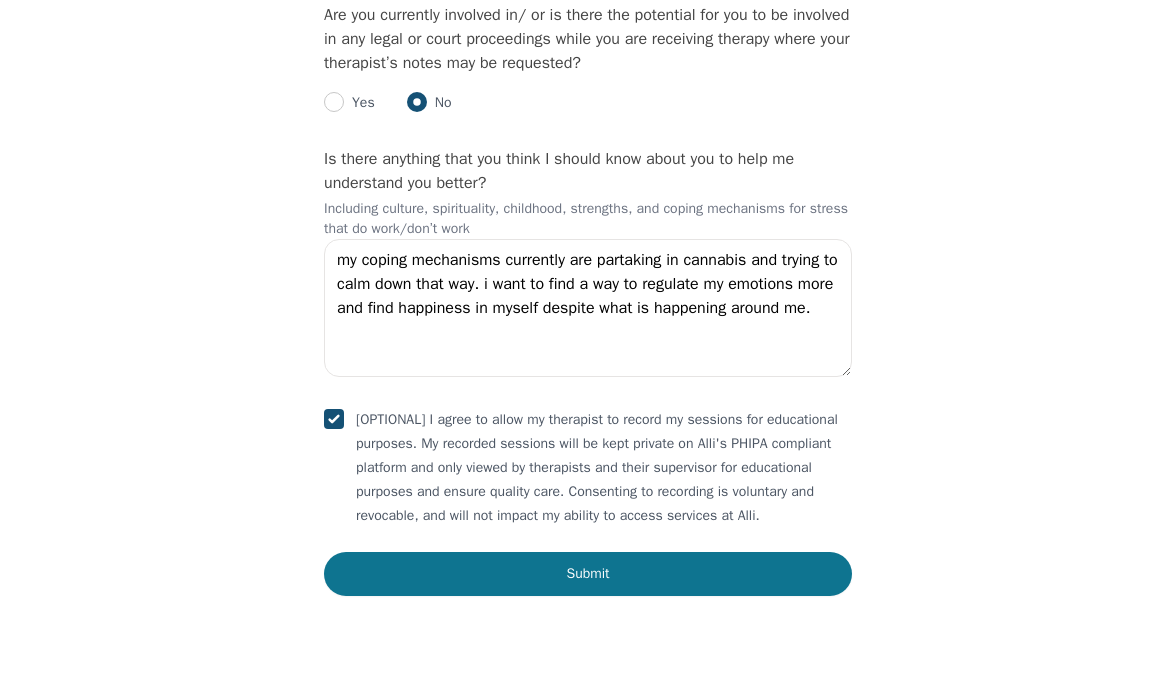 click on "Submit" at bounding box center (588, 574) 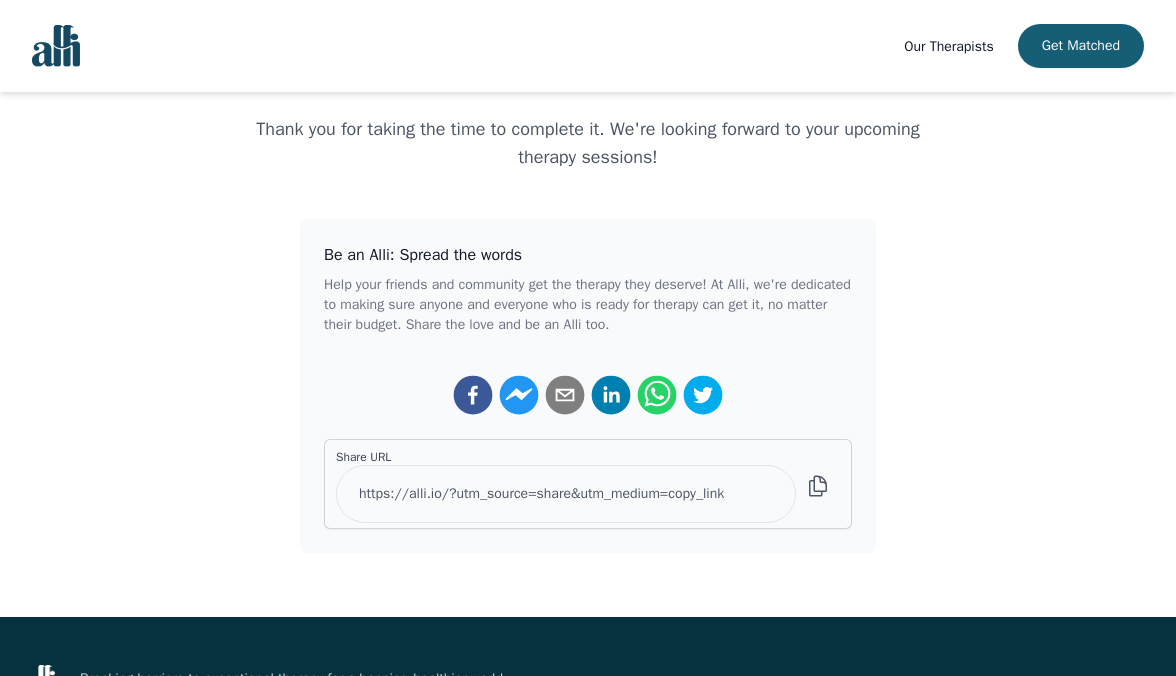 scroll, scrollTop: 326, scrollLeft: 0, axis: vertical 